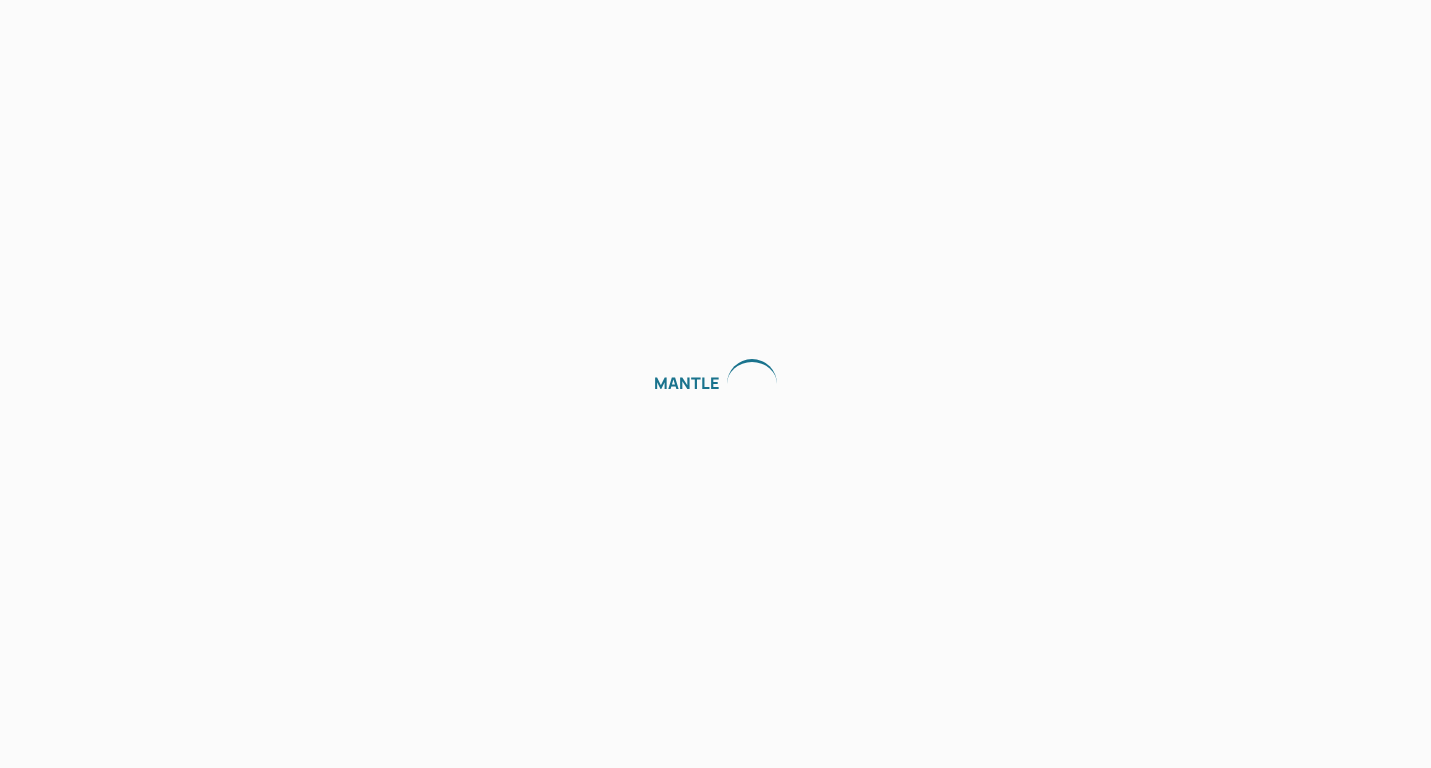 scroll, scrollTop: 0, scrollLeft: 0, axis: both 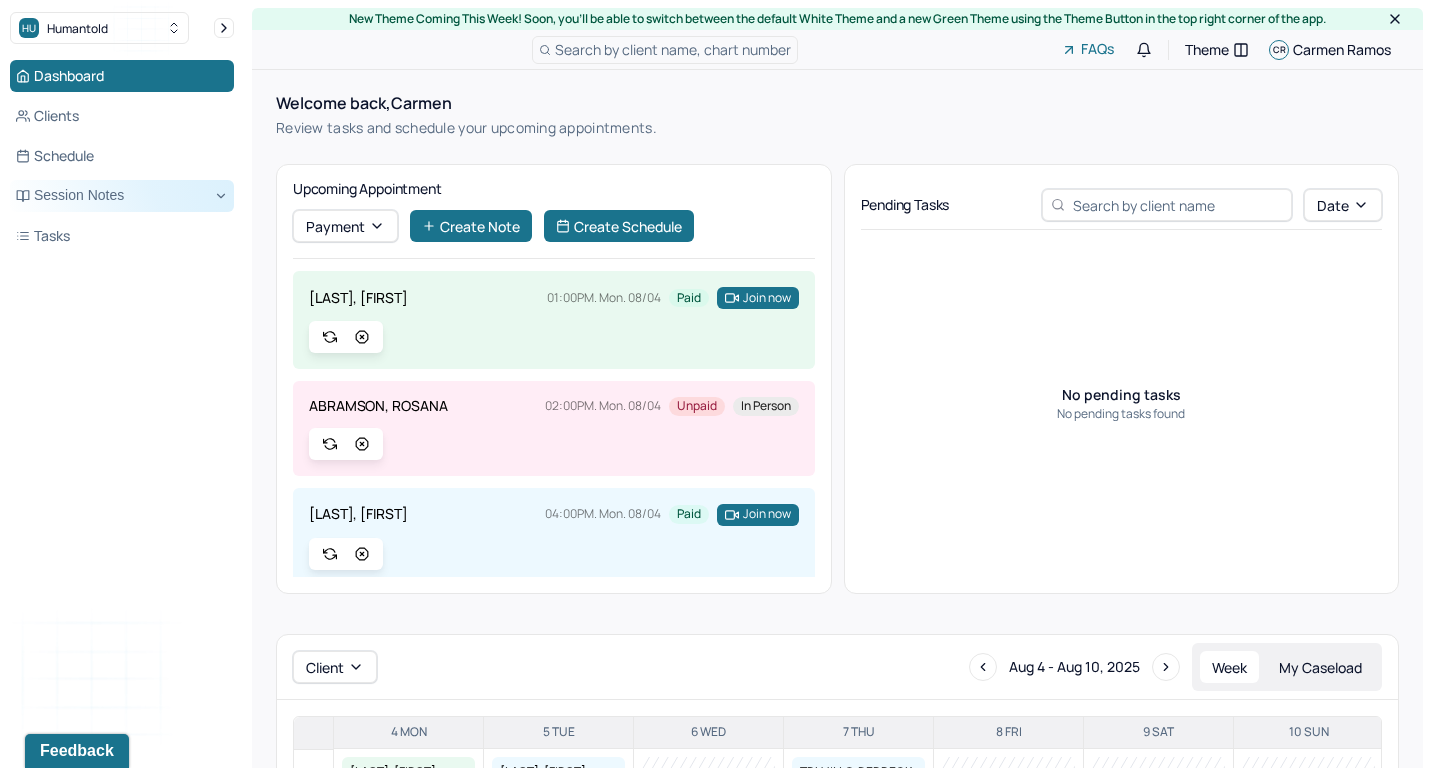 click on "Session Notes" at bounding box center [122, 196] 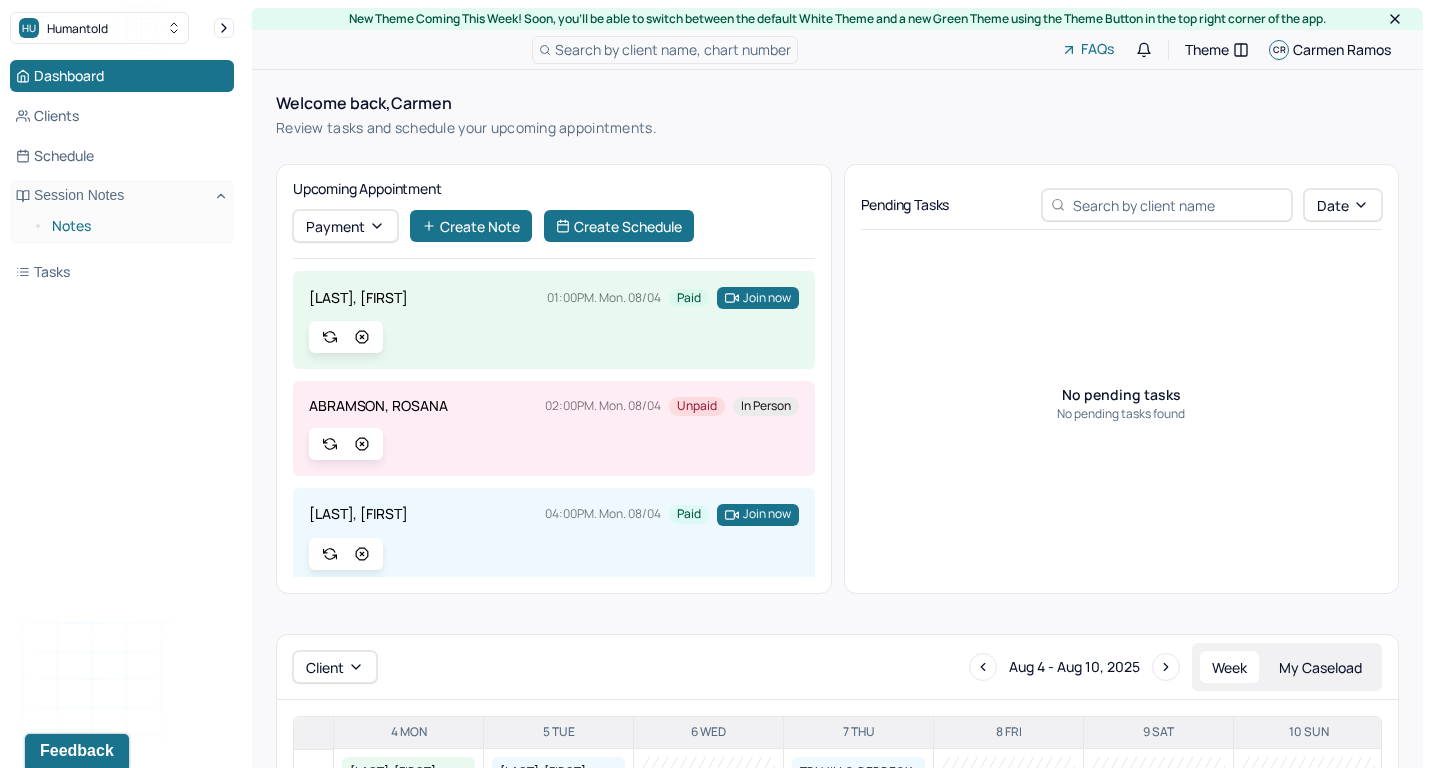 click on "Notes" at bounding box center (135, 226) 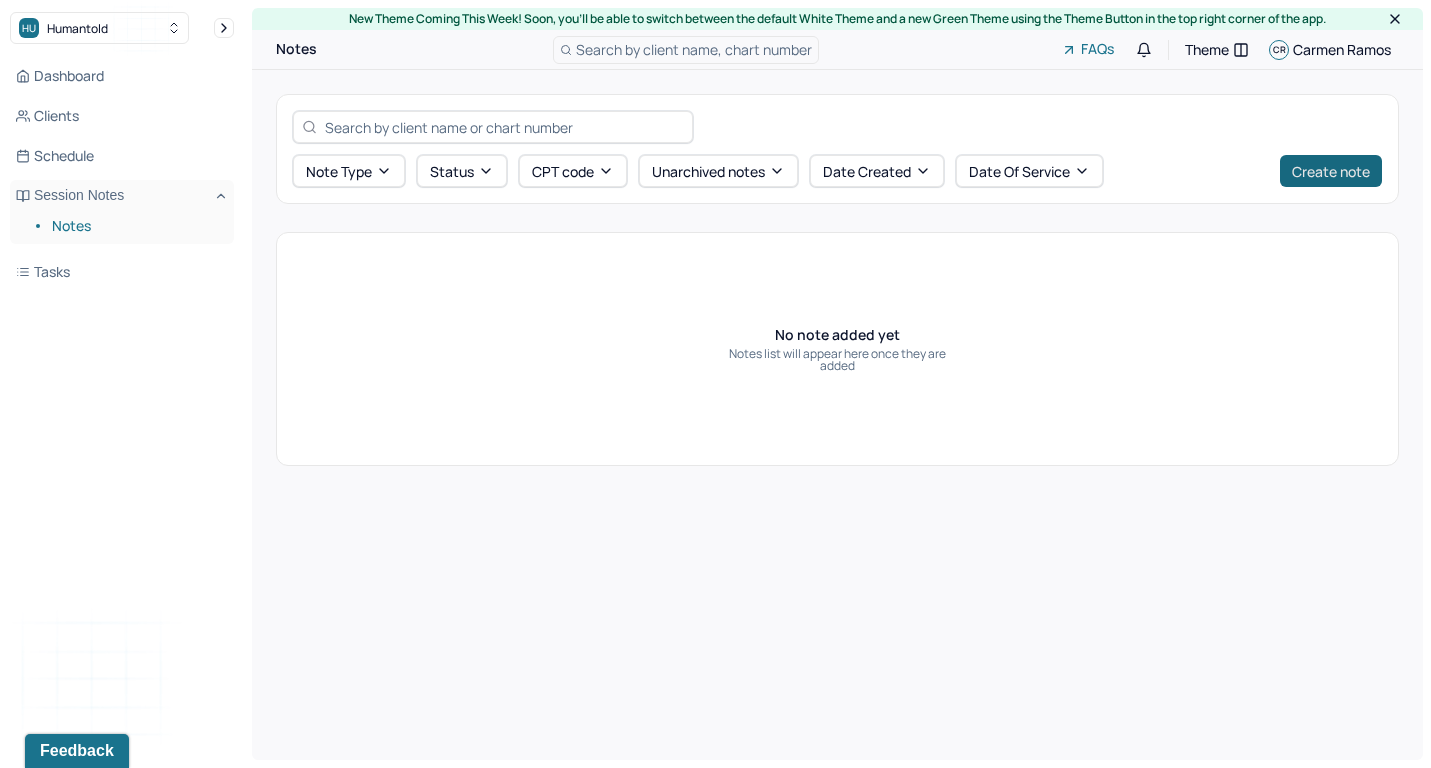 click on "Create note" at bounding box center (1331, 171) 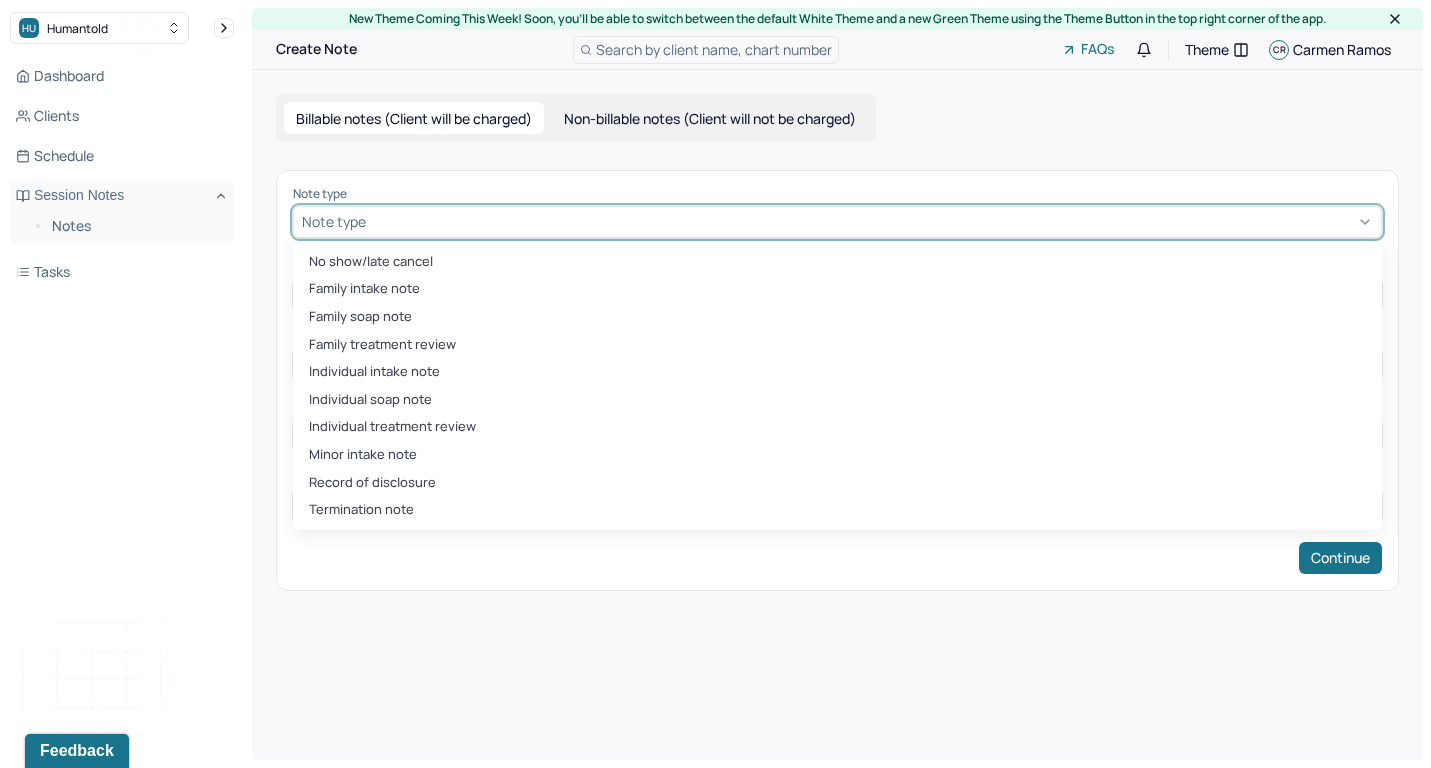 click at bounding box center (871, 221) 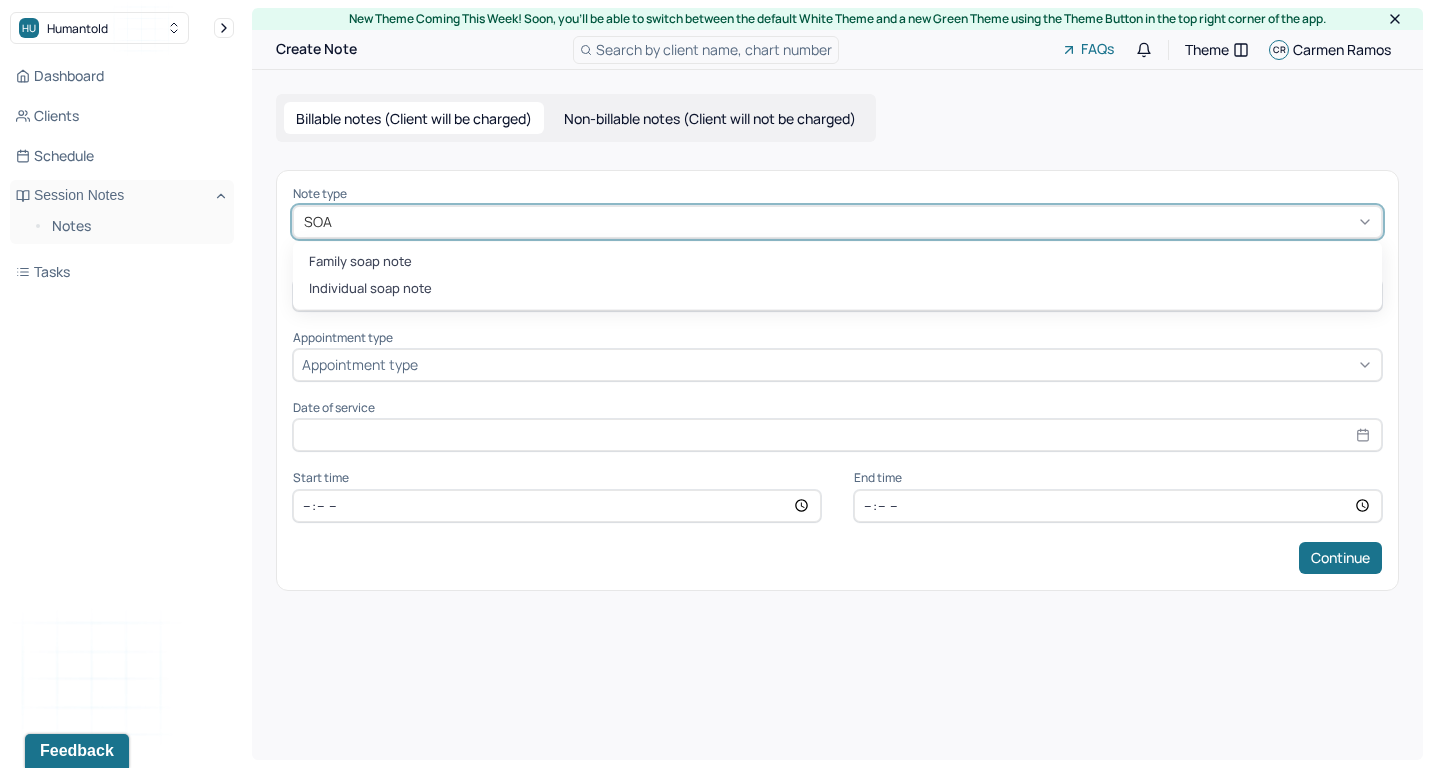 type on "SOAP" 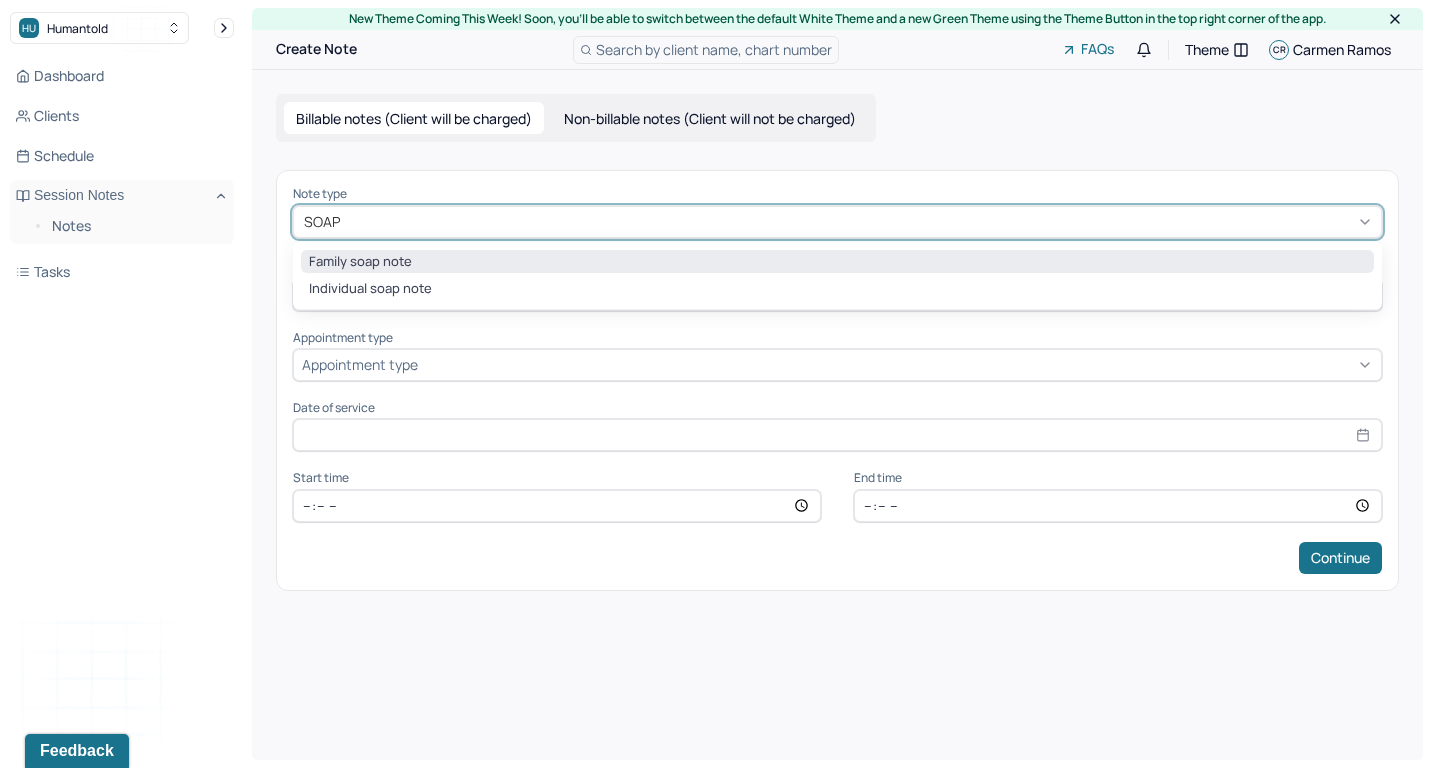 click on "Family soap note" at bounding box center [837, 262] 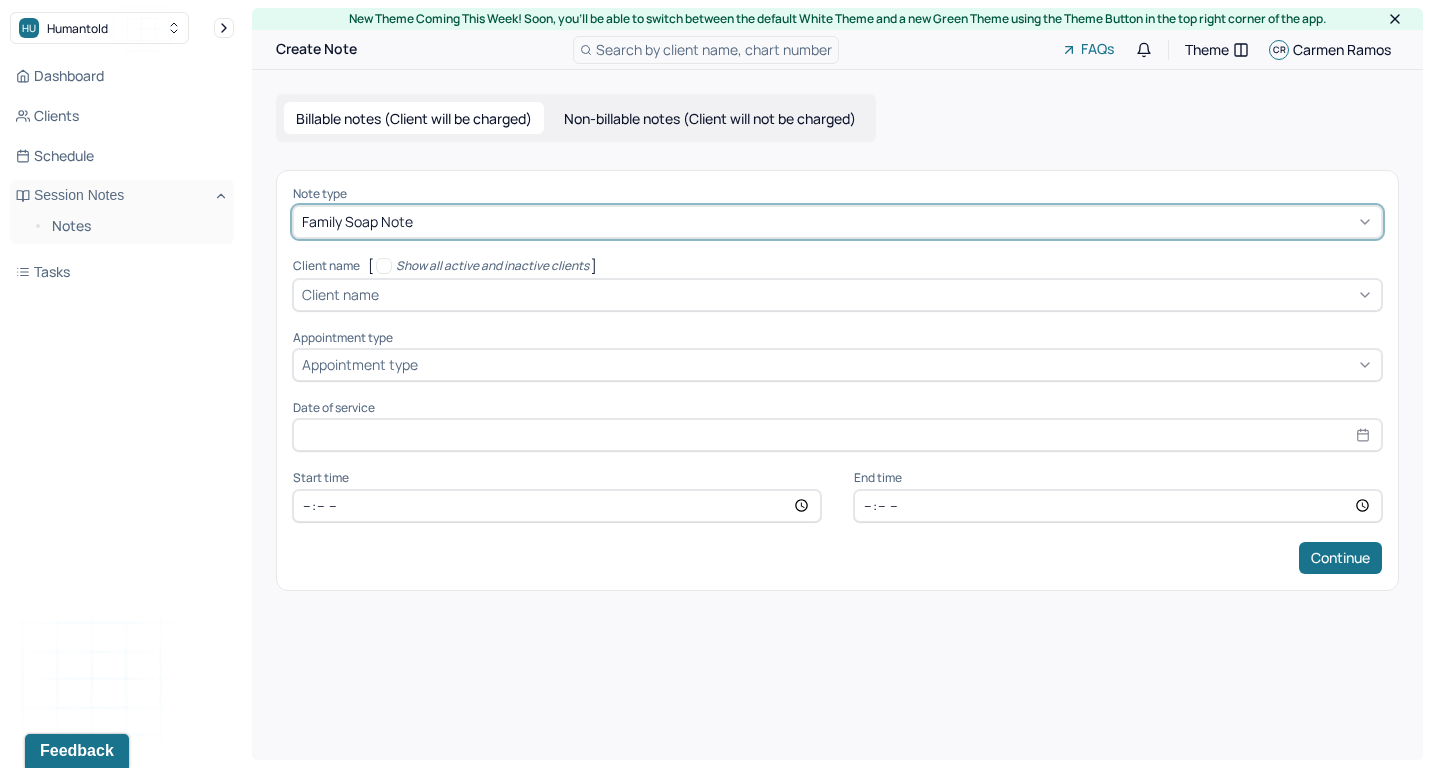 click on "Family soap note" at bounding box center (357, 221) 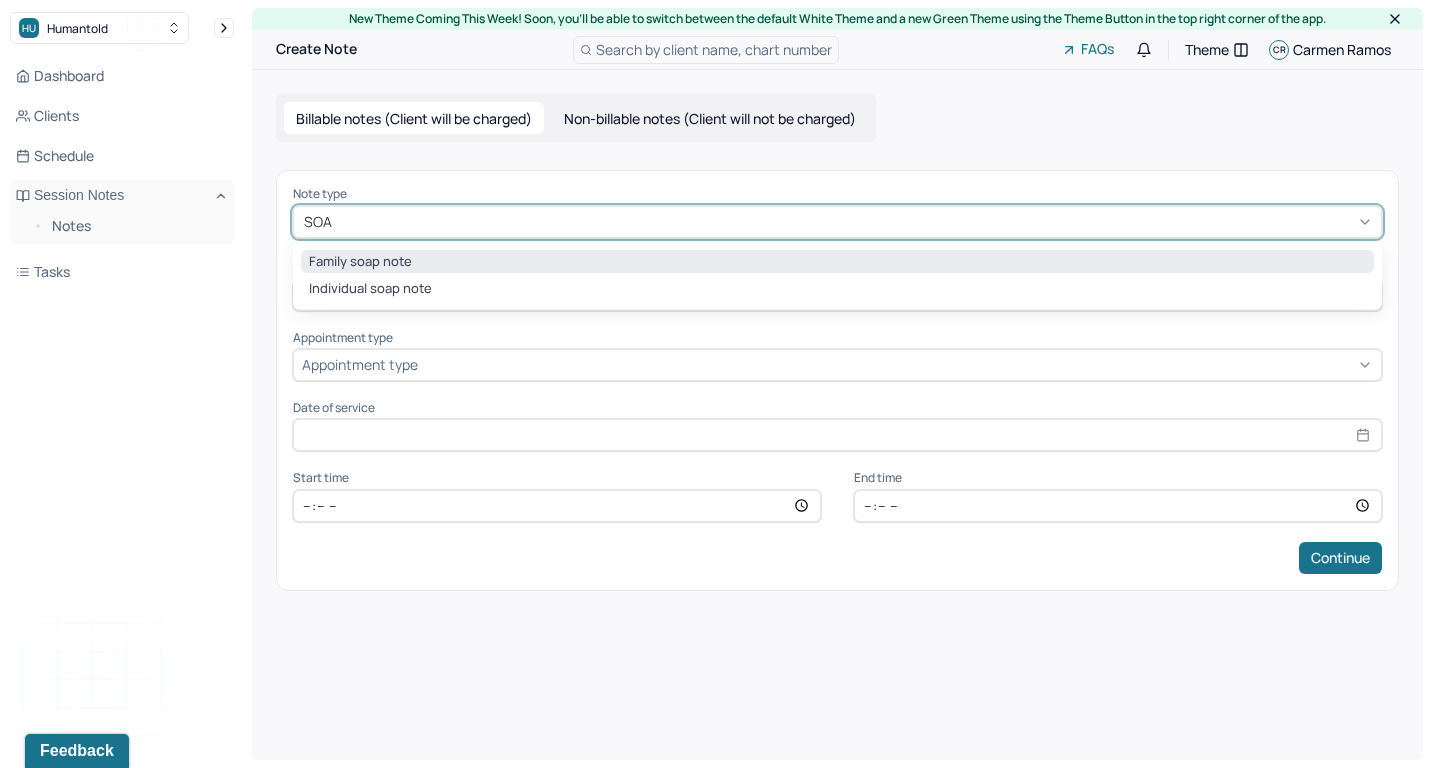 type on "SOAP" 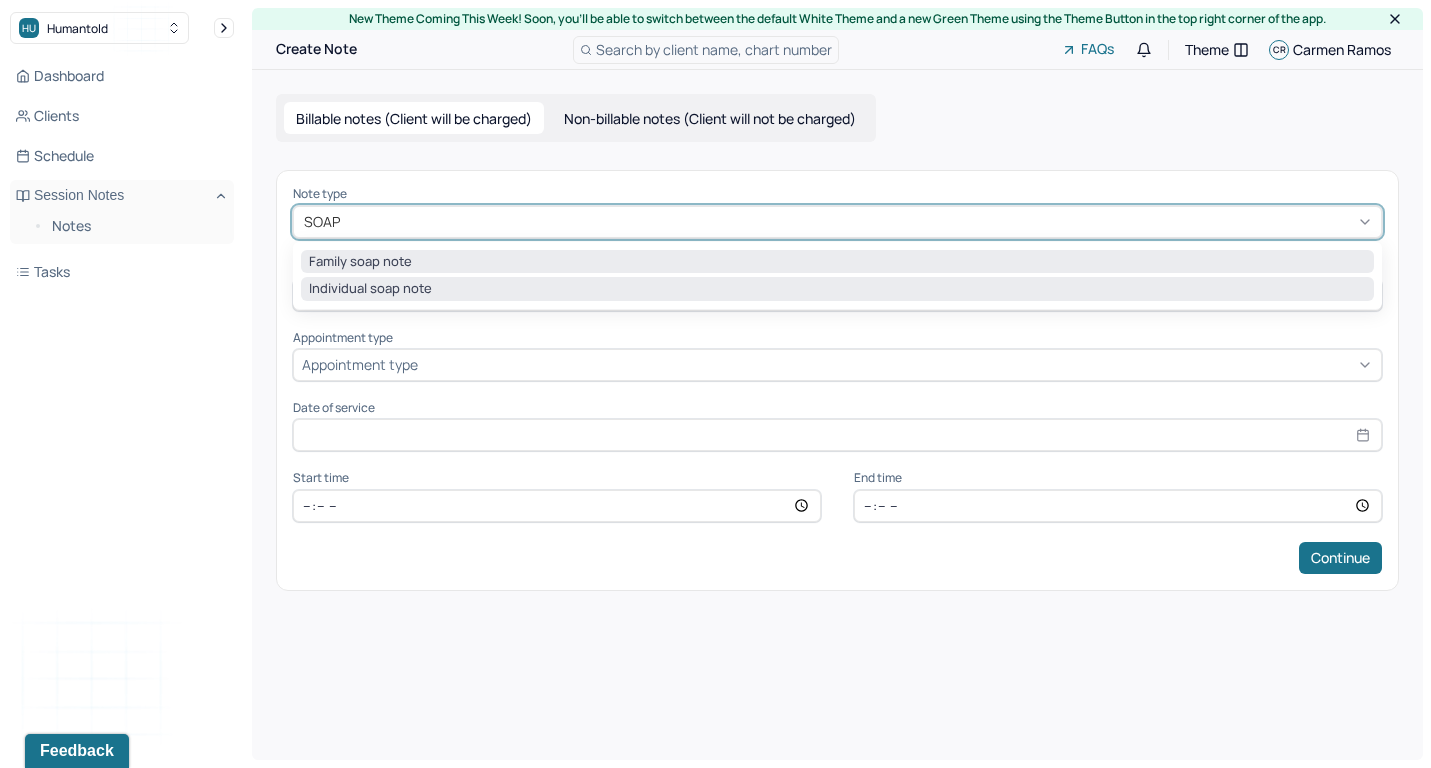 click on "Individual soap note" at bounding box center [837, 289] 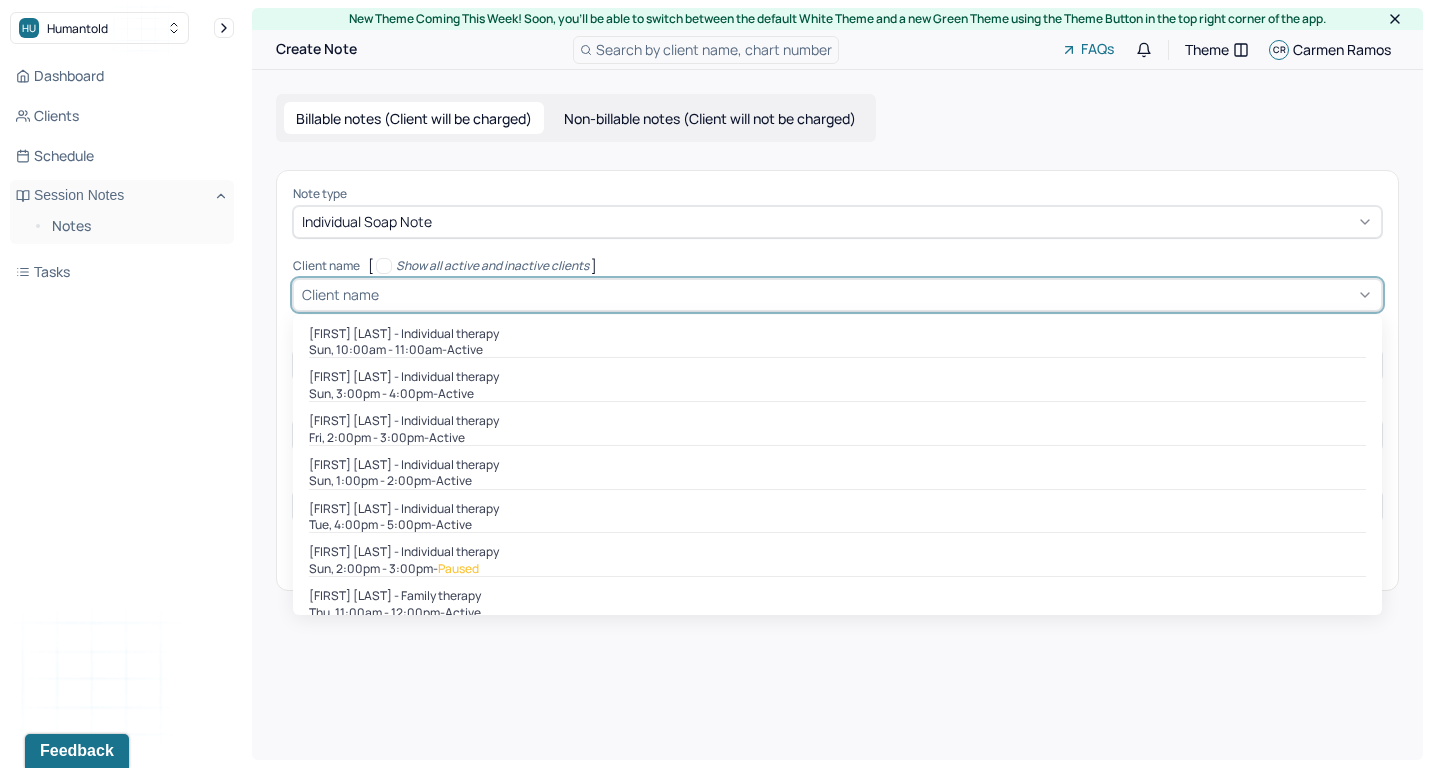 click on "Client name" at bounding box center [837, 295] 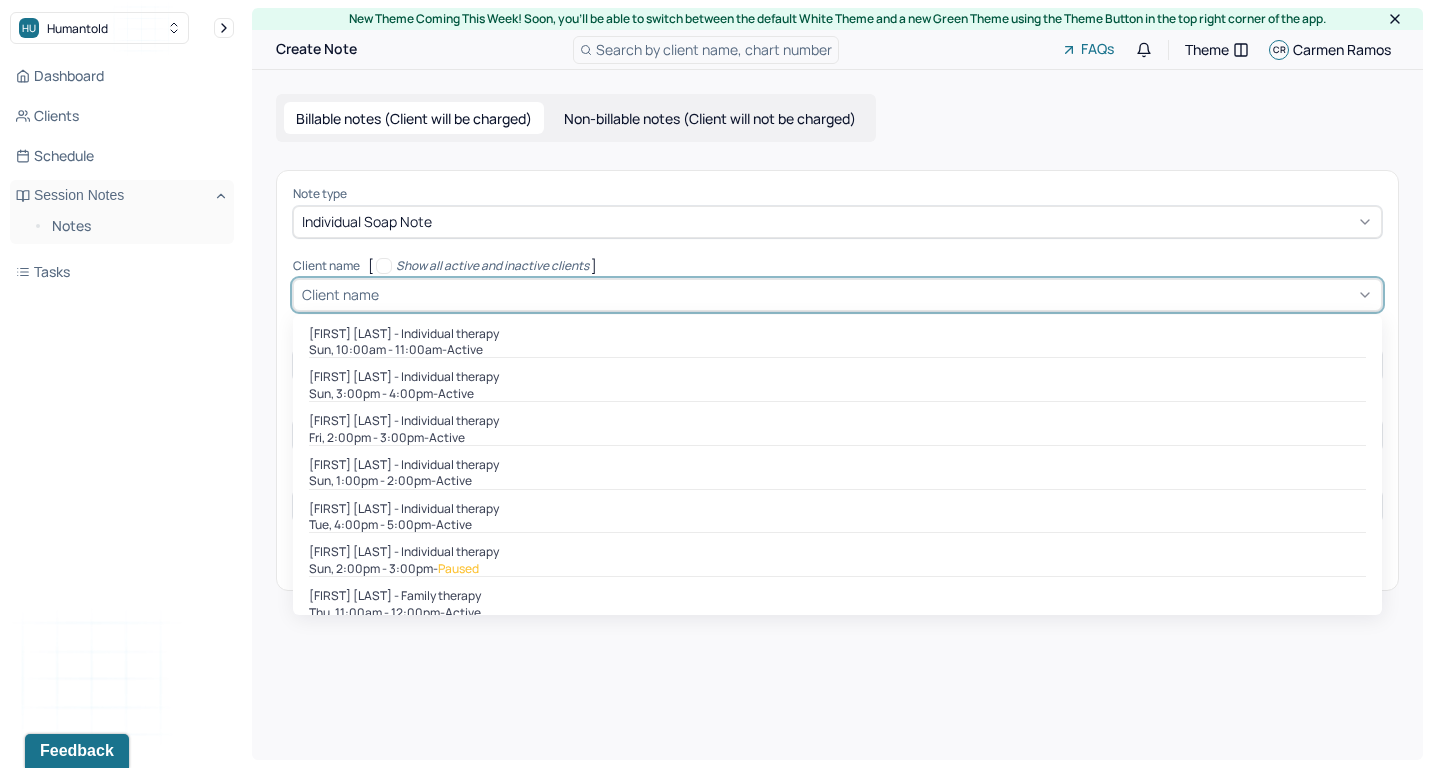 type on "t" 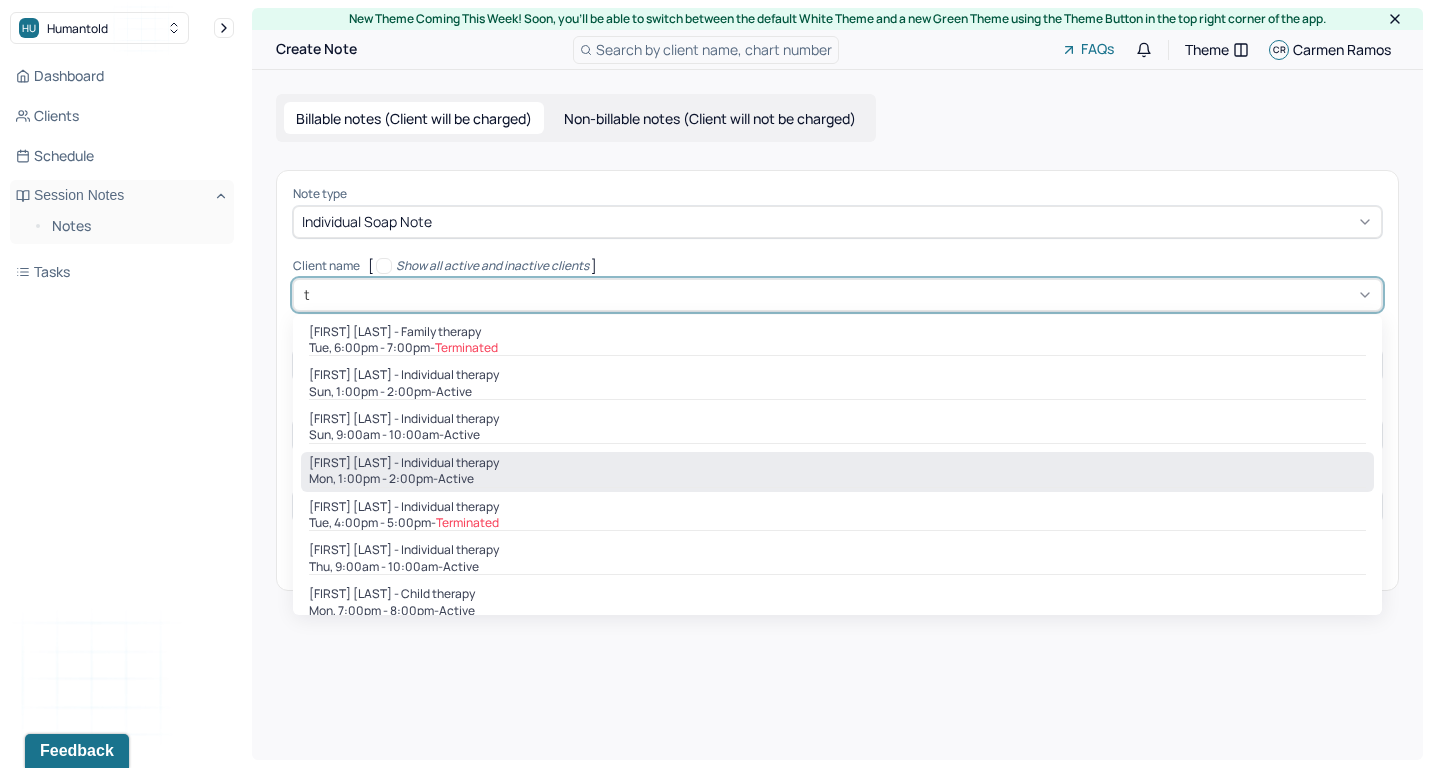 scroll, scrollTop: 615, scrollLeft: 0, axis: vertical 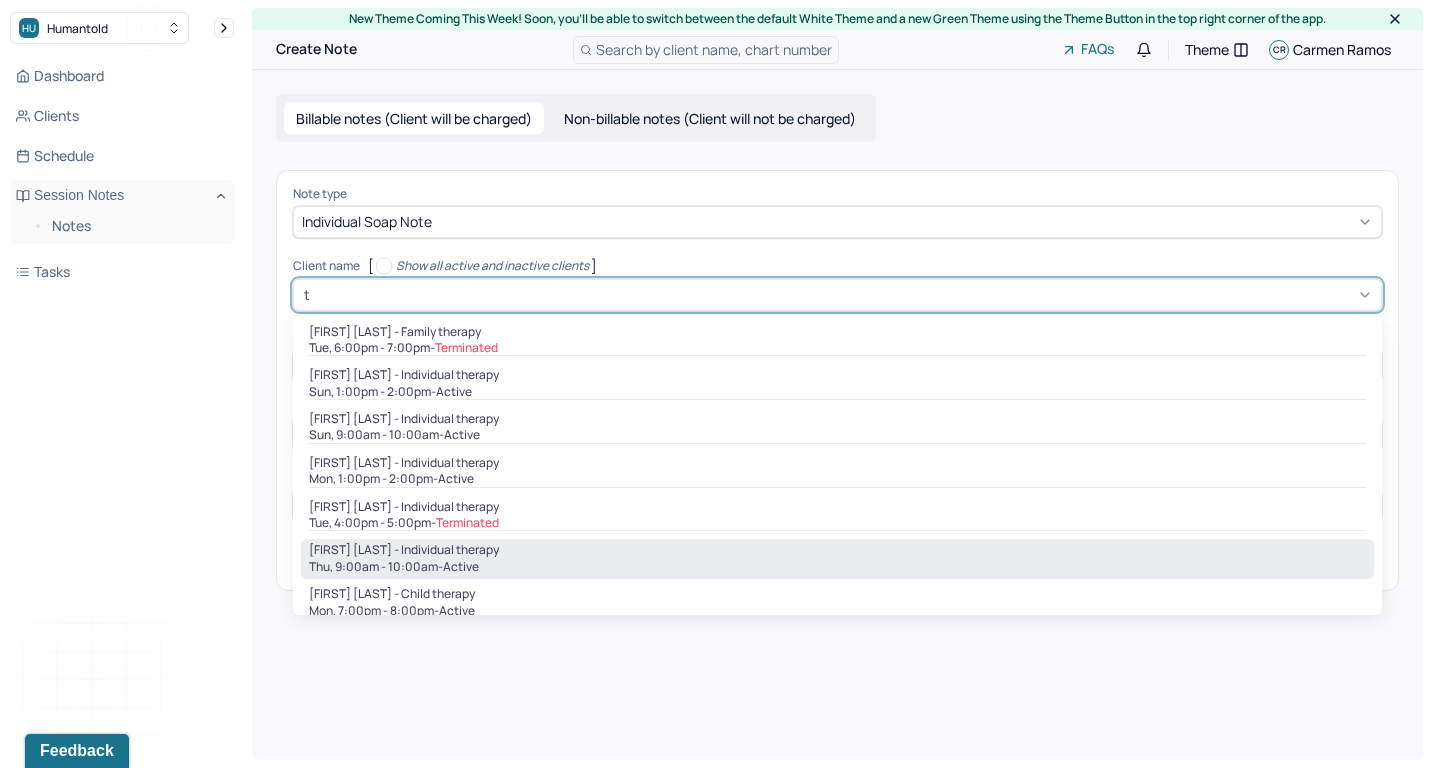 click on "[FIRST] [LAST] - Individual therapy" at bounding box center [404, 550] 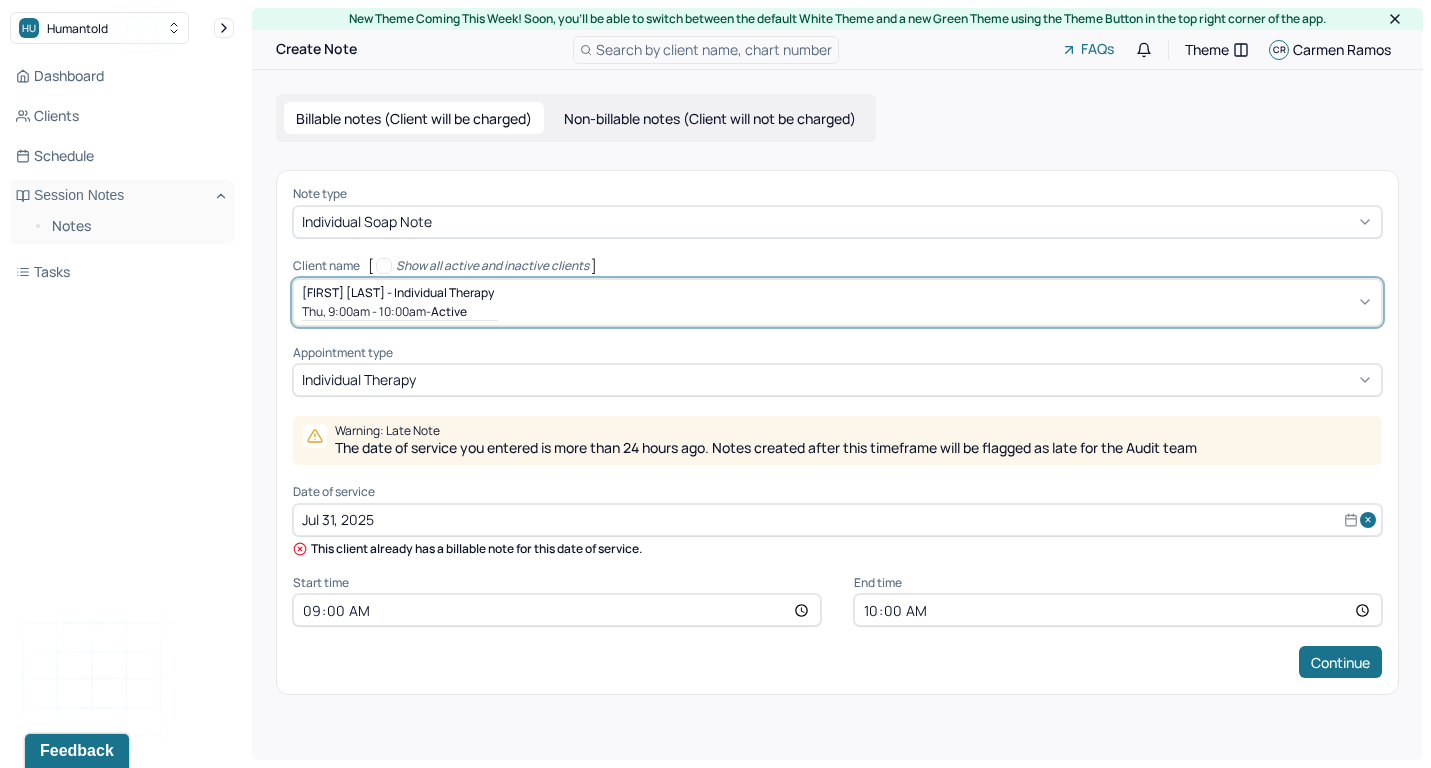 click on "Jul 31, 2025" at bounding box center [837, 520] 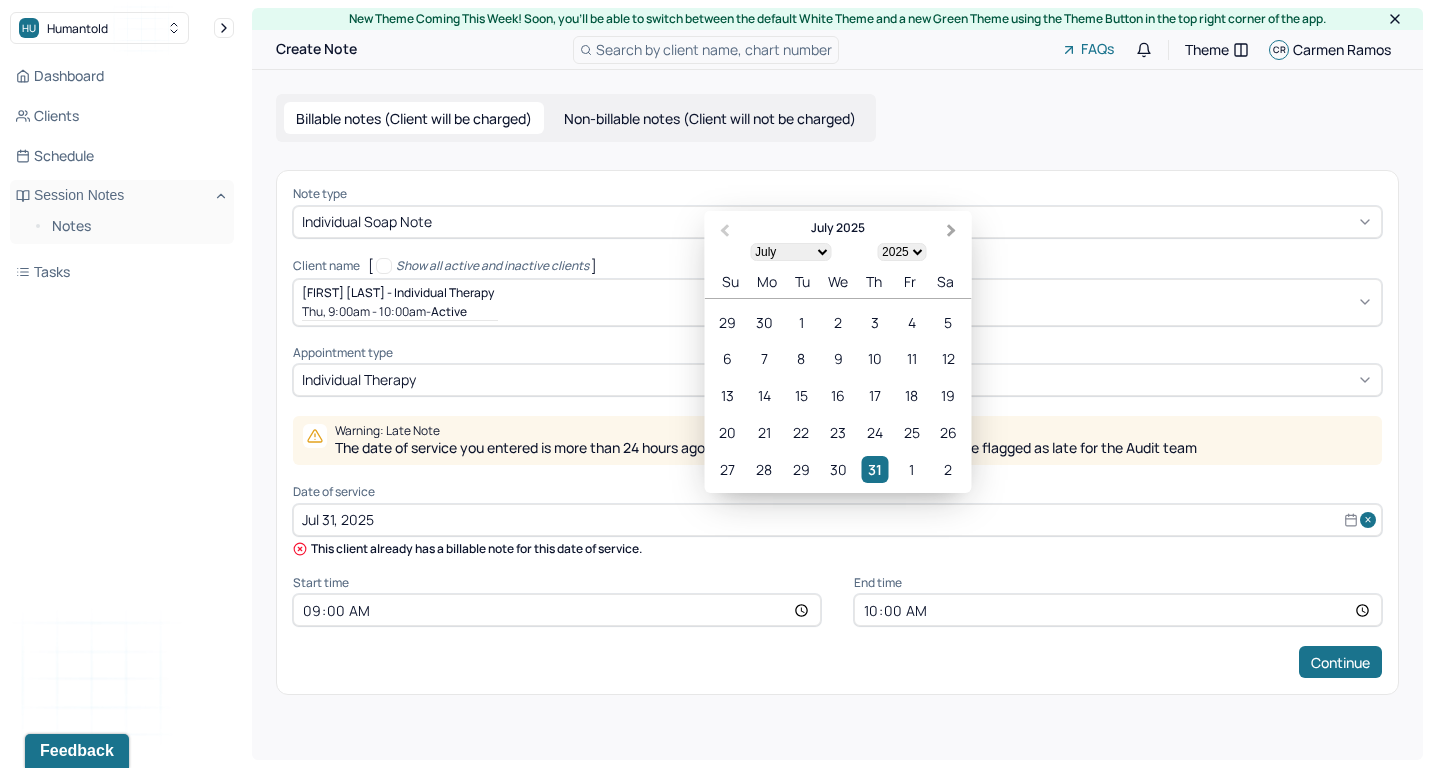 click on "Next Month" at bounding box center [954, 232] 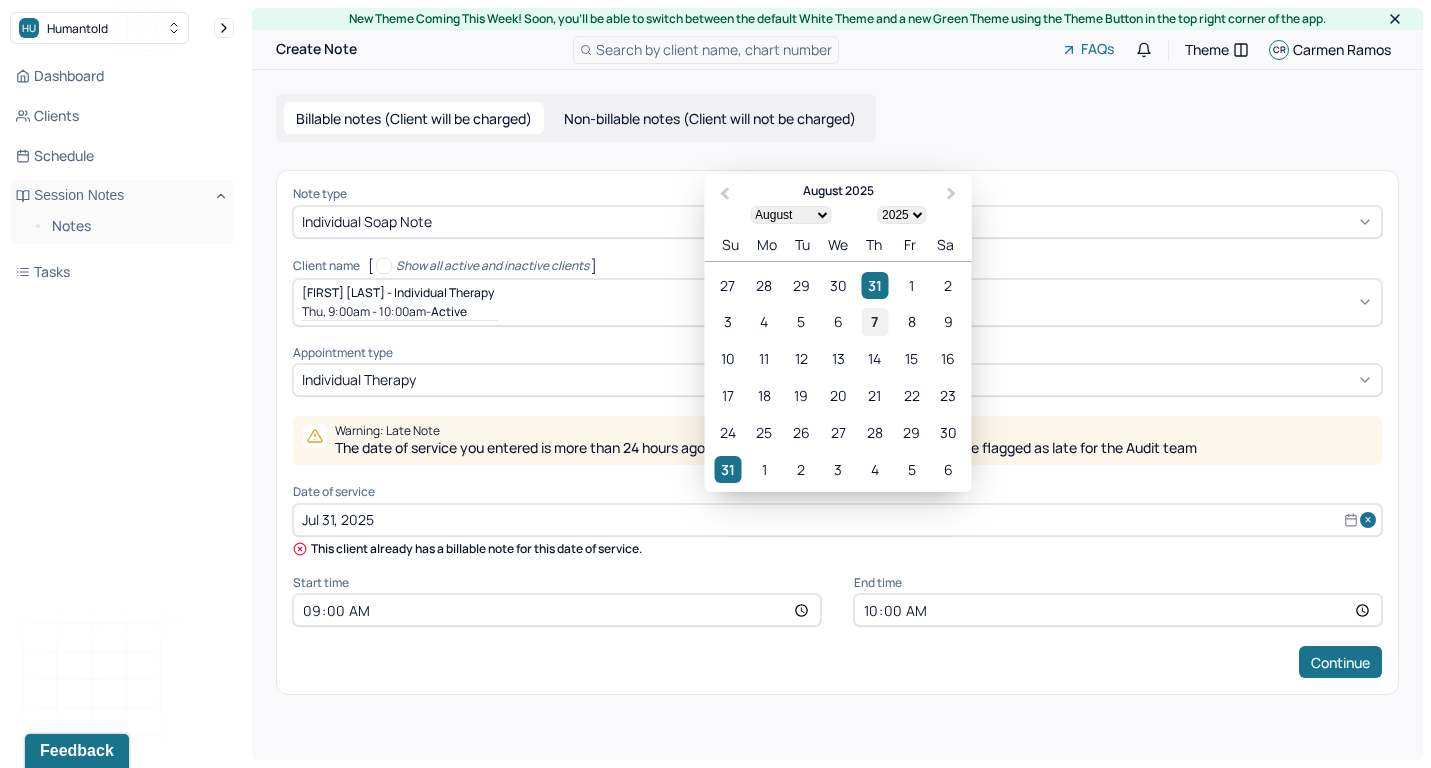 click on "7" at bounding box center [874, 321] 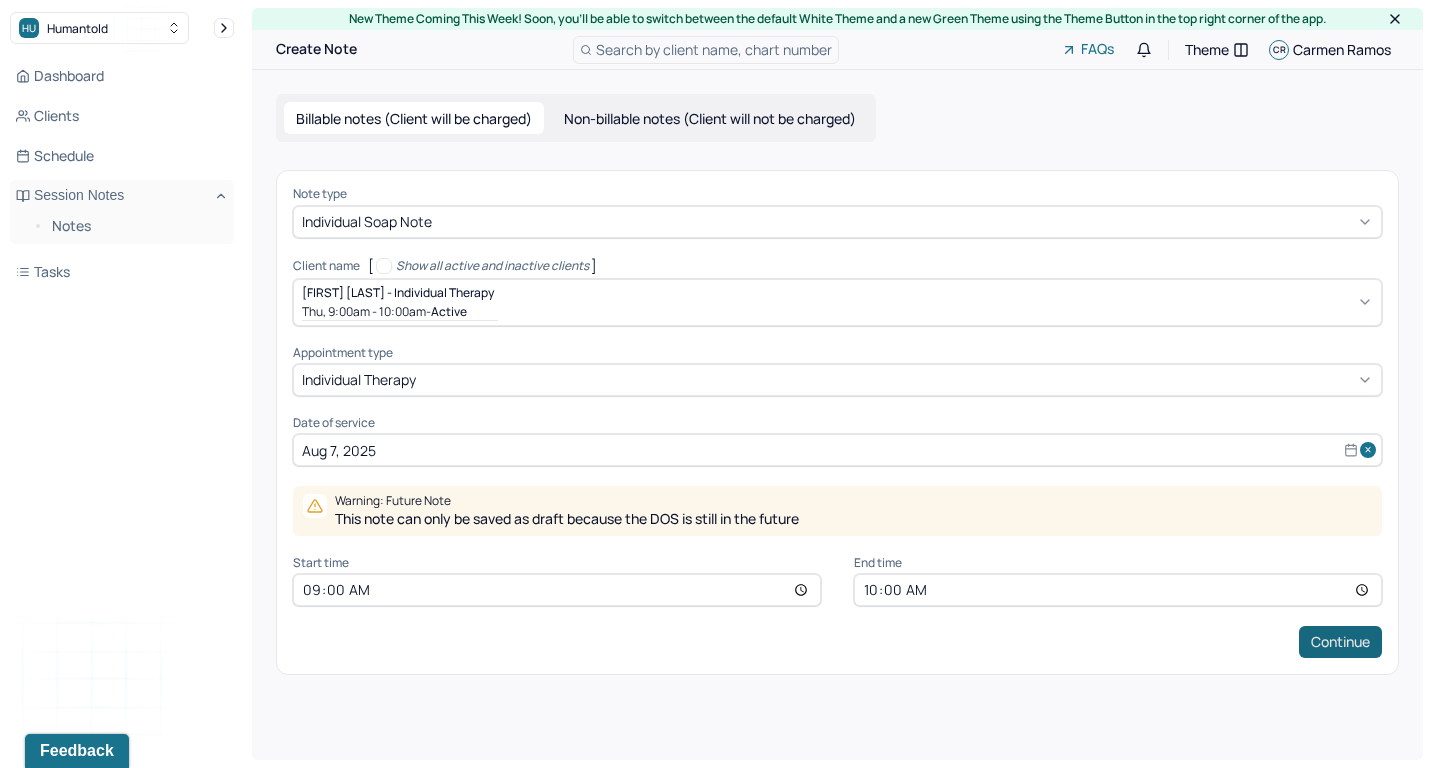click on "Continue" at bounding box center (1340, 642) 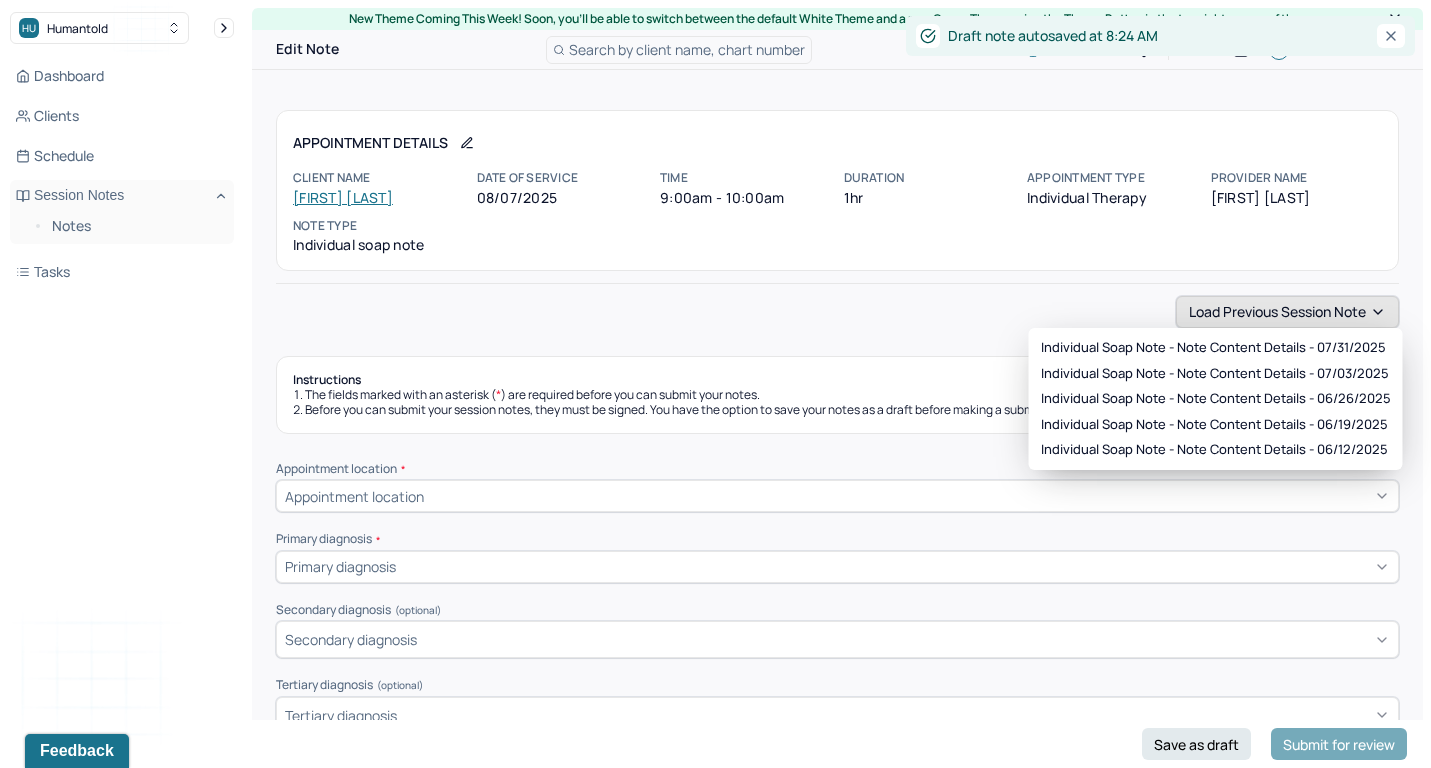 click on "Load previous session note" at bounding box center (1287, 312) 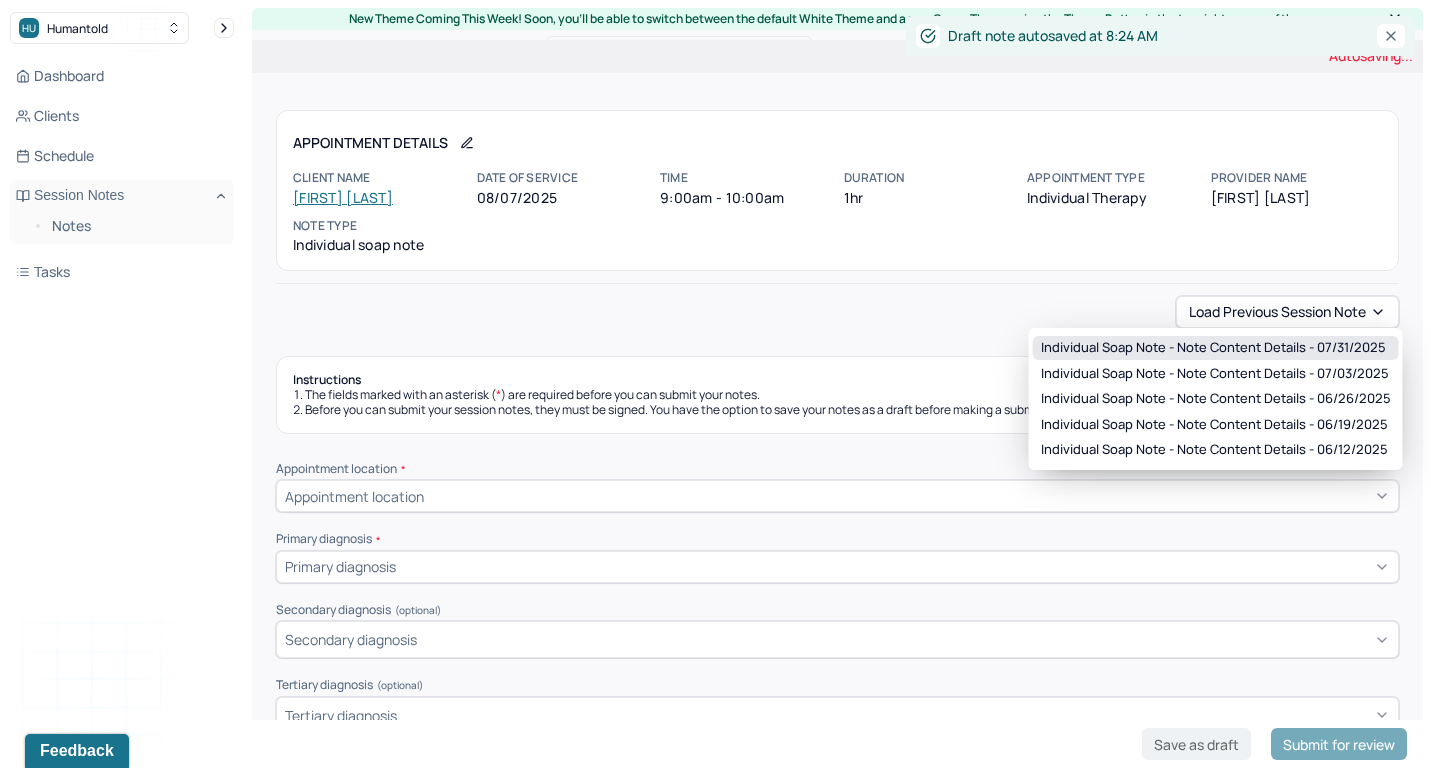 click on "Individual soap note   - Note content Details -   07/31/2025" at bounding box center [1213, 348] 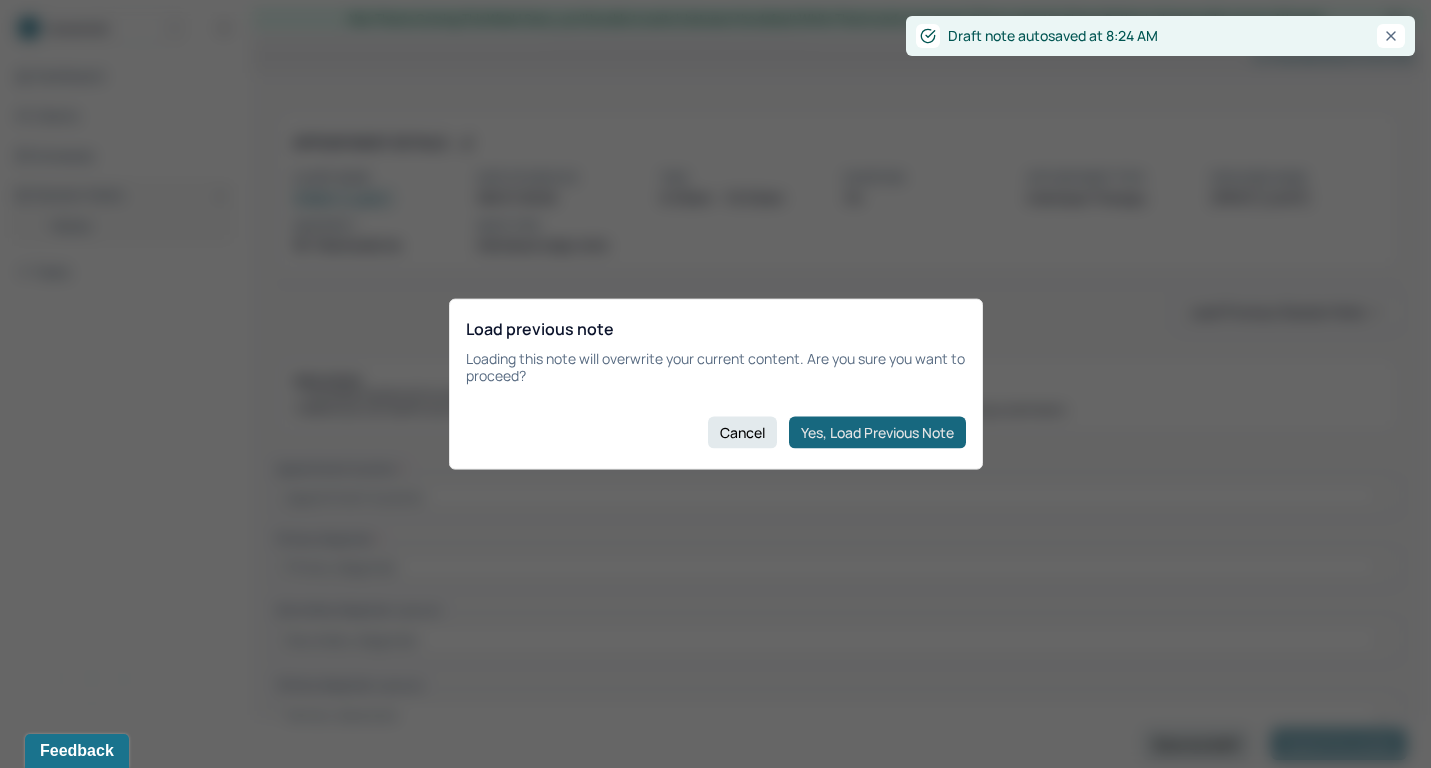 click on "Yes, Load Previous Note" at bounding box center (877, 432) 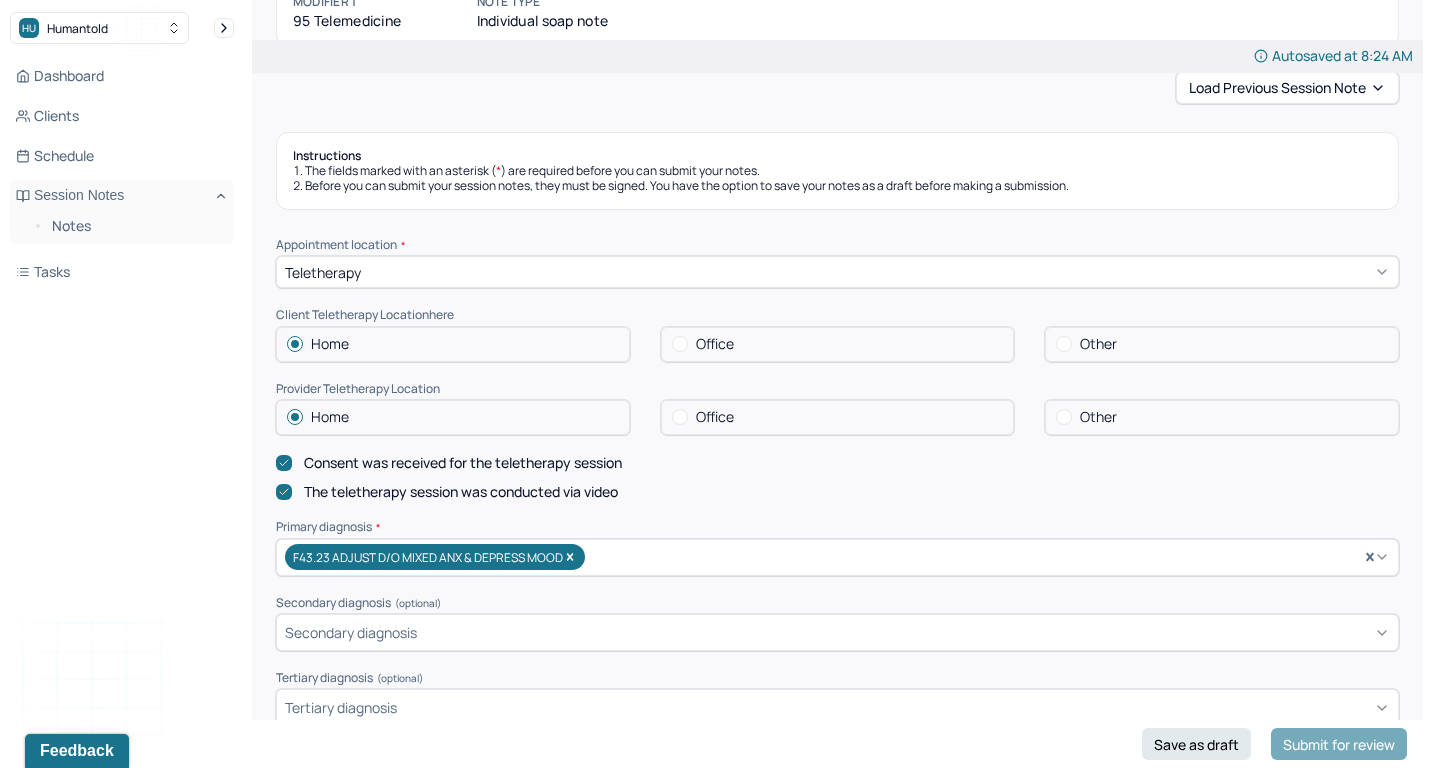 click on "Office" at bounding box center [715, 417] 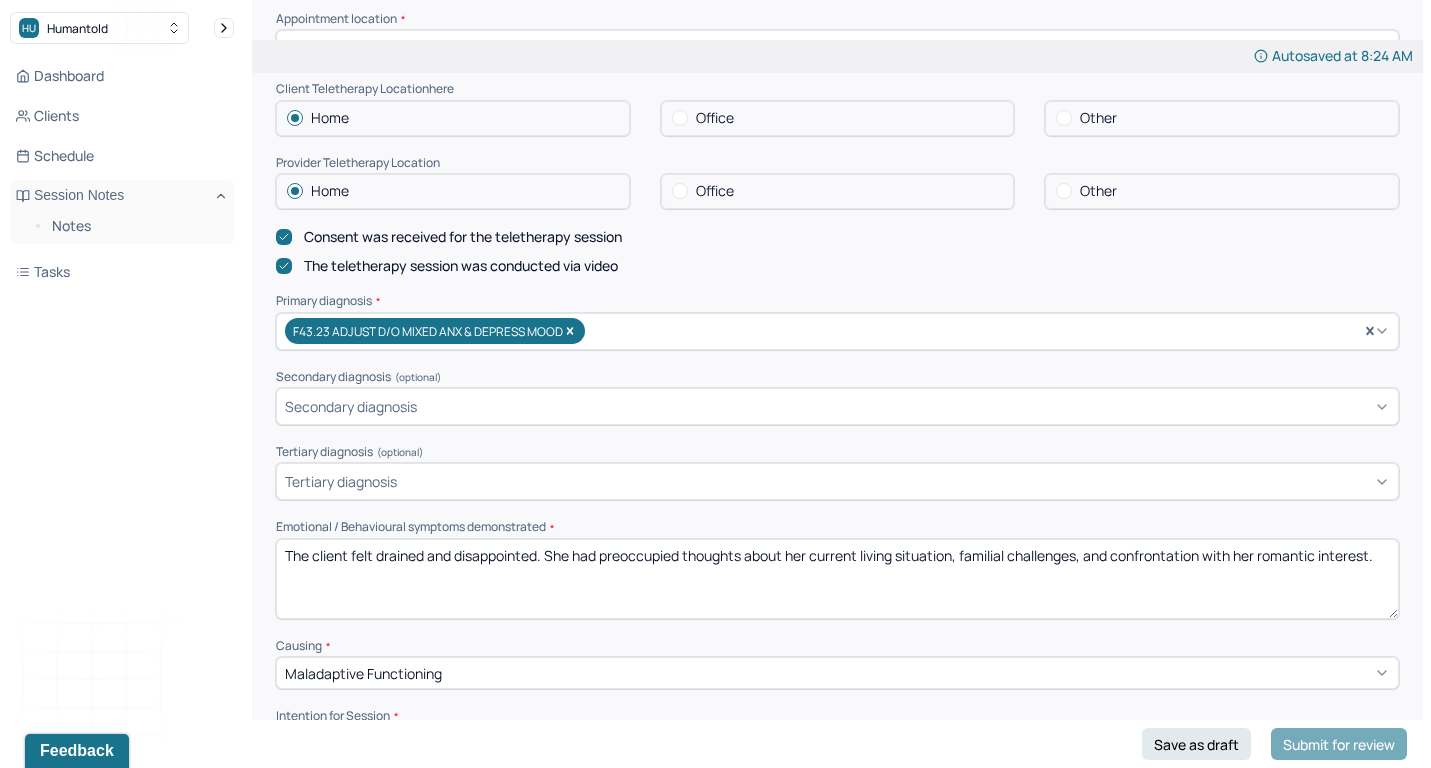 scroll, scrollTop: 683, scrollLeft: 0, axis: vertical 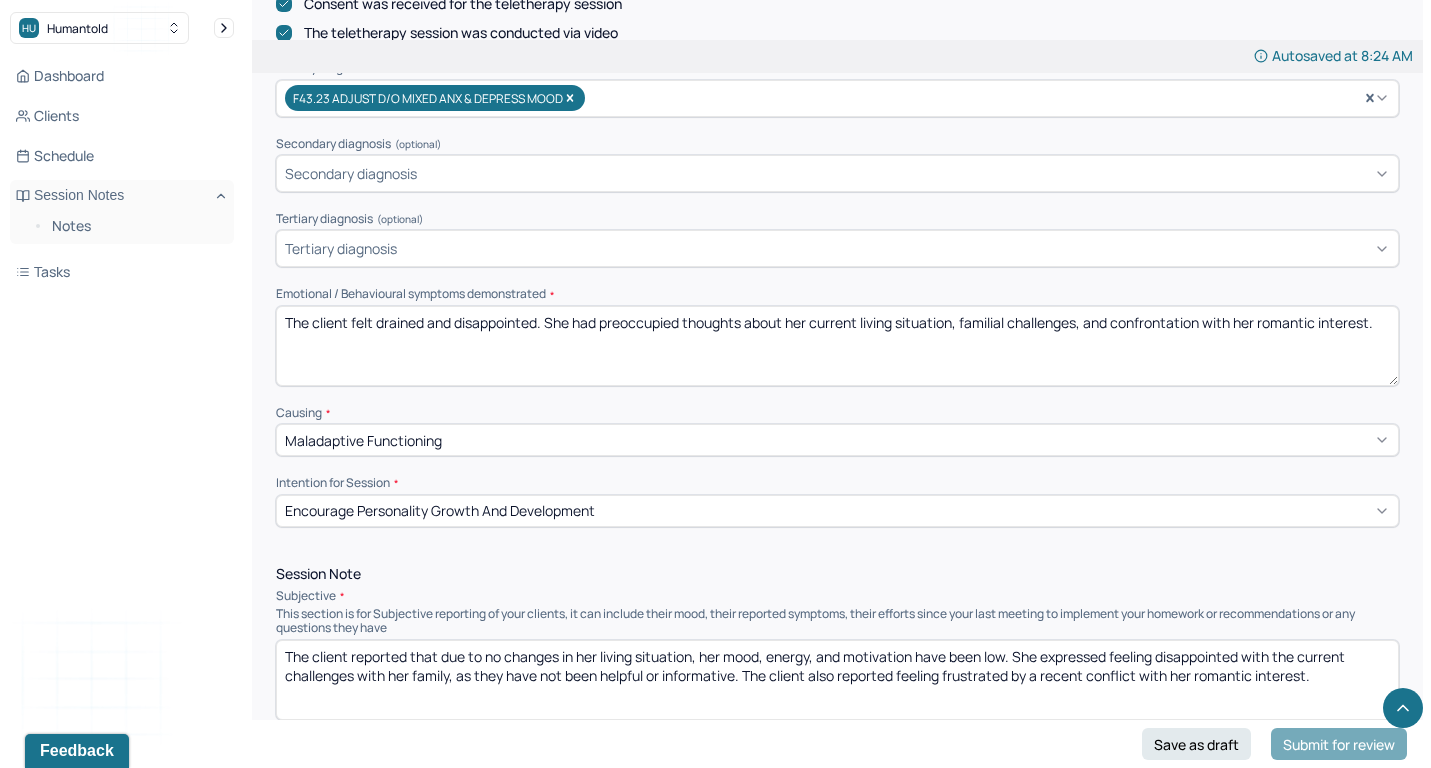 drag, startPoint x: 375, startPoint y: 307, endPoint x: 540, endPoint y: 305, distance: 165.01212 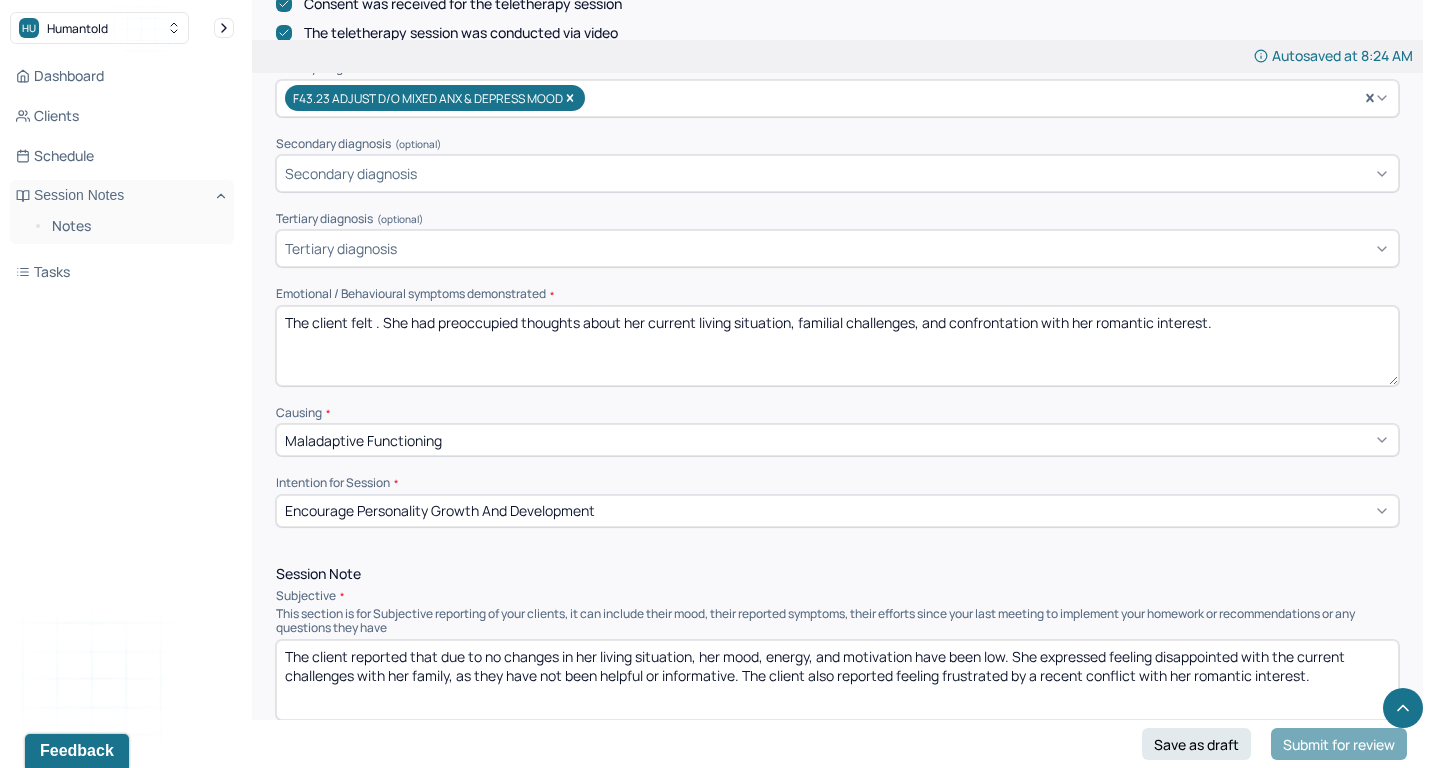 drag, startPoint x: 652, startPoint y: 306, endPoint x: 1320, endPoint y: 348, distance: 669.31903 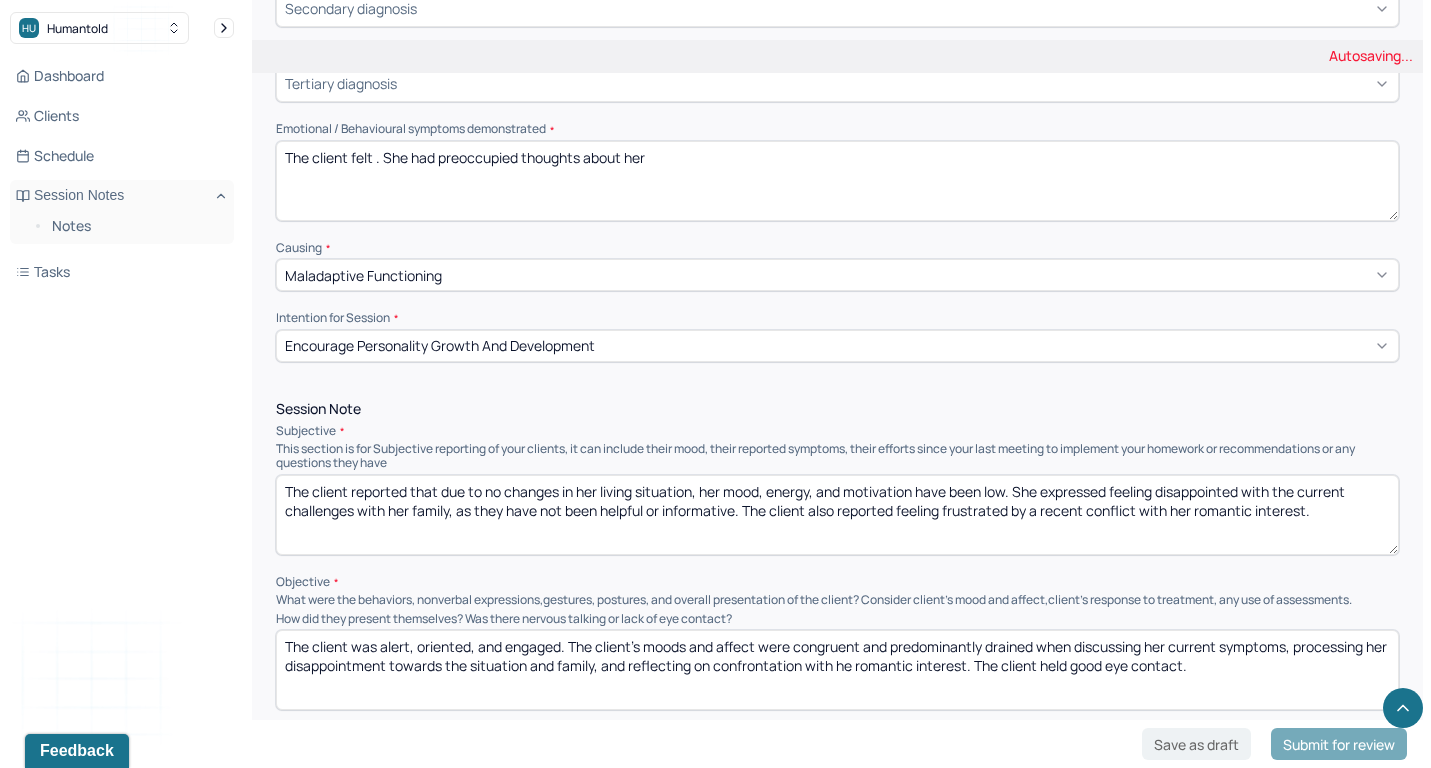 scroll, scrollTop: 856, scrollLeft: 0, axis: vertical 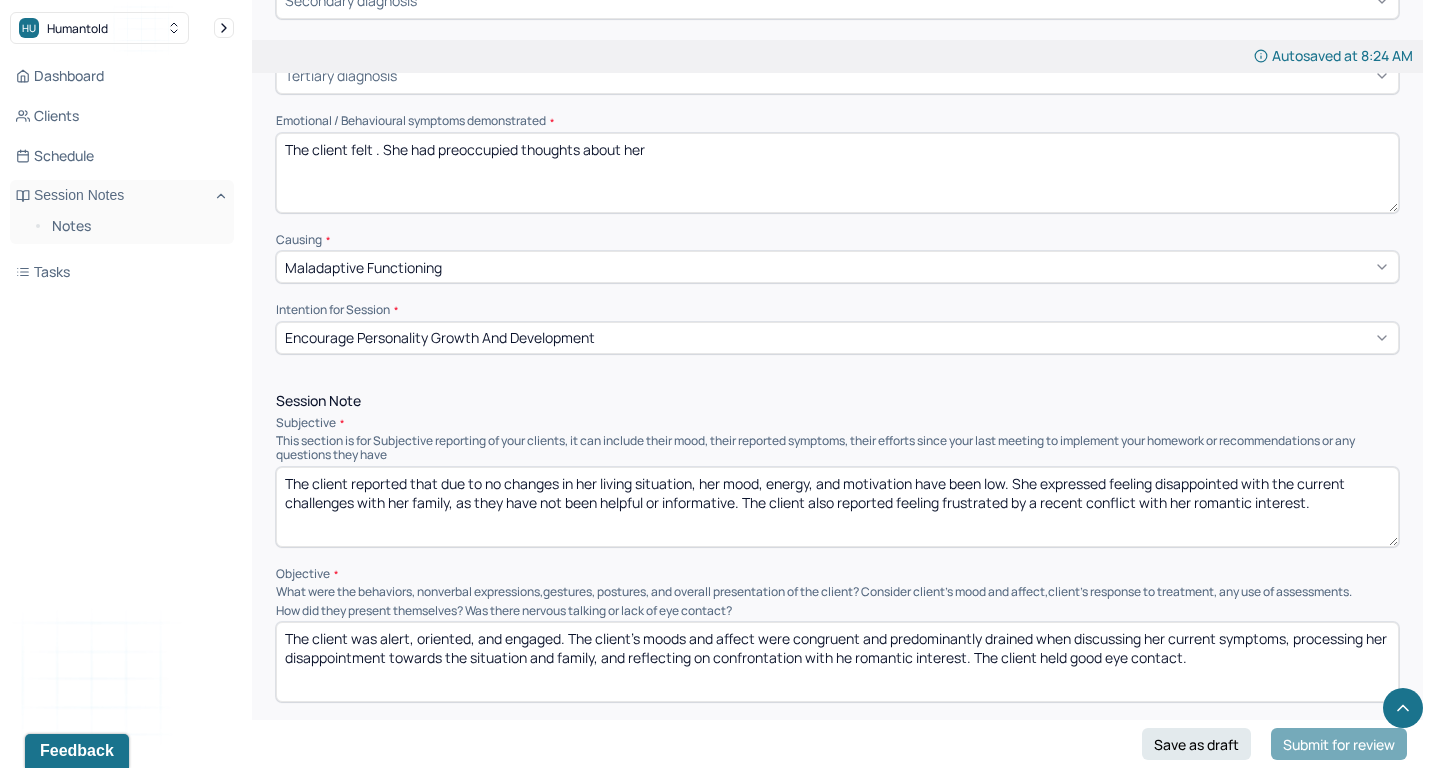 type on "The client felt . She had preoccupied thoughts about her" 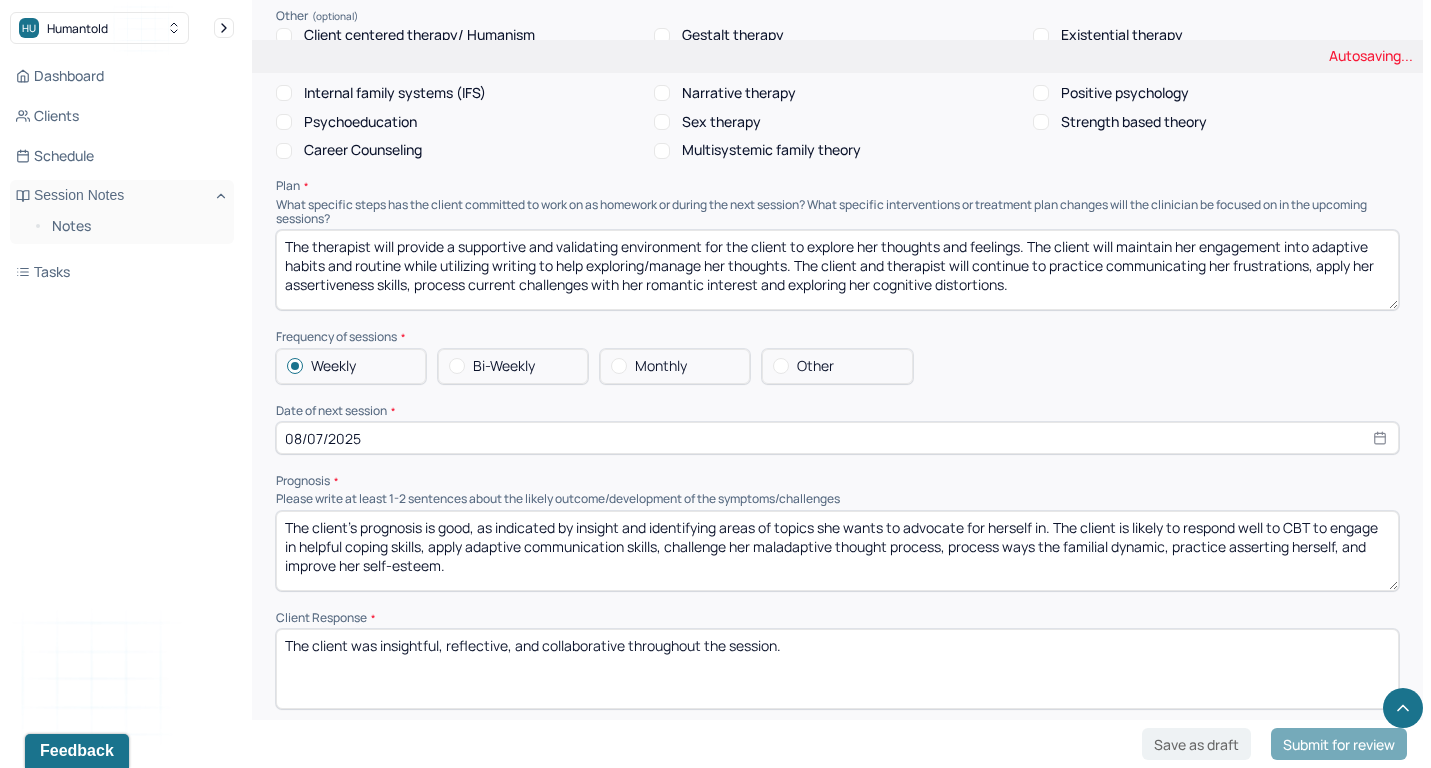 scroll, scrollTop: 2041, scrollLeft: 0, axis: vertical 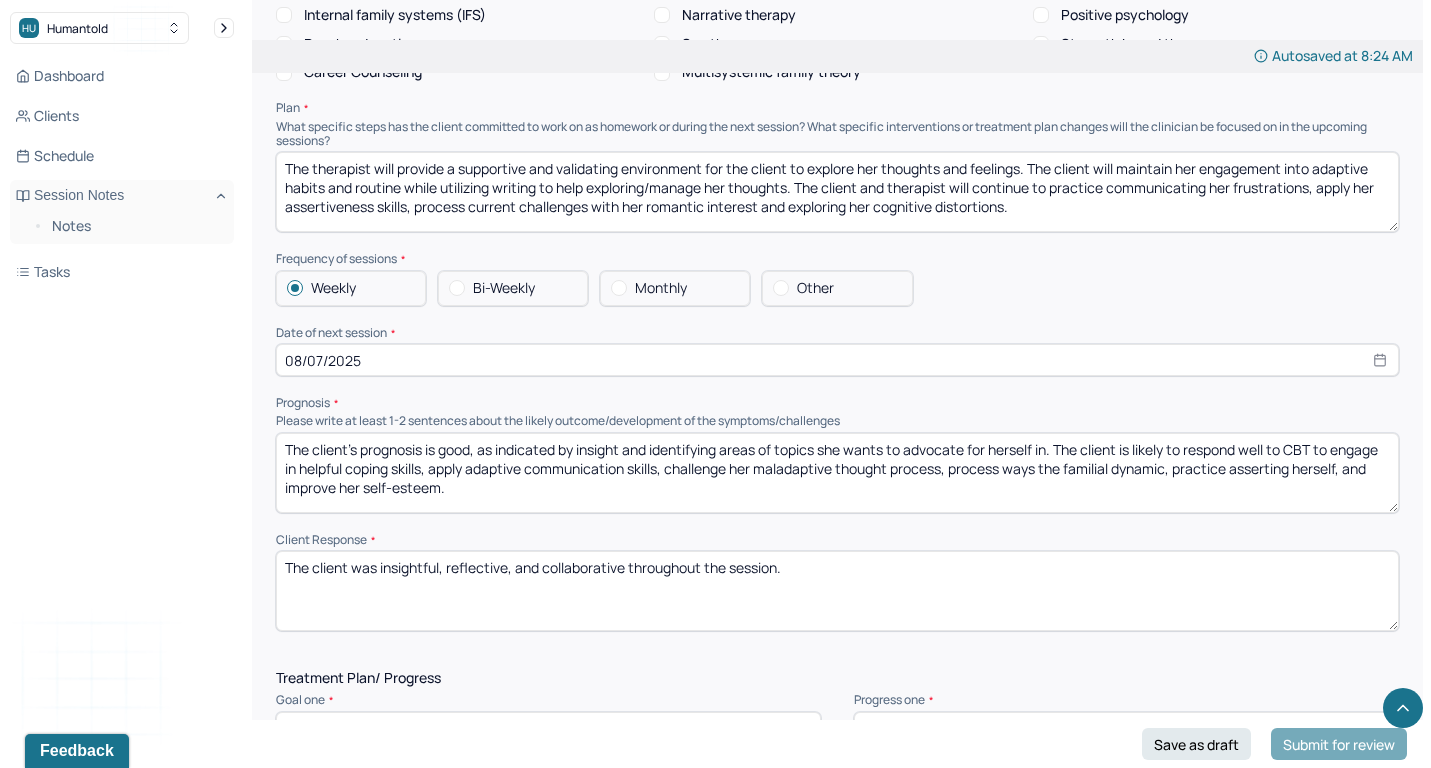 type on "The client reported that" 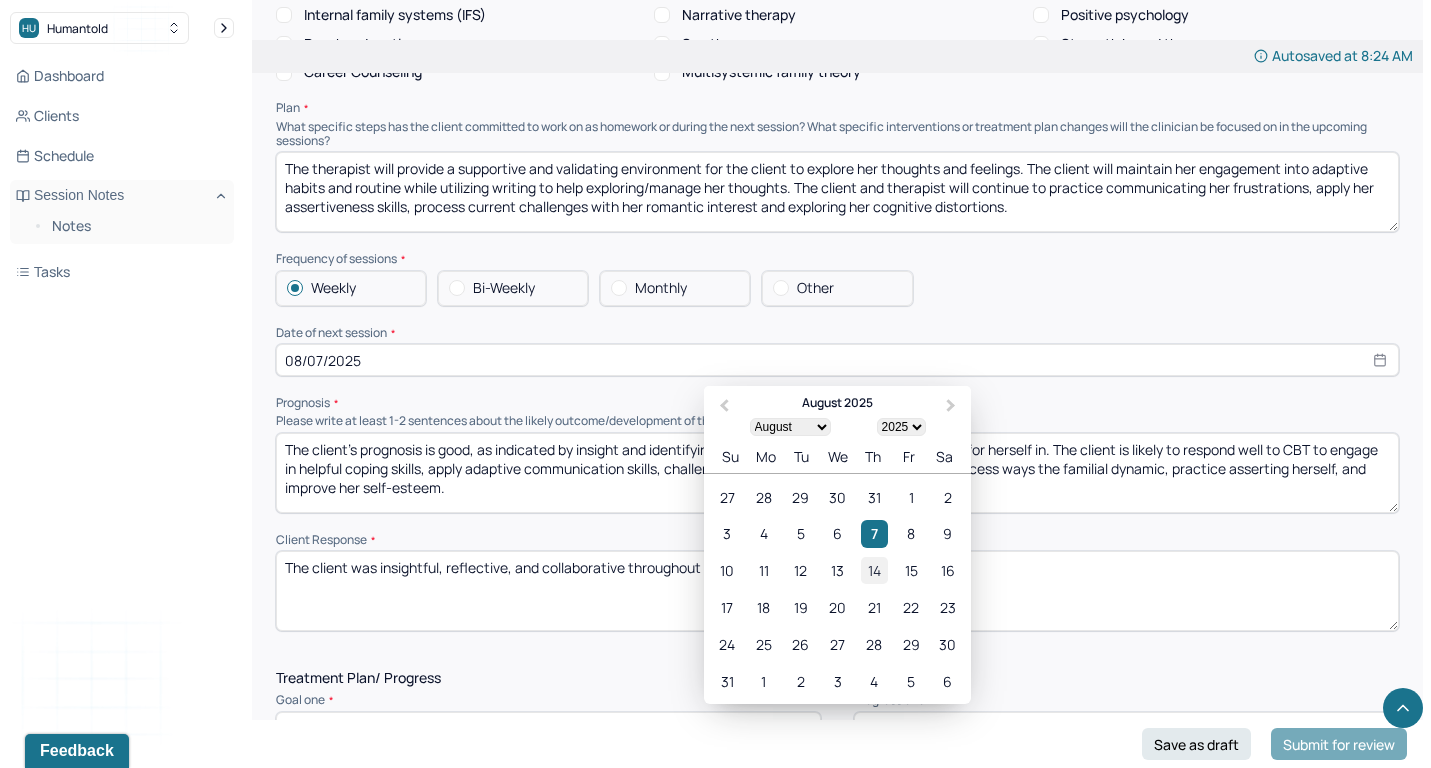 click on "14" at bounding box center (874, 570) 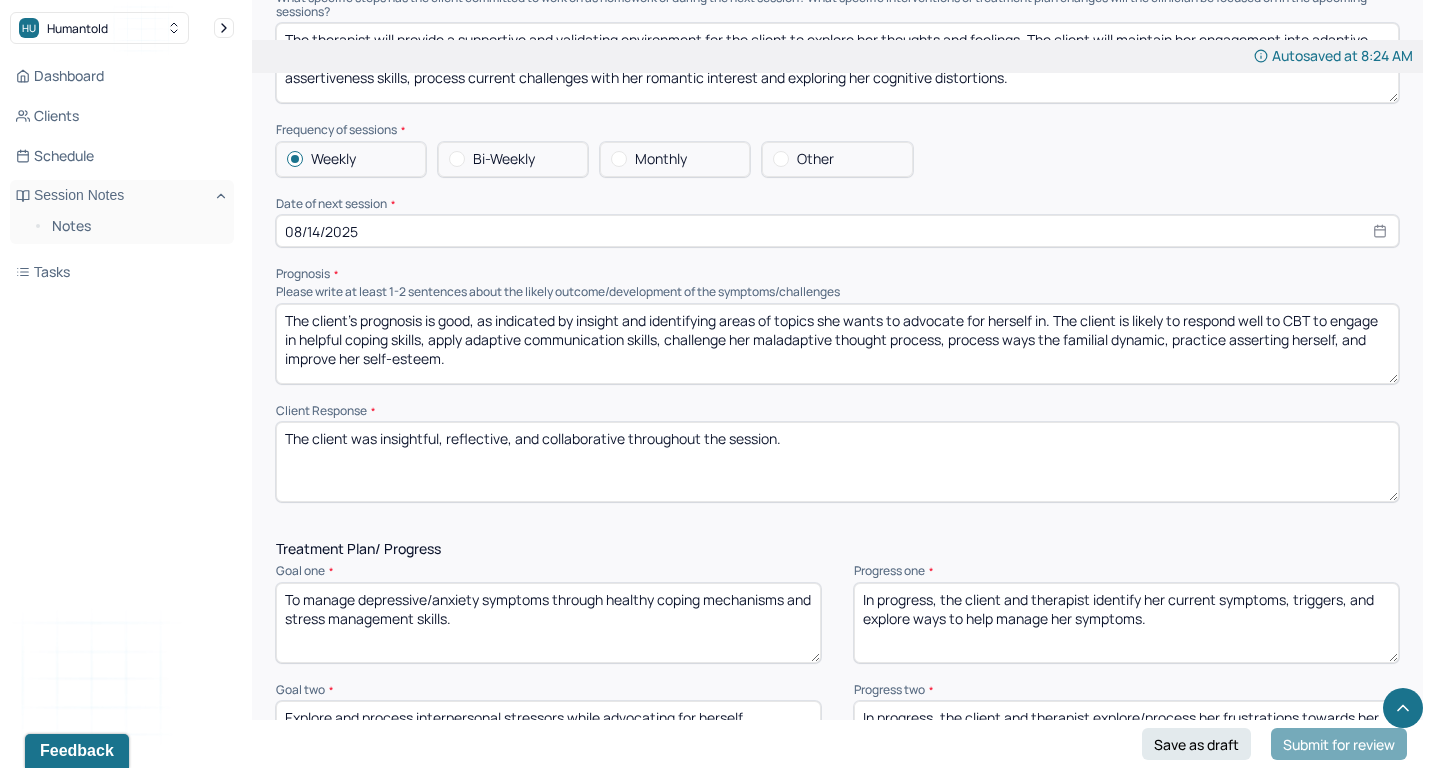 scroll, scrollTop: 2186, scrollLeft: 0, axis: vertical 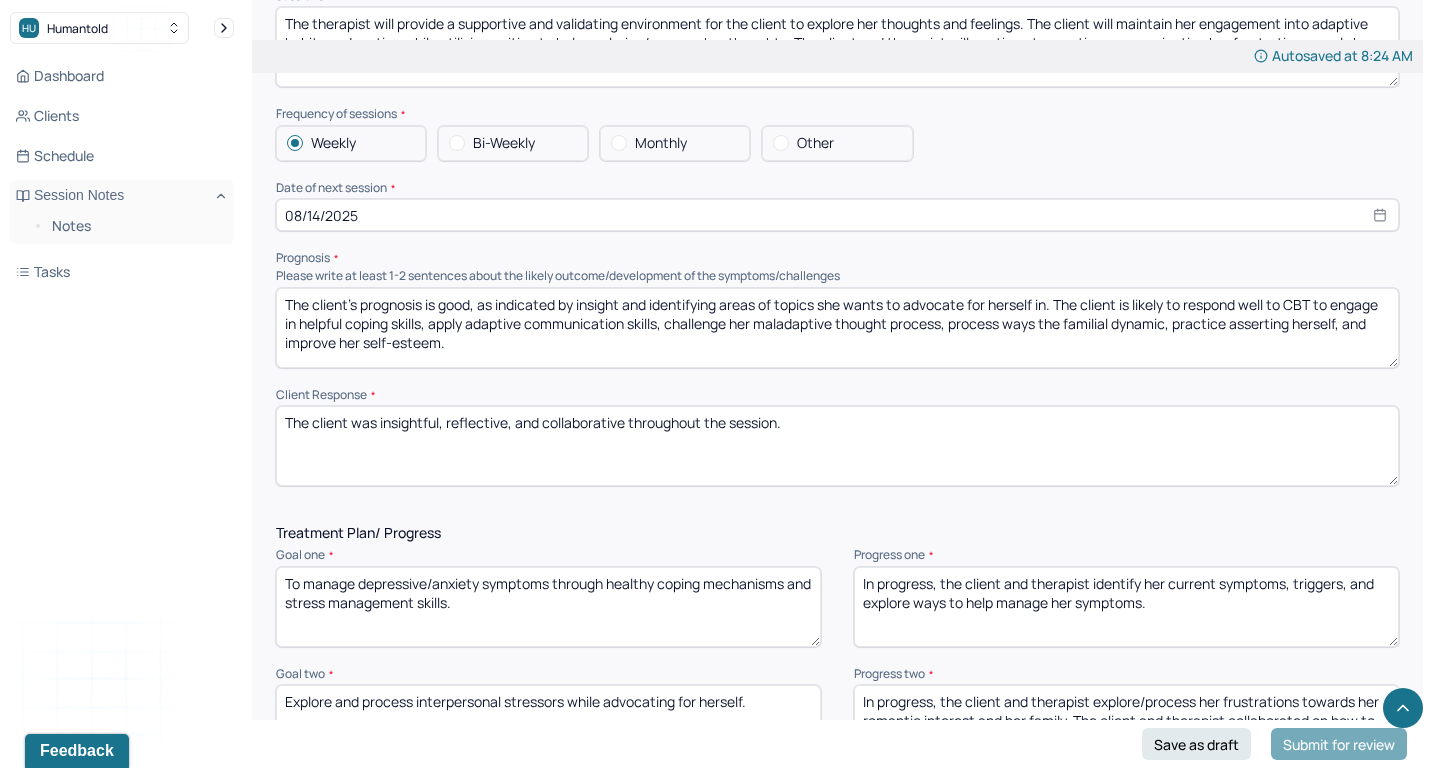 drag, startPoint x: 943, startPoint y: 549, endPoint x: 1078, endPoint y: 660, distance: 174.77414 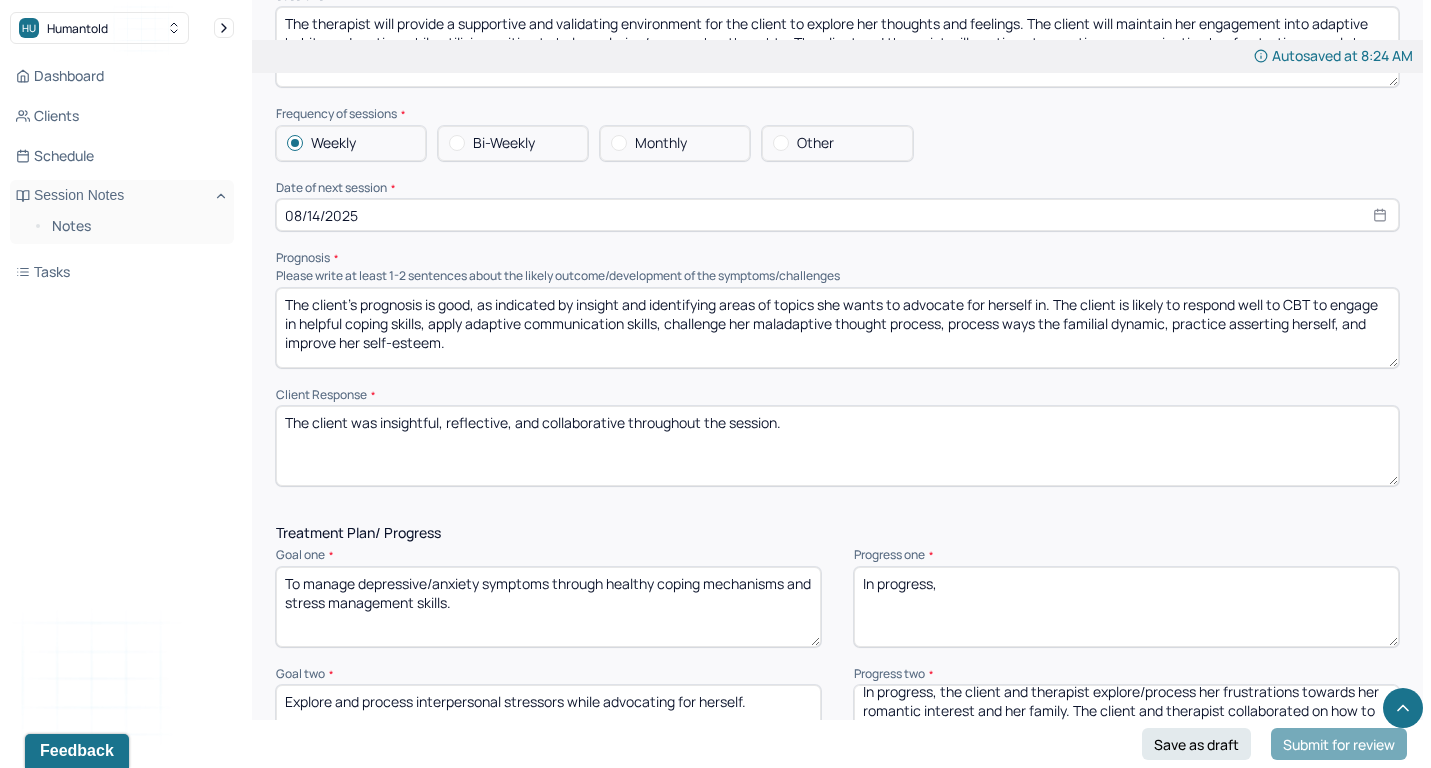 scroll, scrollTop: 9, scrollLeft: 0, axis: vertical 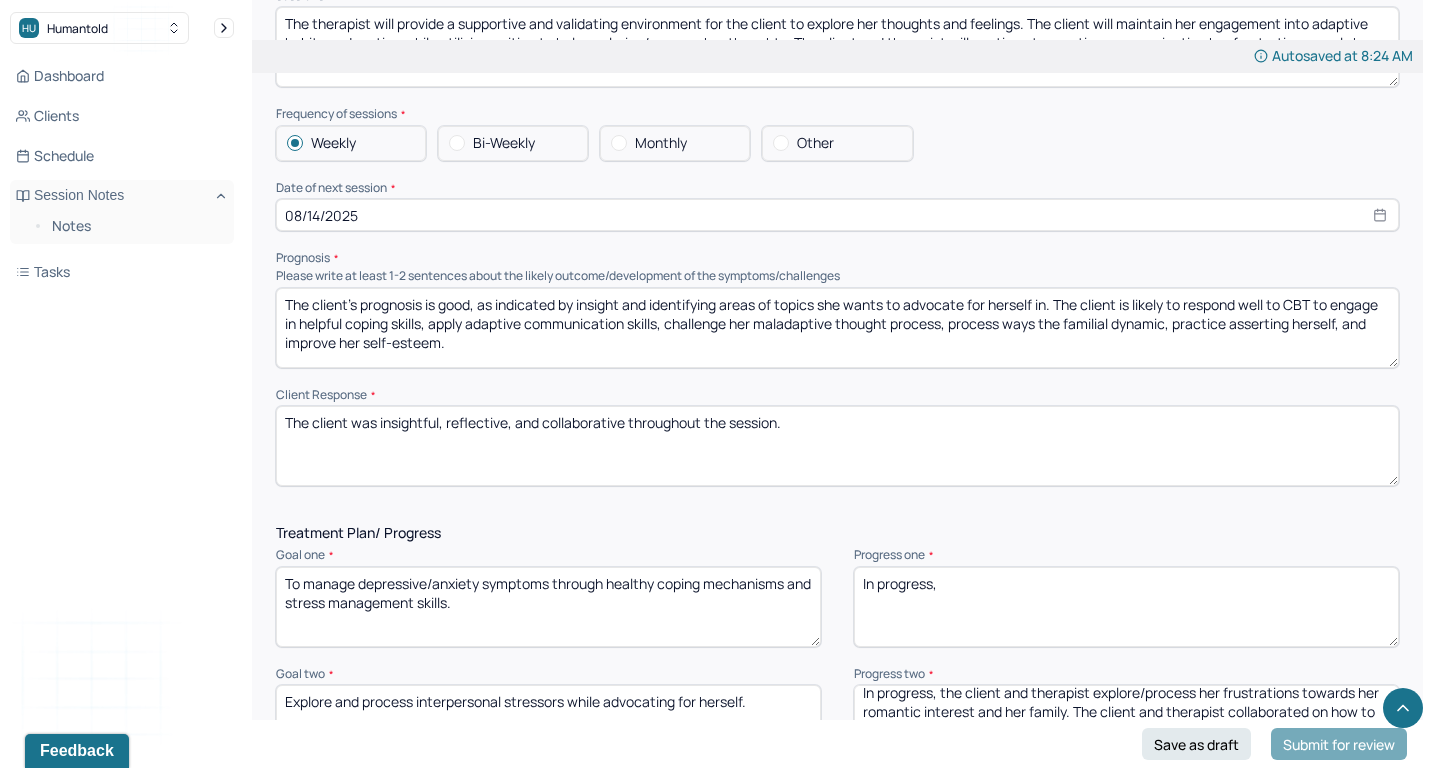 type on "In progress," 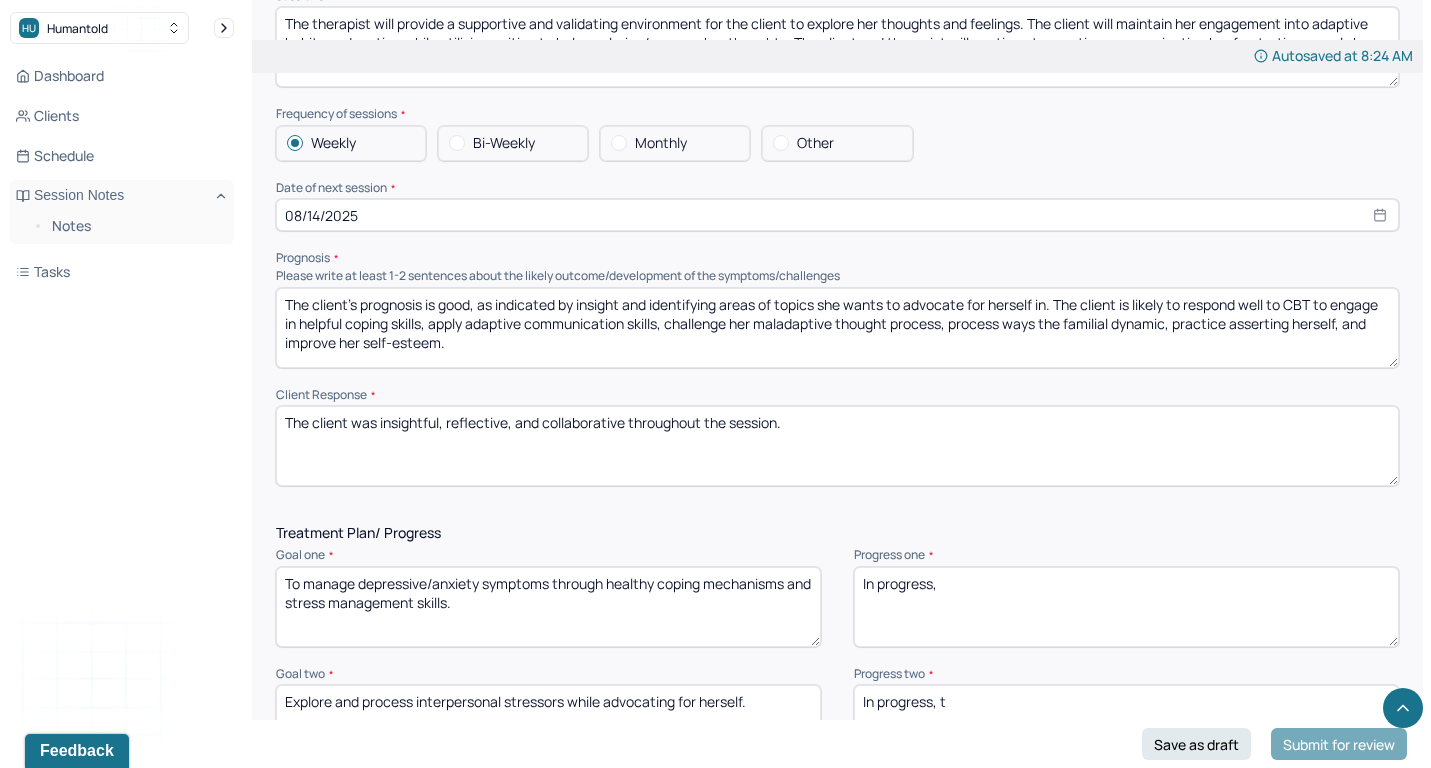 scroll, scrollTop: 0, scrollLeft: 0, axis: both 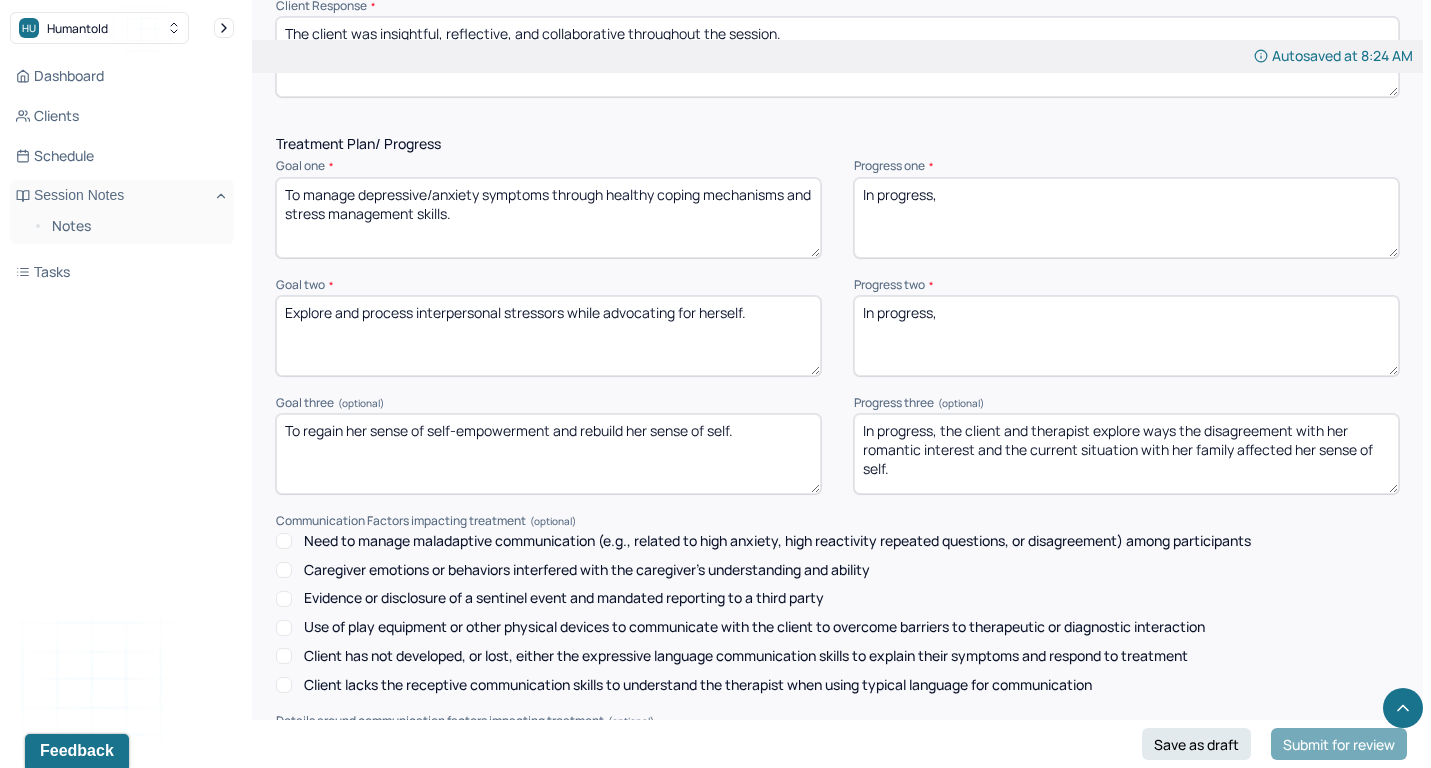 type on "In progress," 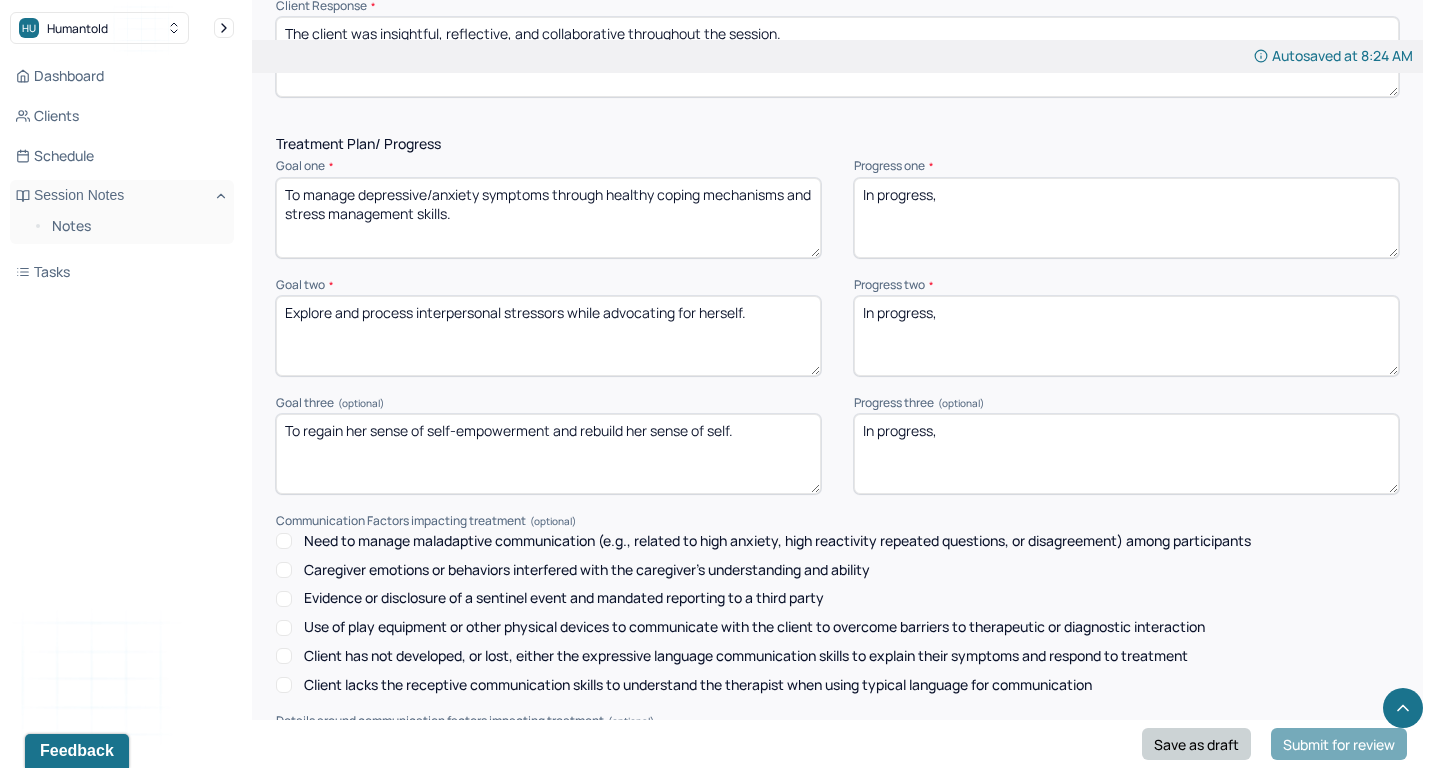 type on "In progress," 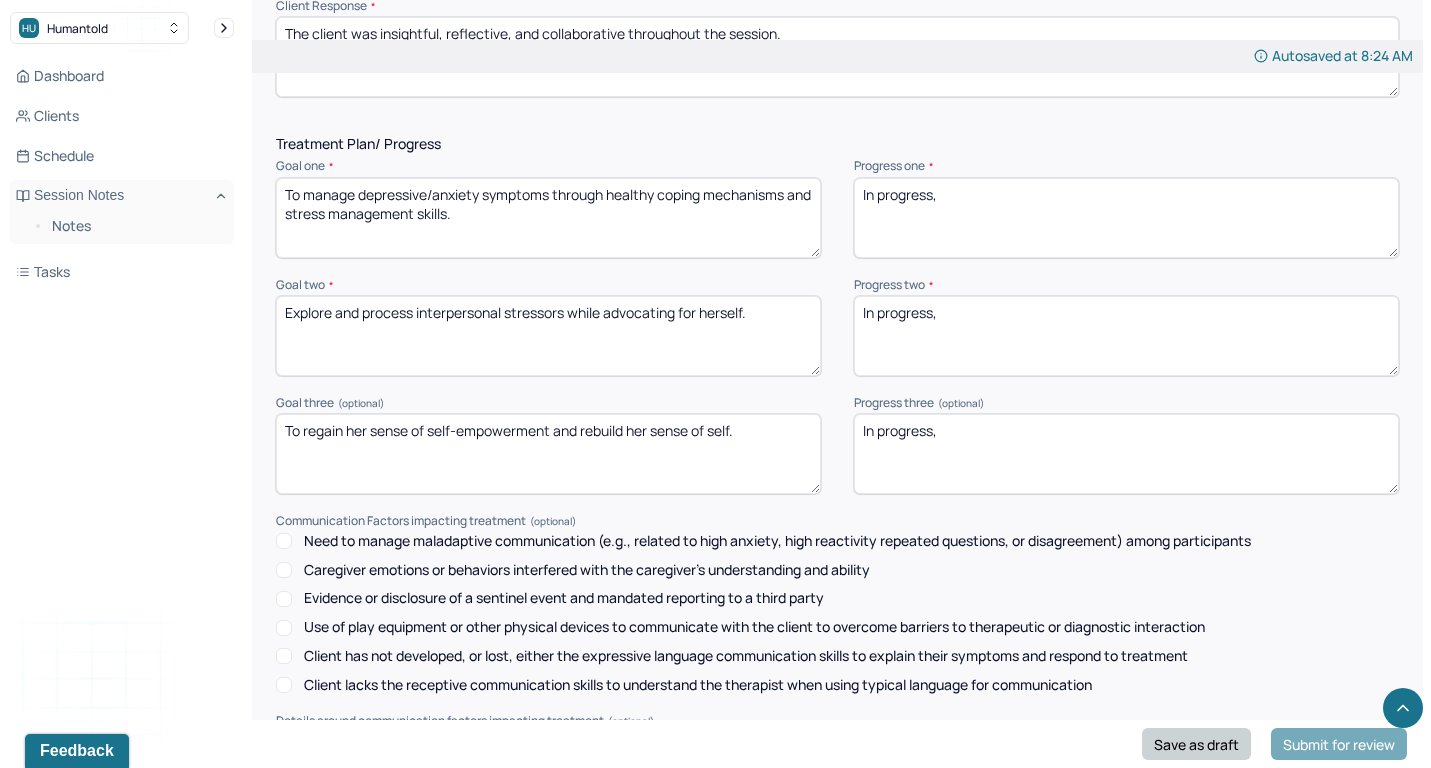 click on "Save as draft" at bounding box center (1196, 744) 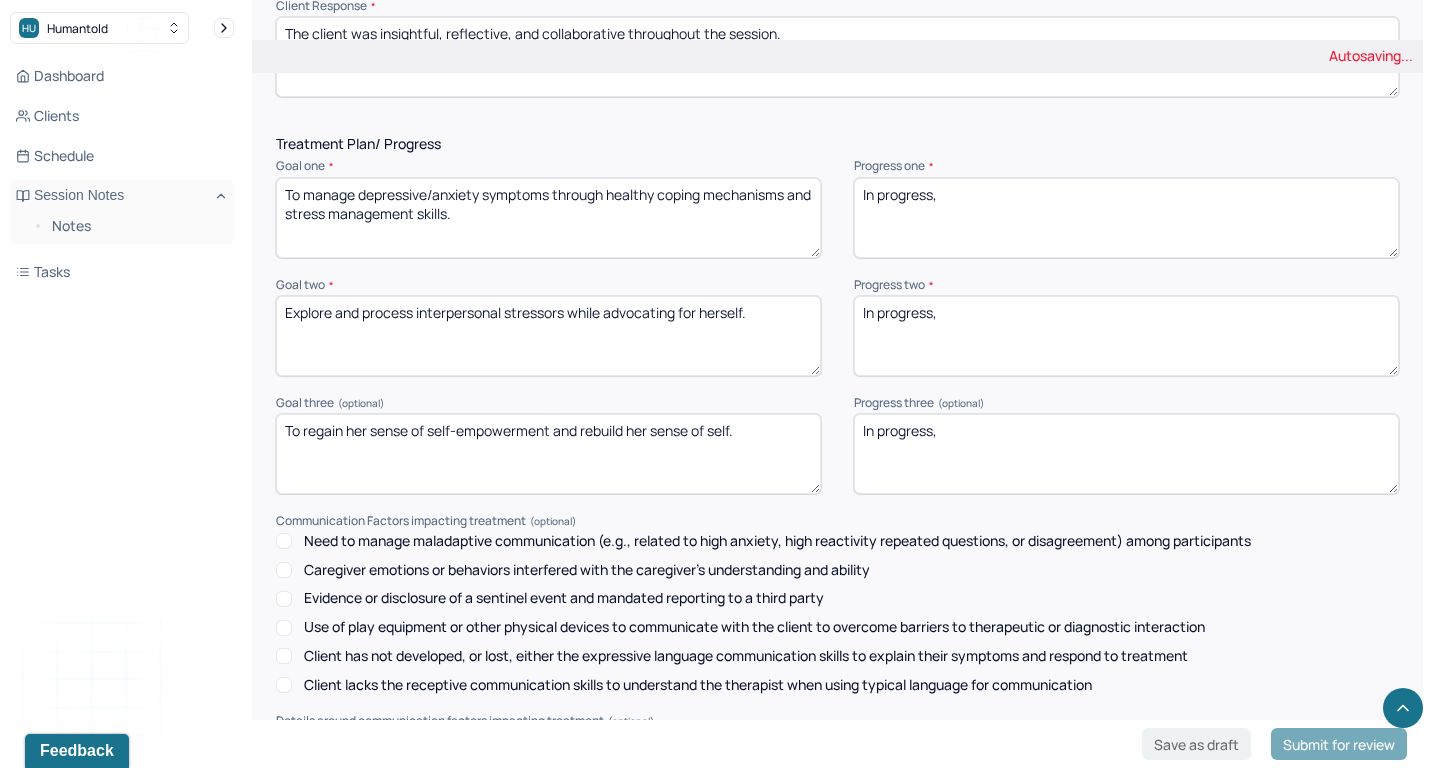 scroll, scrollTop: 12, scrollLeft: 0, axis: vertical 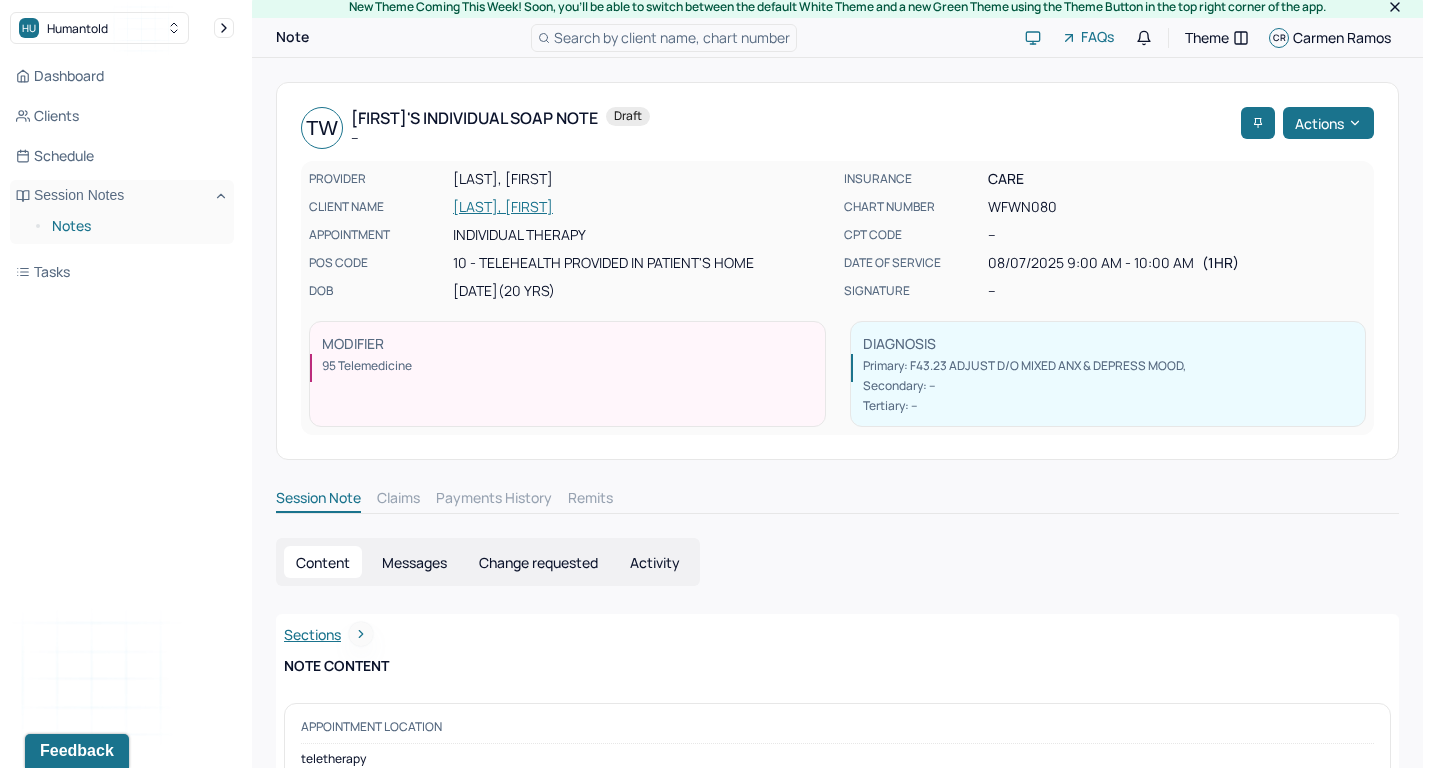 click on "Notes" at bounding box center (135, 226) 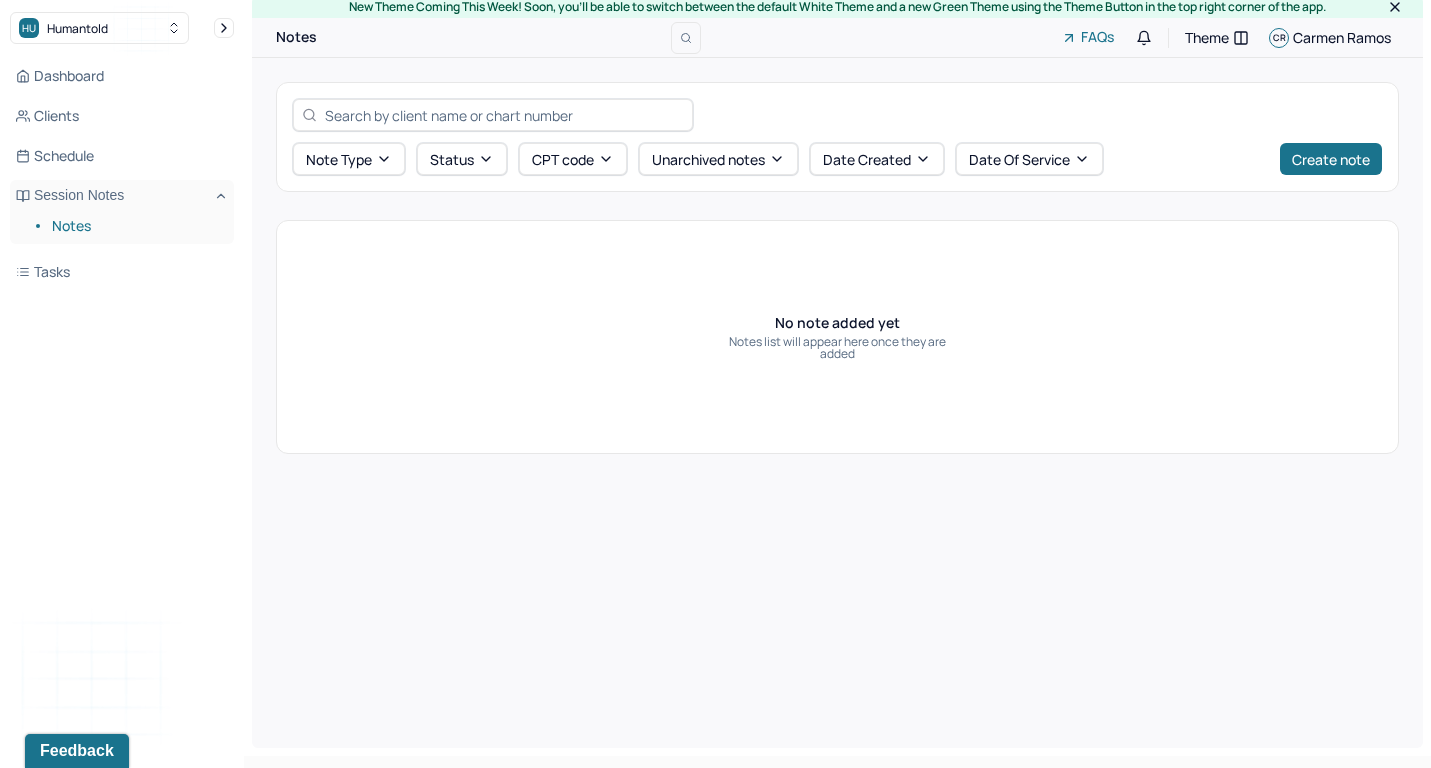 scroll, scrollTop: 0, scrollLeft: 0, axis: both 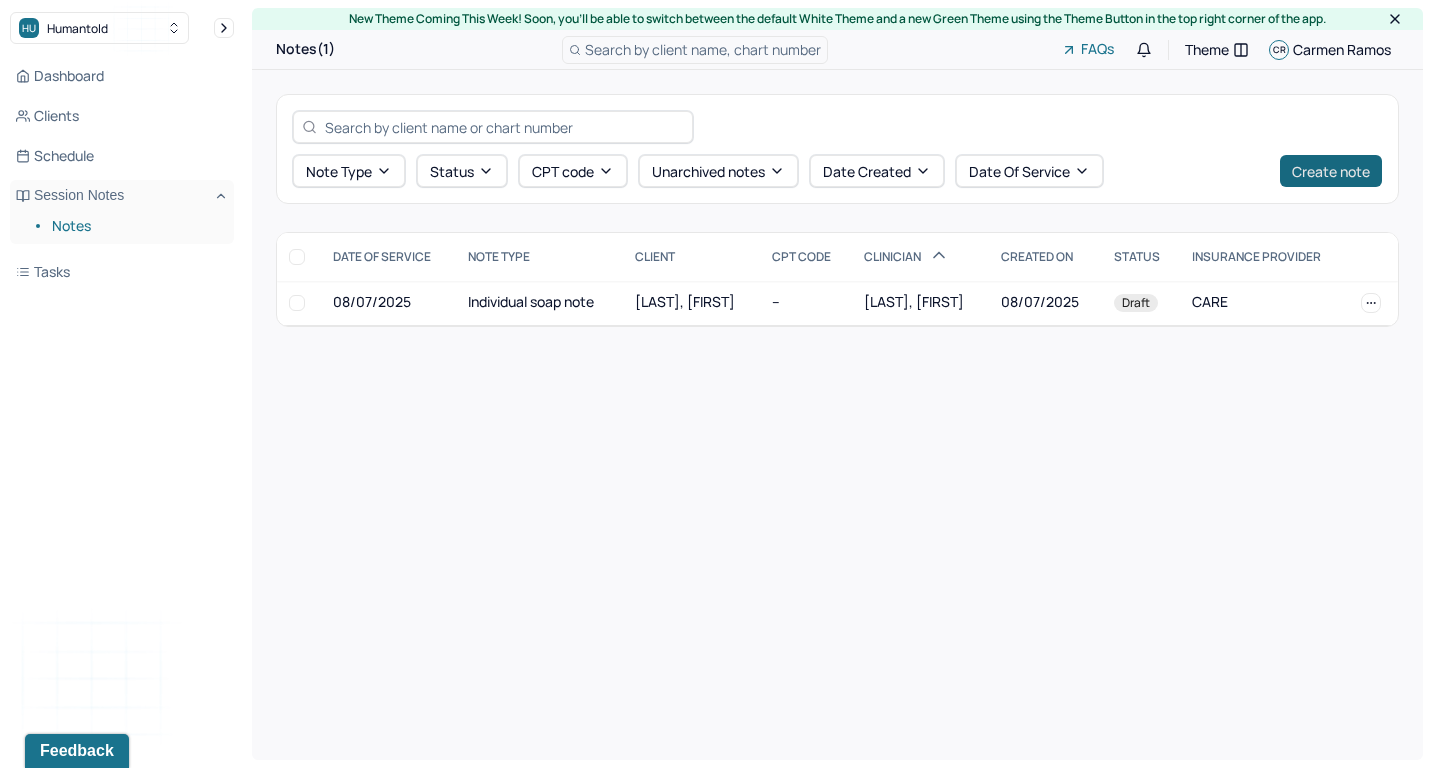 click on "Create note" at bounding box center [1331, 171] 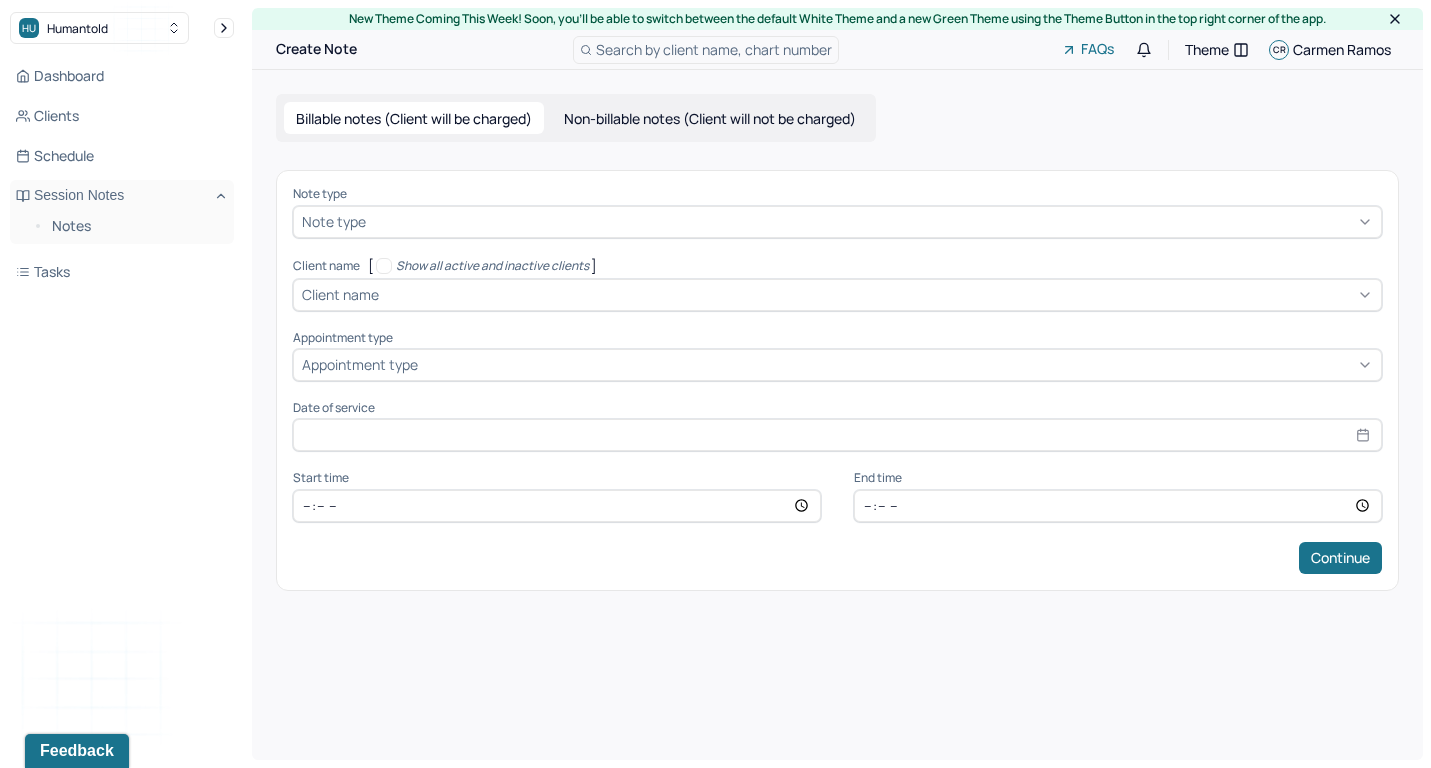 click at bounding box center (871, 221) 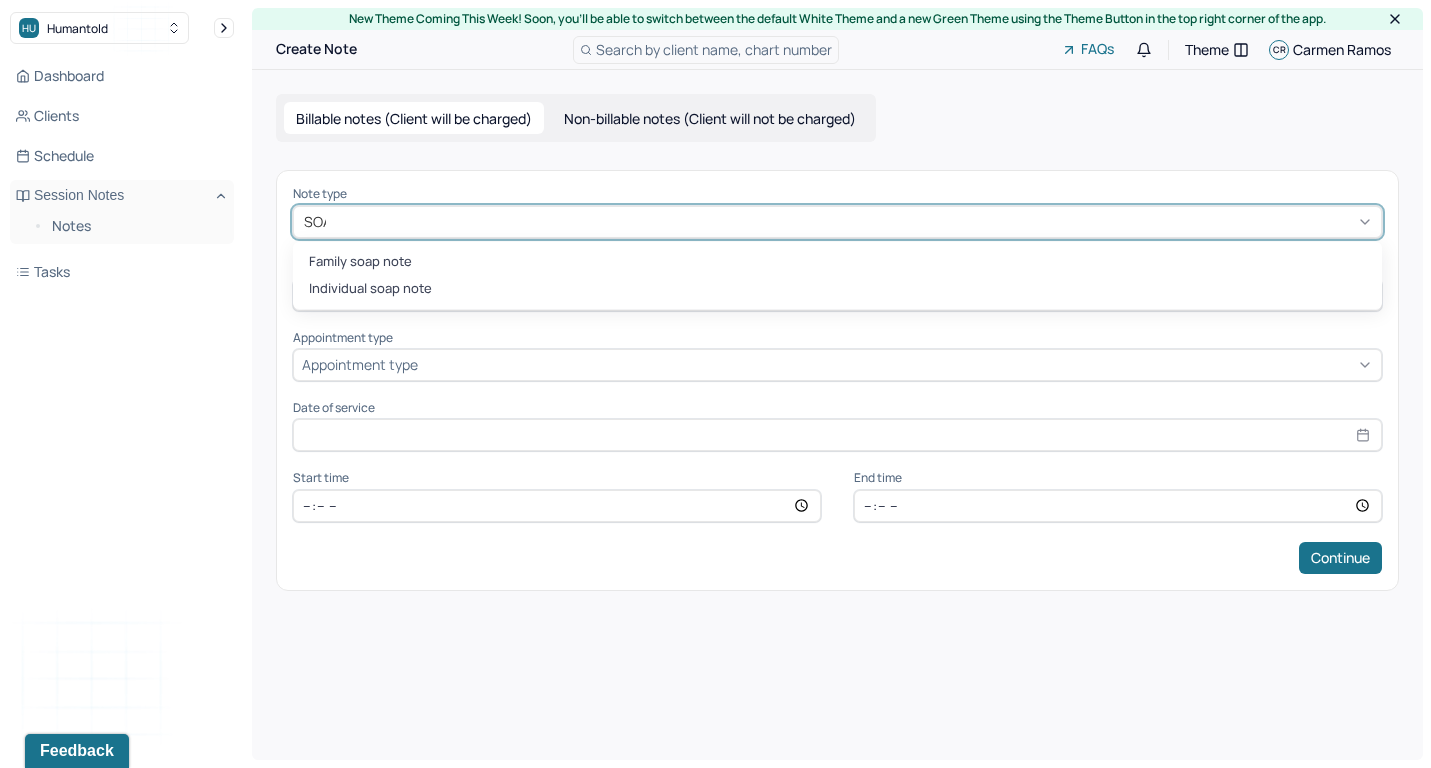 type on "SOAP" 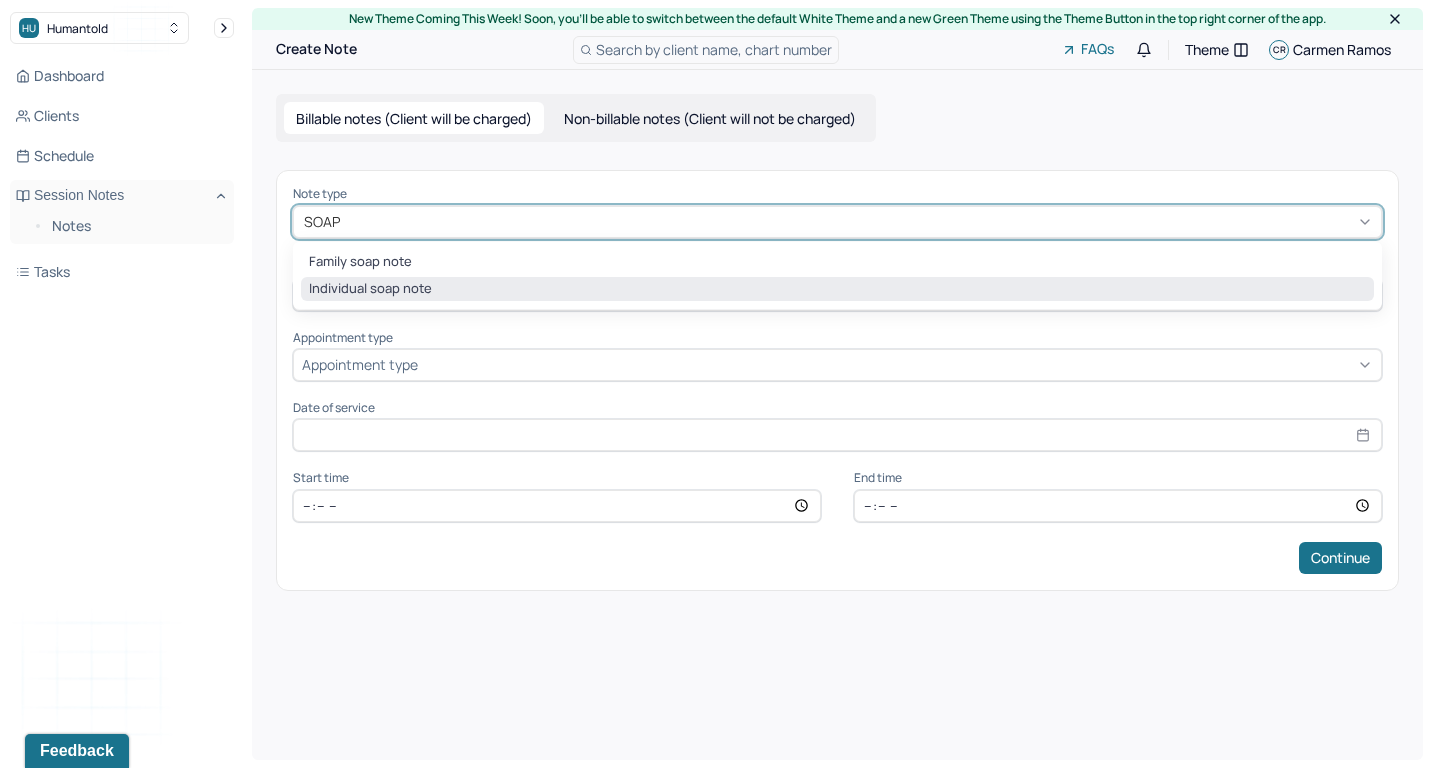 click on "Individual soap note" at bounding box center (837, 289) 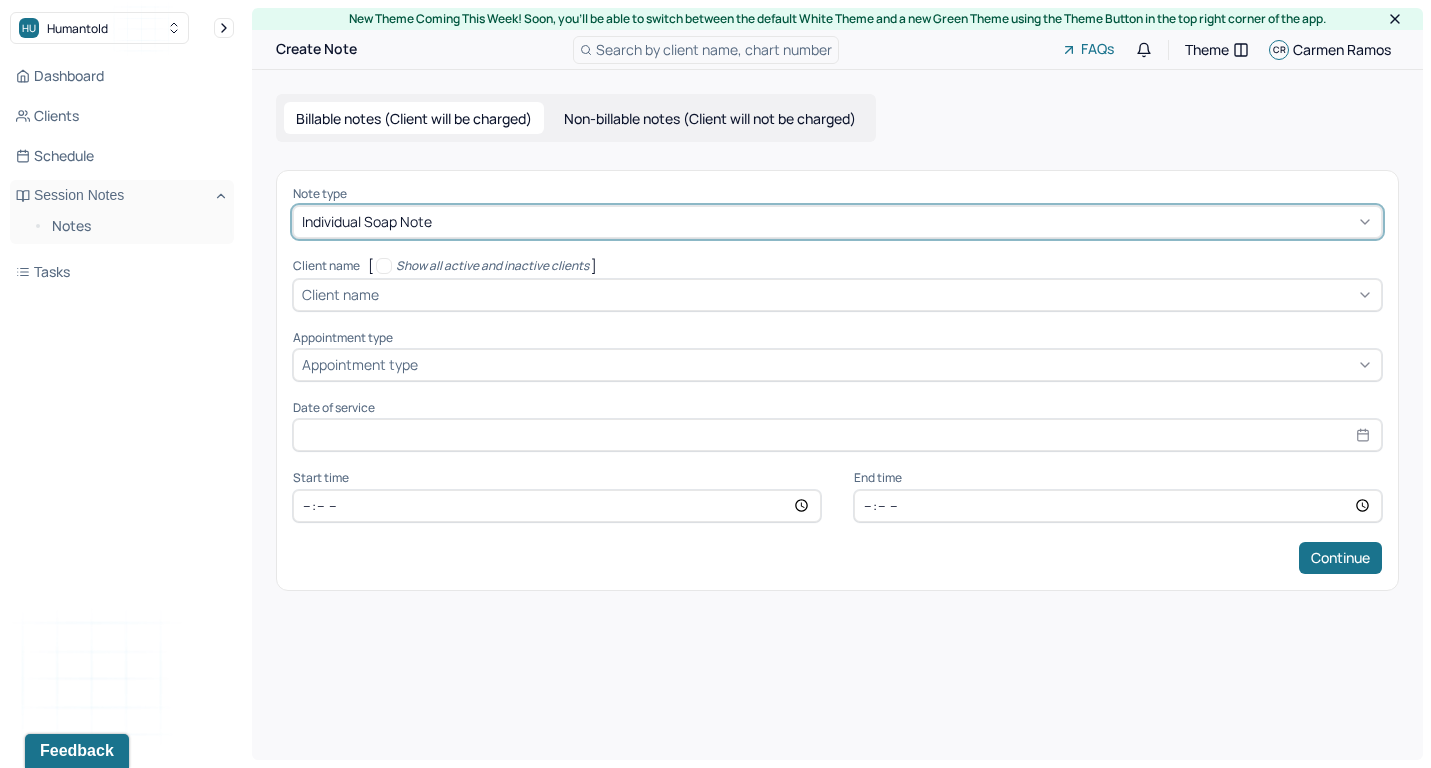 click at bounding box center [878, 294] 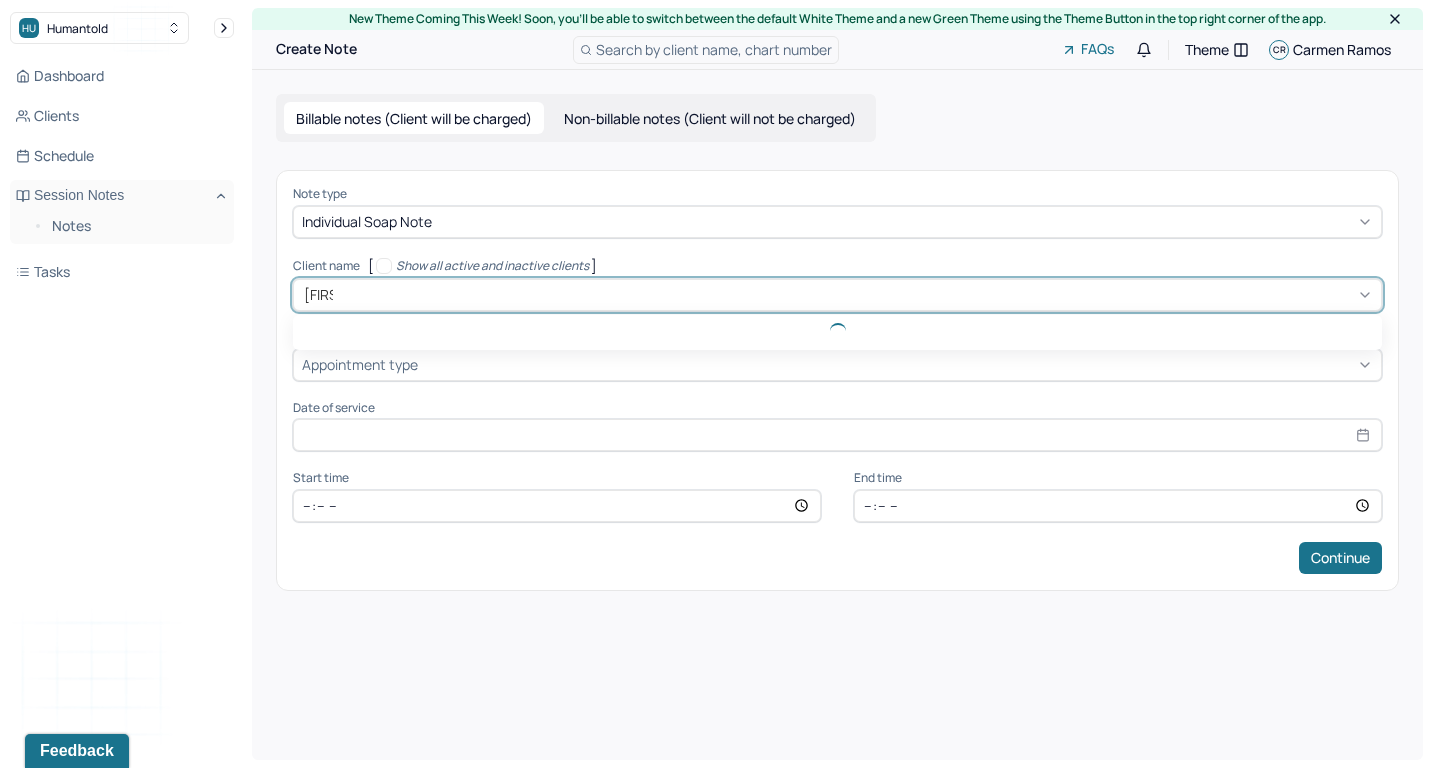 type on "[FIRST]" 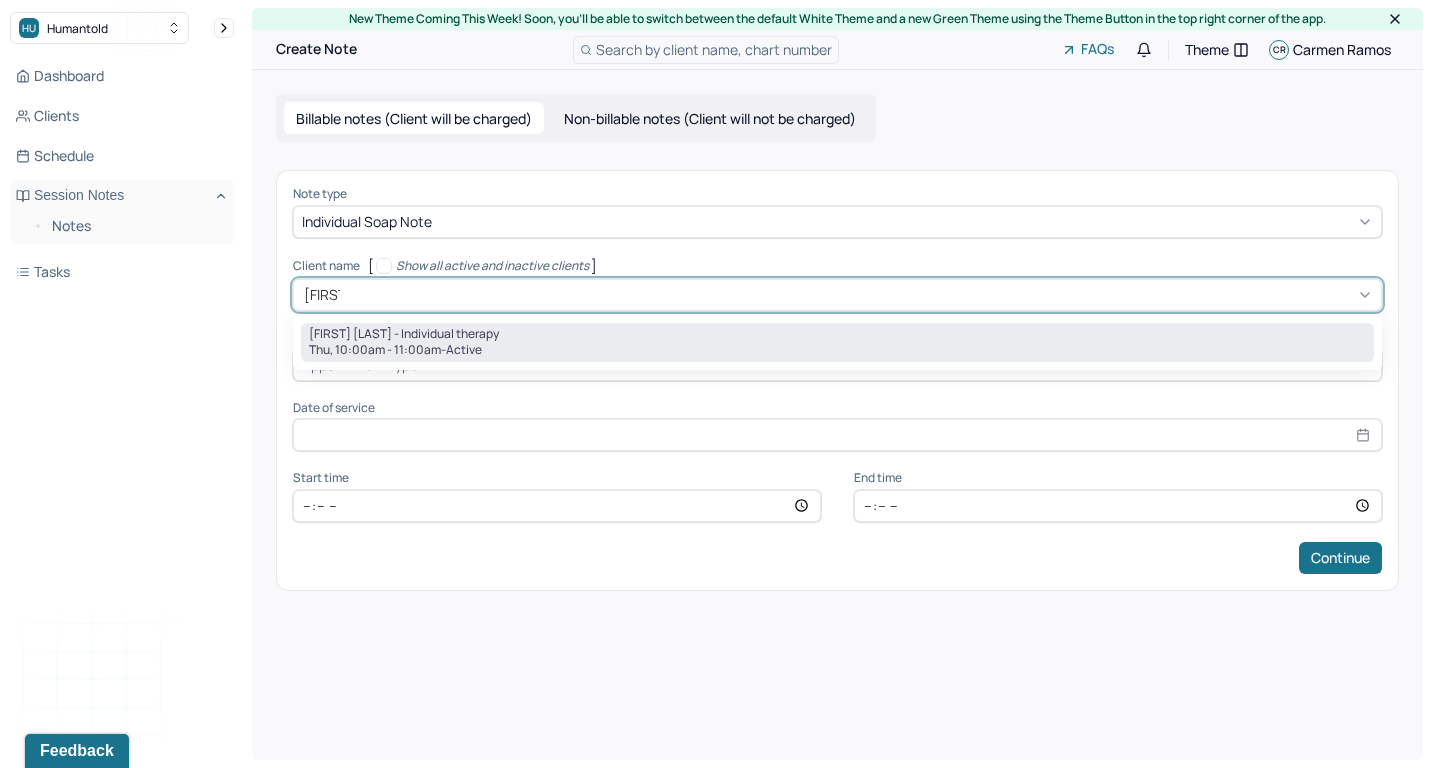 click on "Thu, 10:00am - 11:00am  -  active" at bounding box center (837, 350) 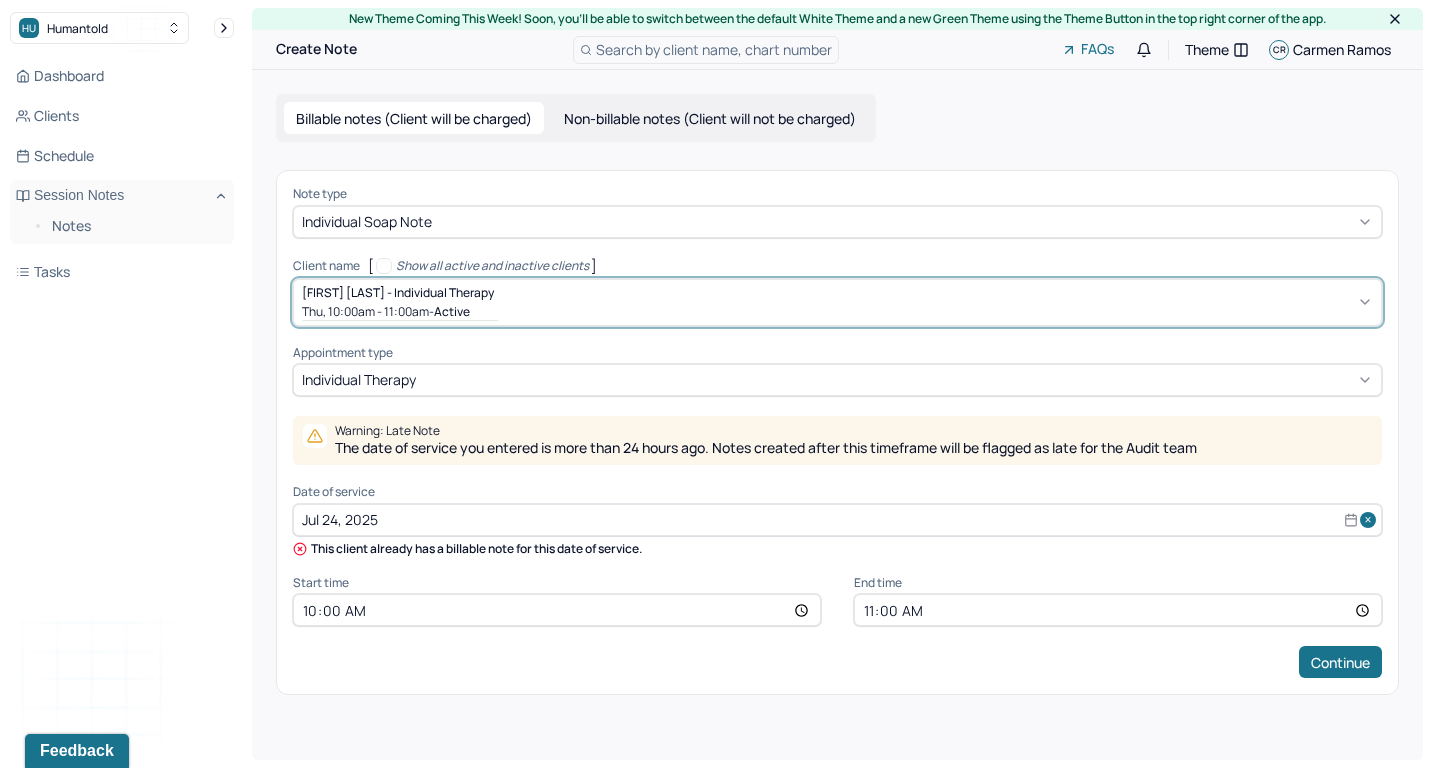 click on "Jul 24, 2025" at bounding box center [837, 520] 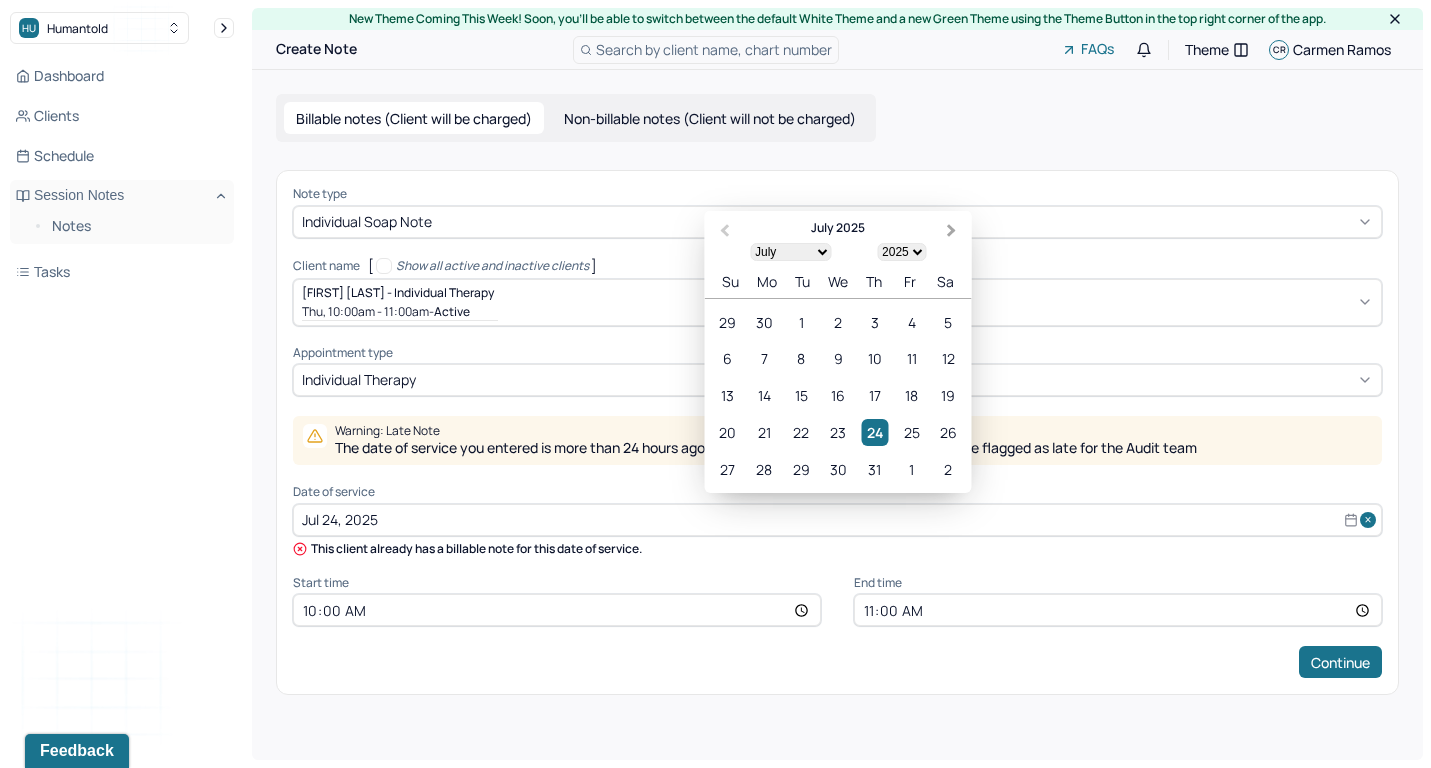 click on "Next Month" at bounding box center [954, 232] 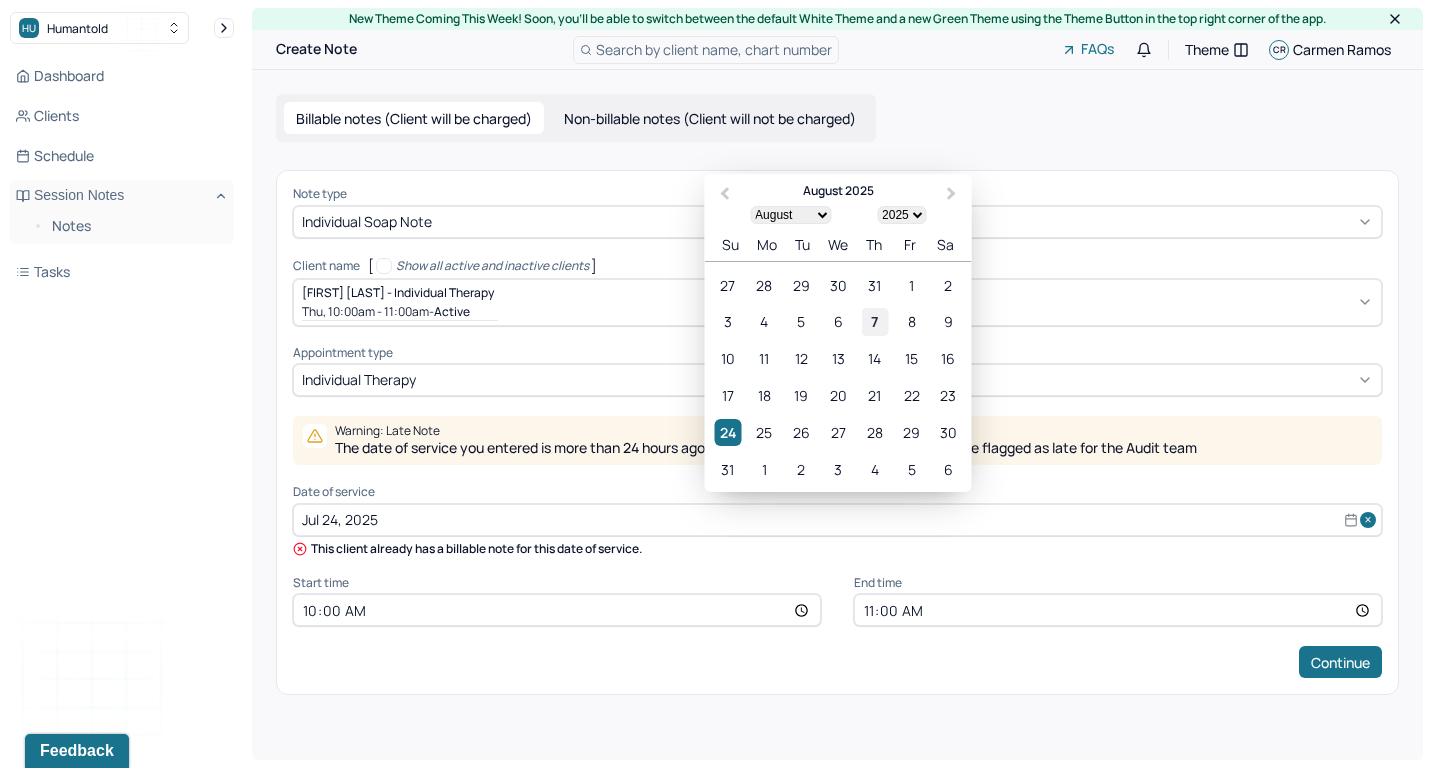 click on "7" at bounding box center (874, 321) 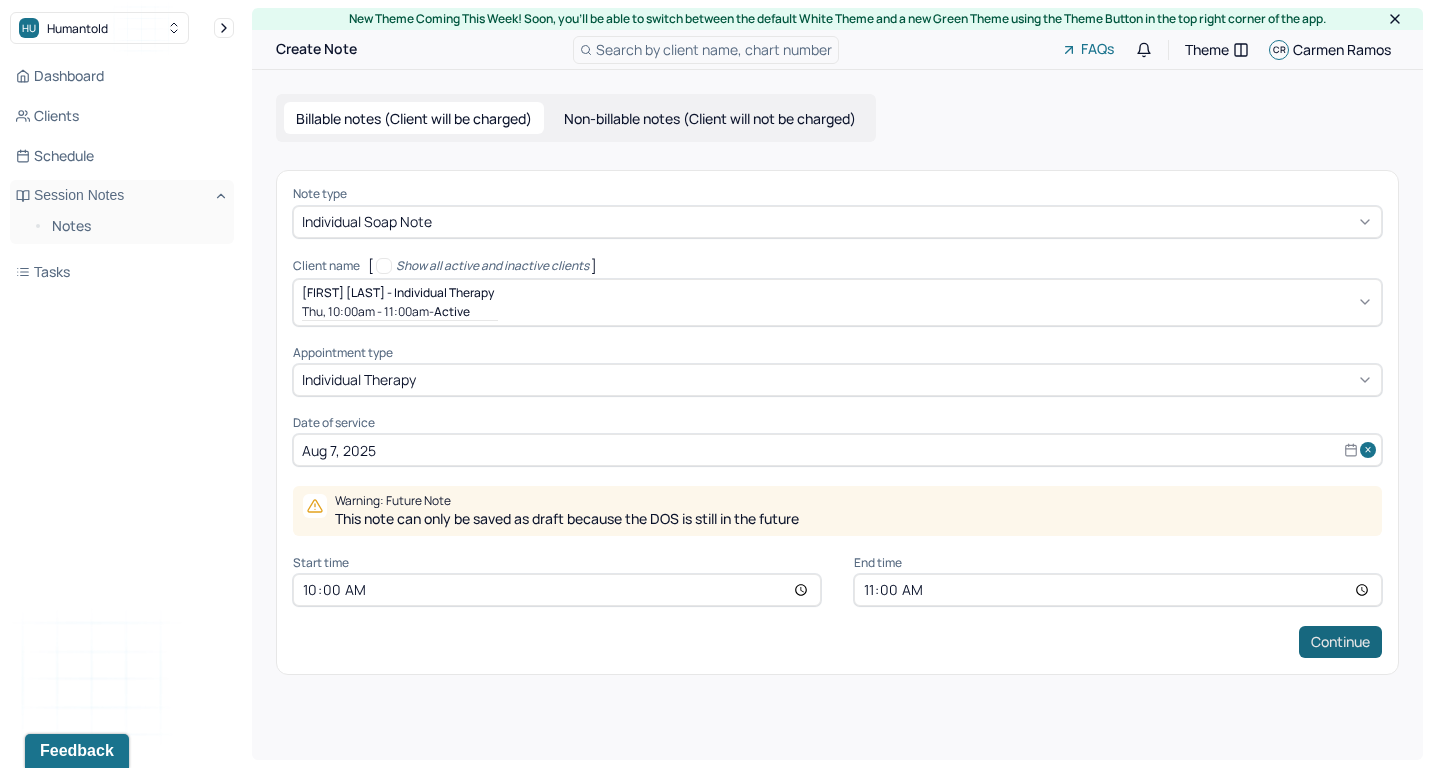 click on "Continue" at bounding box center [1340, 642] 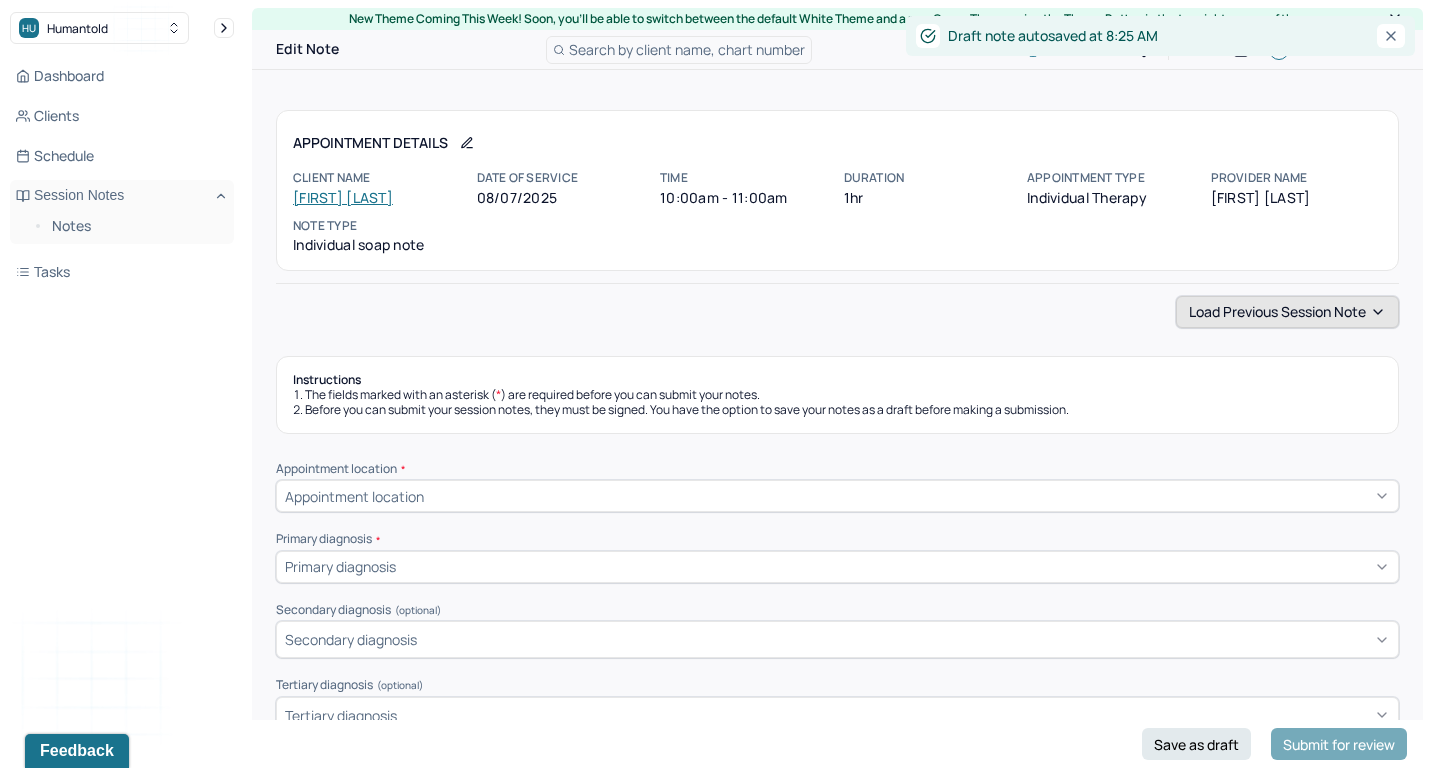 click on "Load previous session note" at bounding box center [1287, 312] 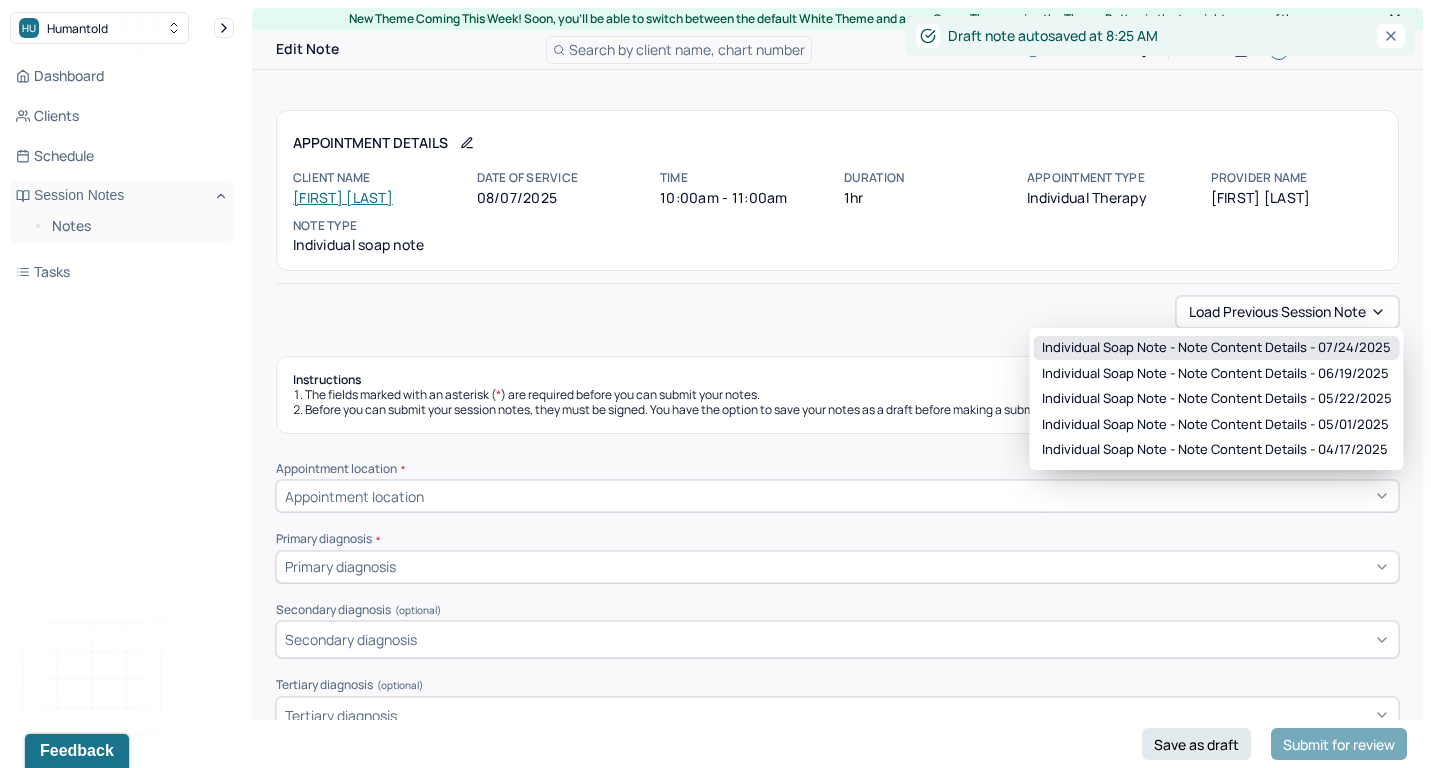 click on "Individual soap note   - Note content Details -   07/24/2025" at bounding box center (1217, 348) 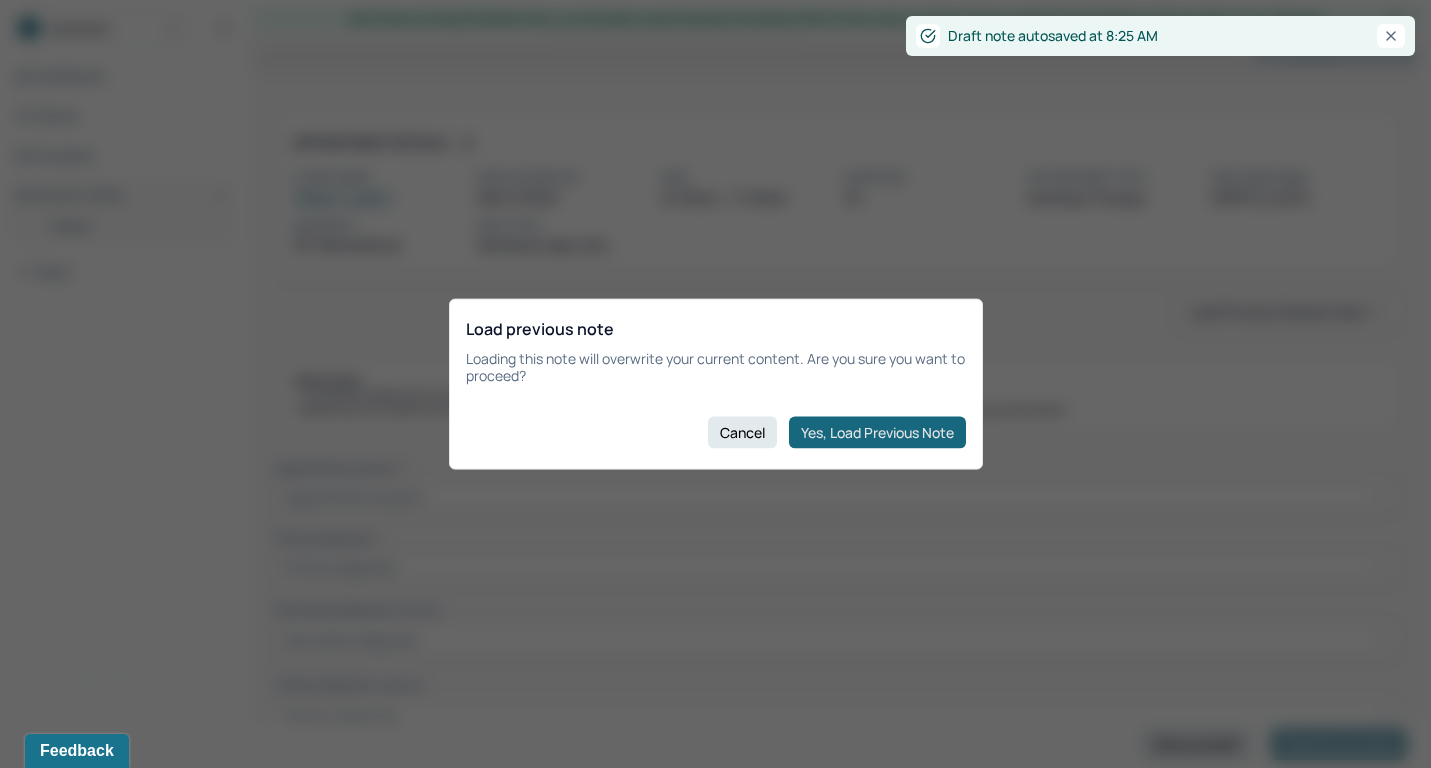 click on "Yes, Load Previous Note" at bounding box center [877, 432] 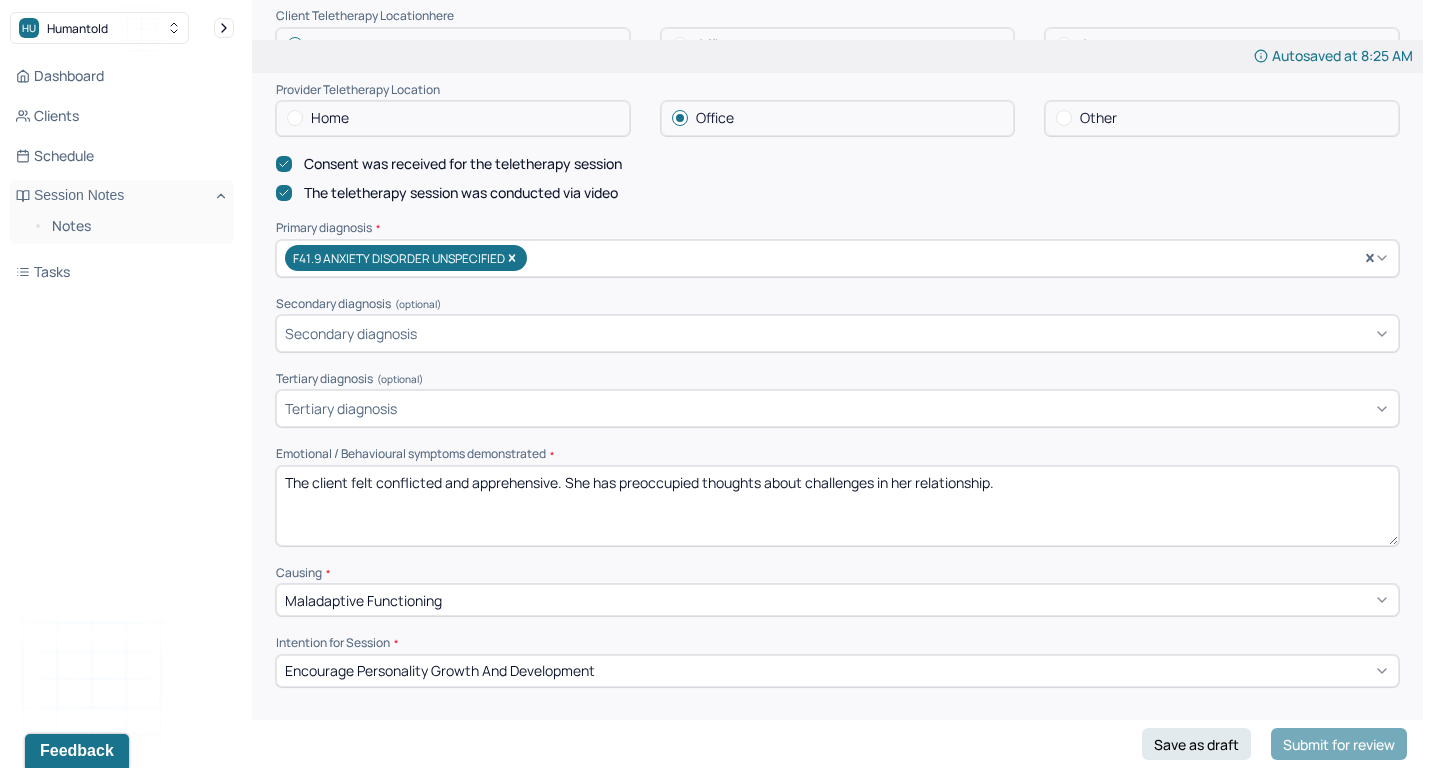 scroll, scrollTop: 530, scrollLeft: 0, axis: vertical 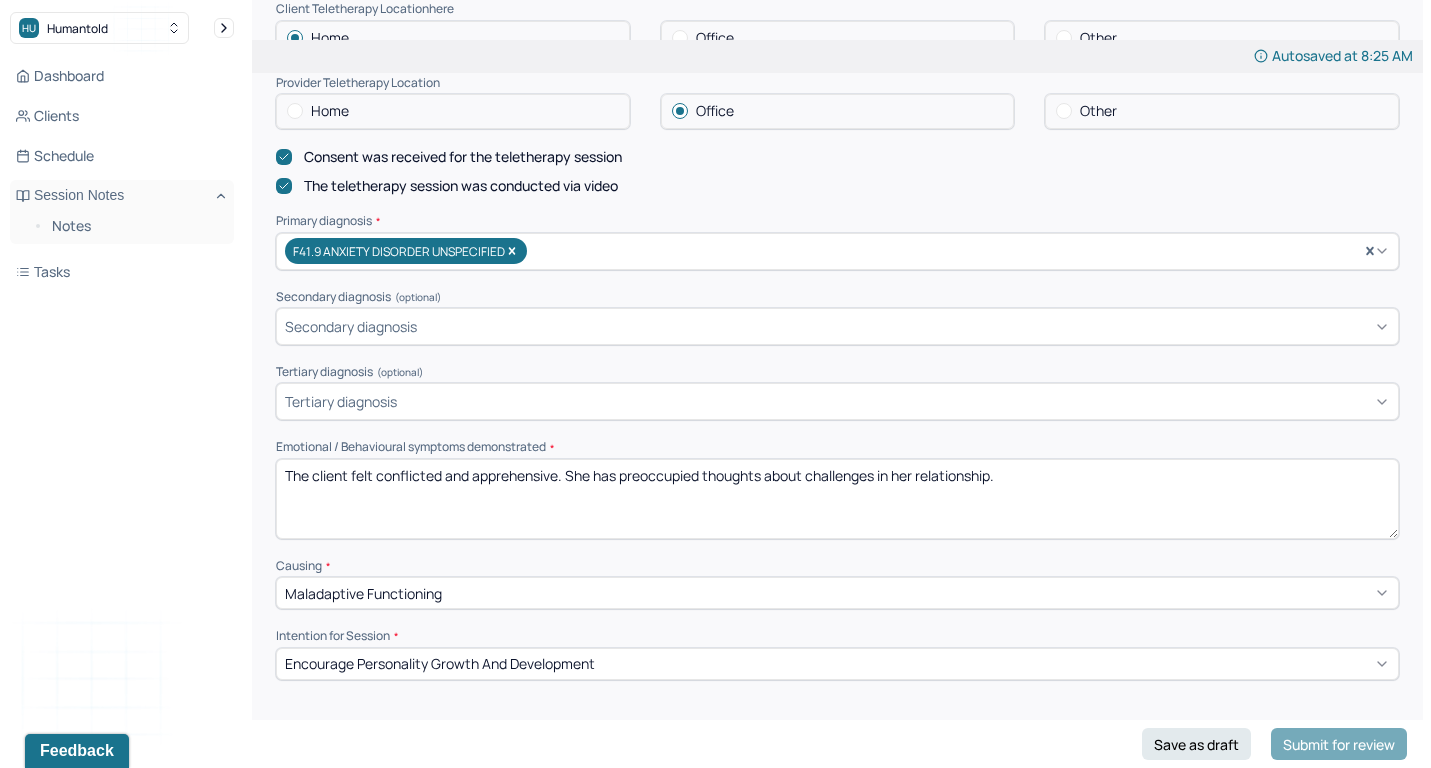 drag, startPoint x: 377, startPoint y: 458, endPoint x: 557, endPoint y: 459, distance: 180.00278 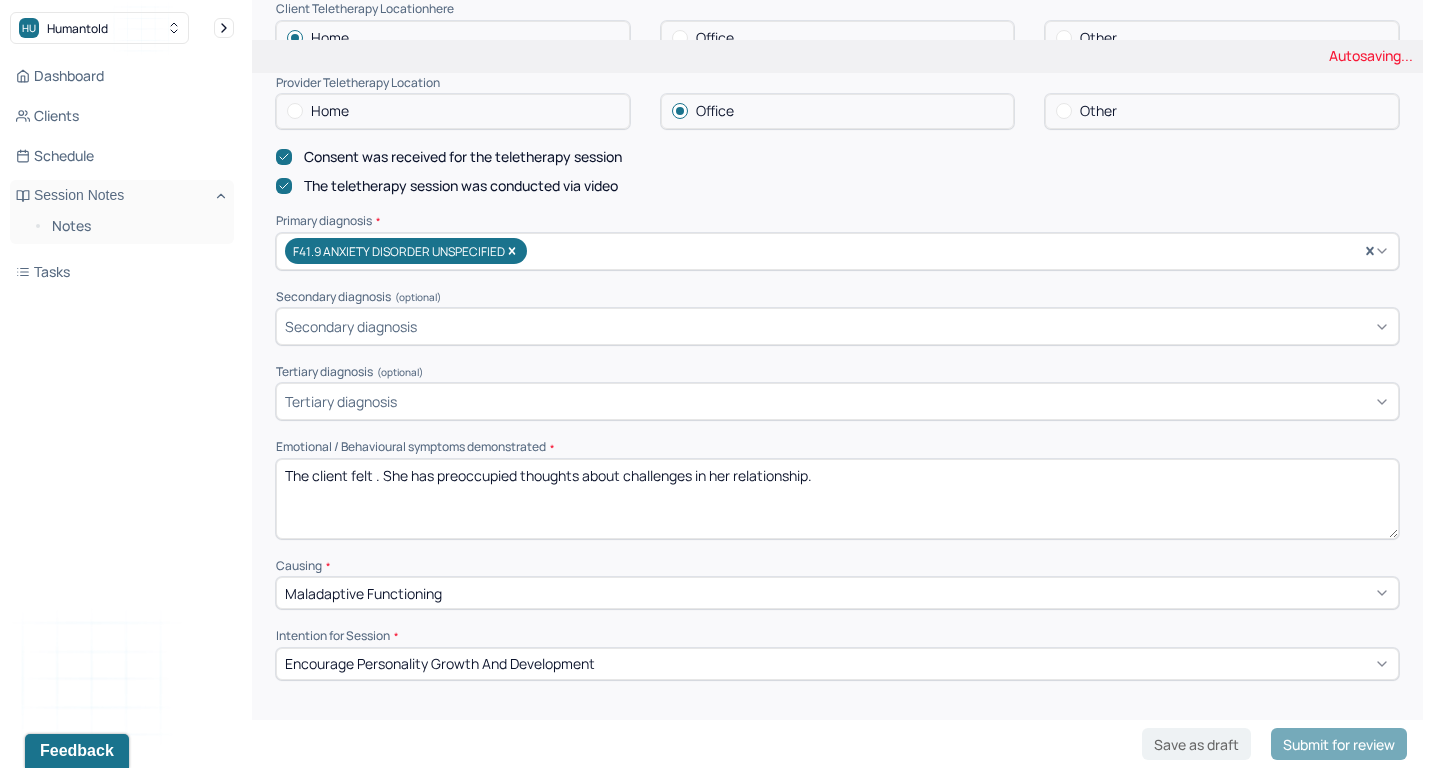 drag, startPoint x: 621, startPoint y: 456, endPoint x: 888, endPoint y: 475, distance: 267.67517 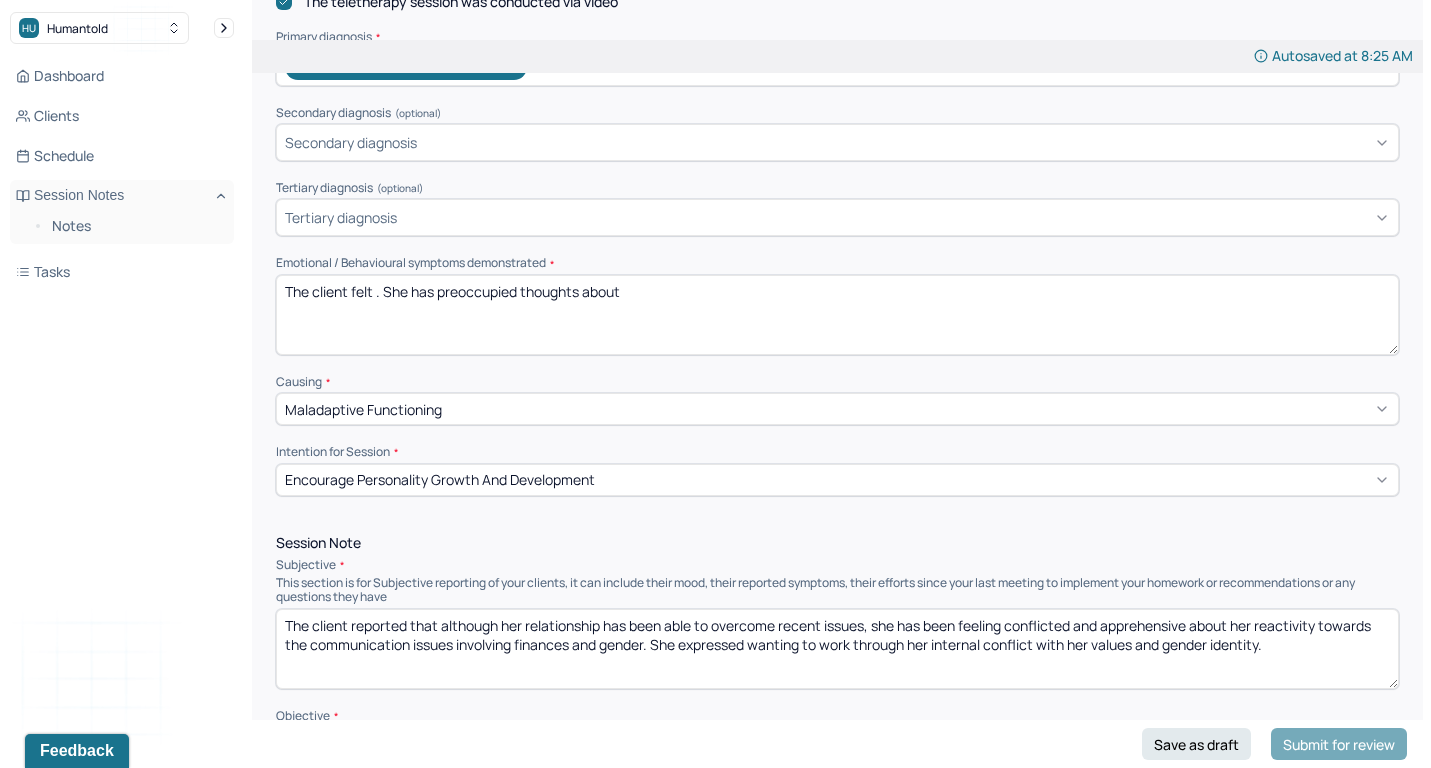 scroll, scrollTop: 813, scrollLeft: 0, axis: vertical 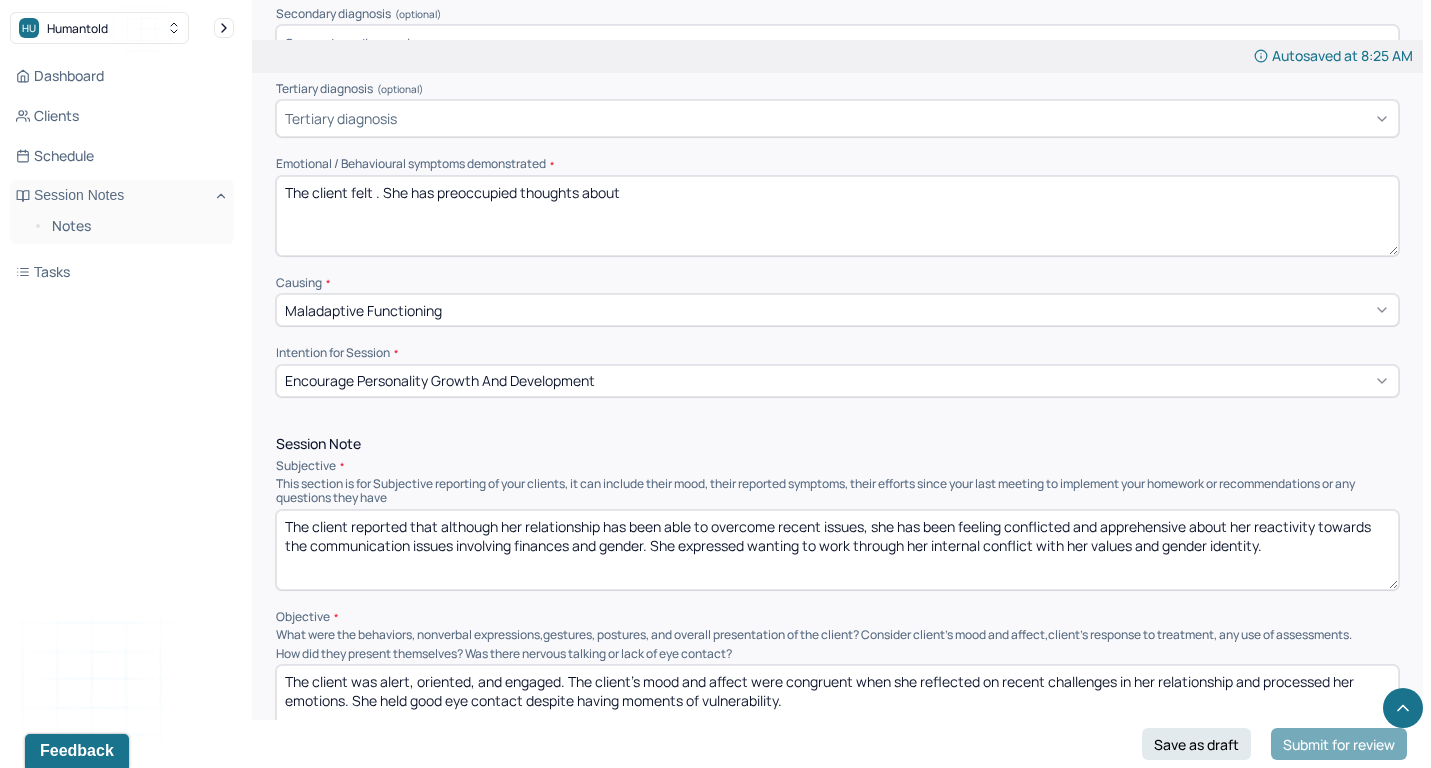 type on "The client felt . She has preoccupied thoughts about" 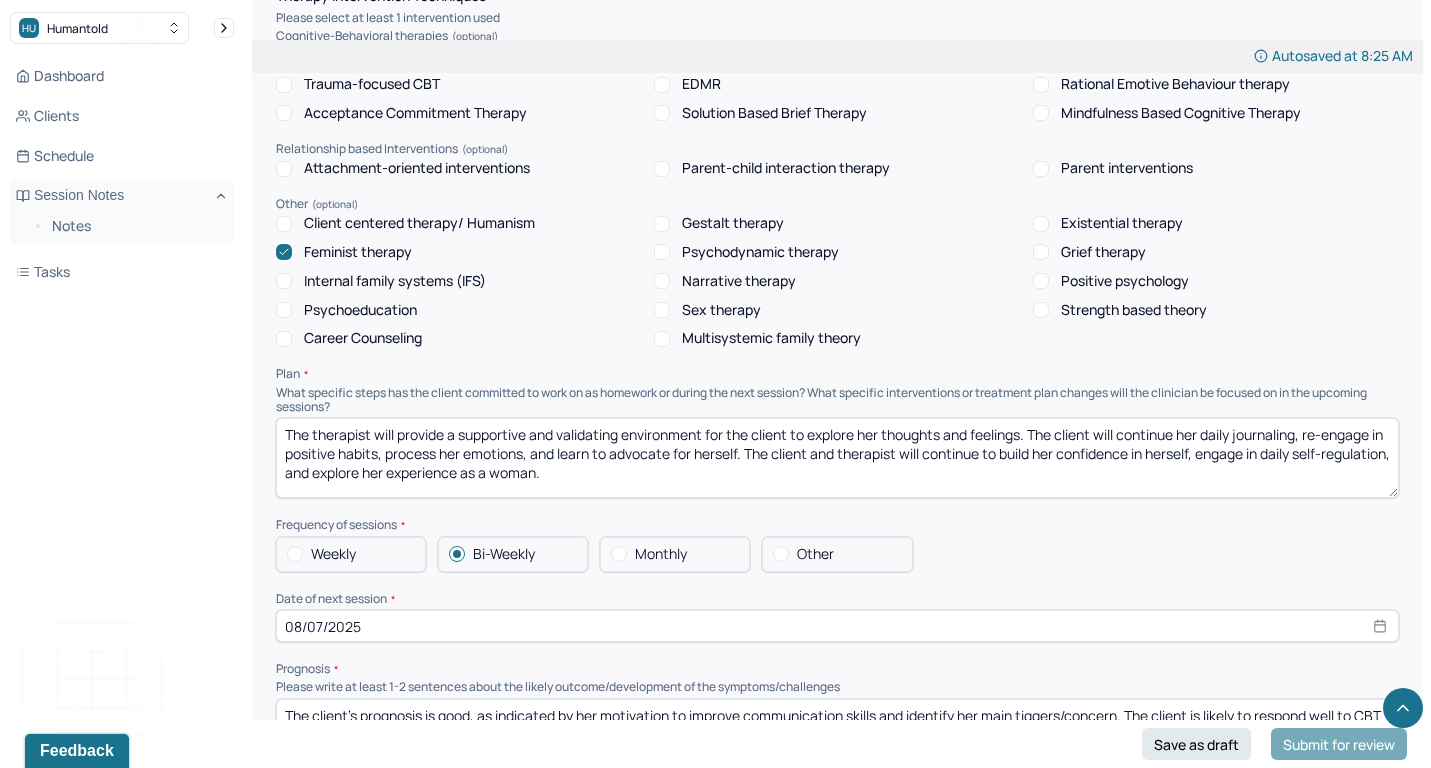 scroll, scrollTop: 1776, scrollLeft: 0, axis: vertical 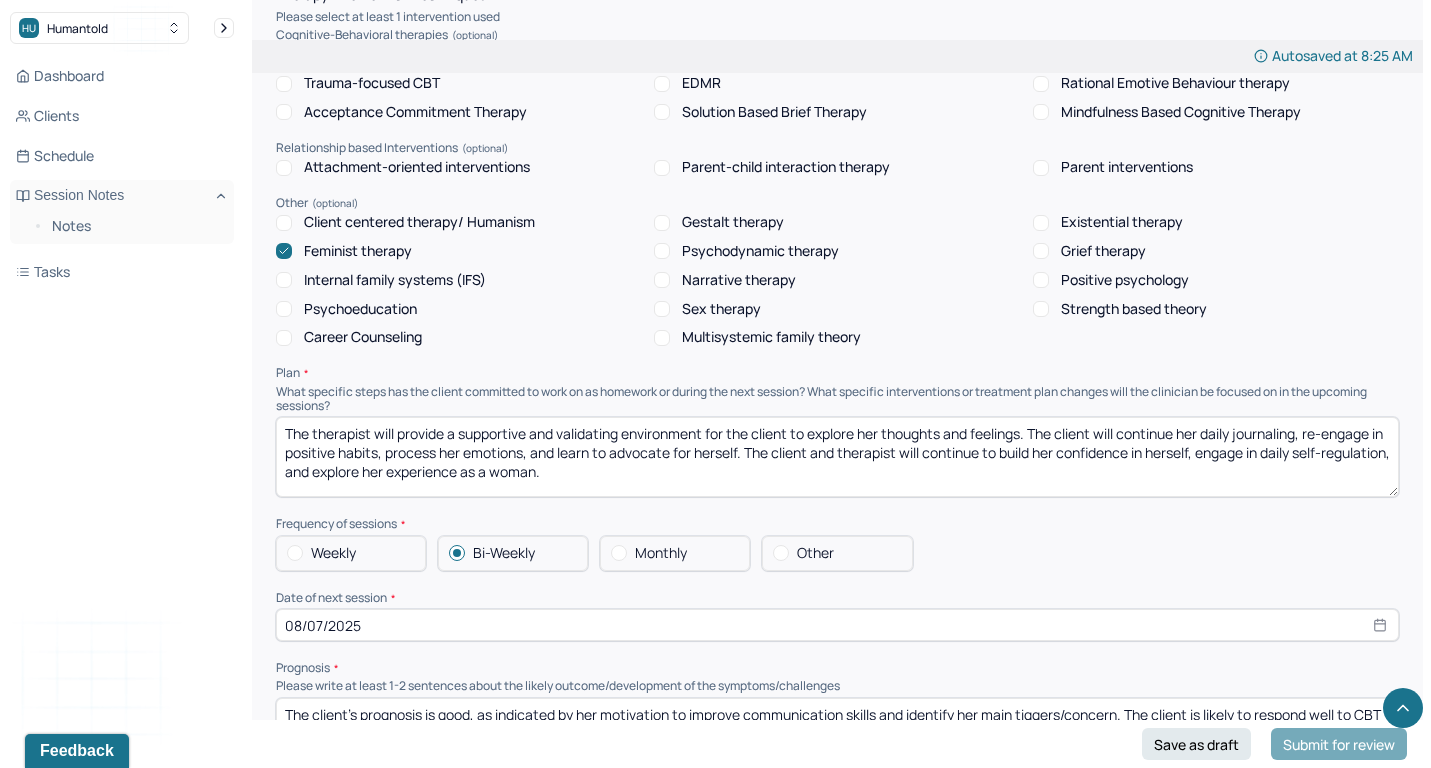 type on "The client reported that" 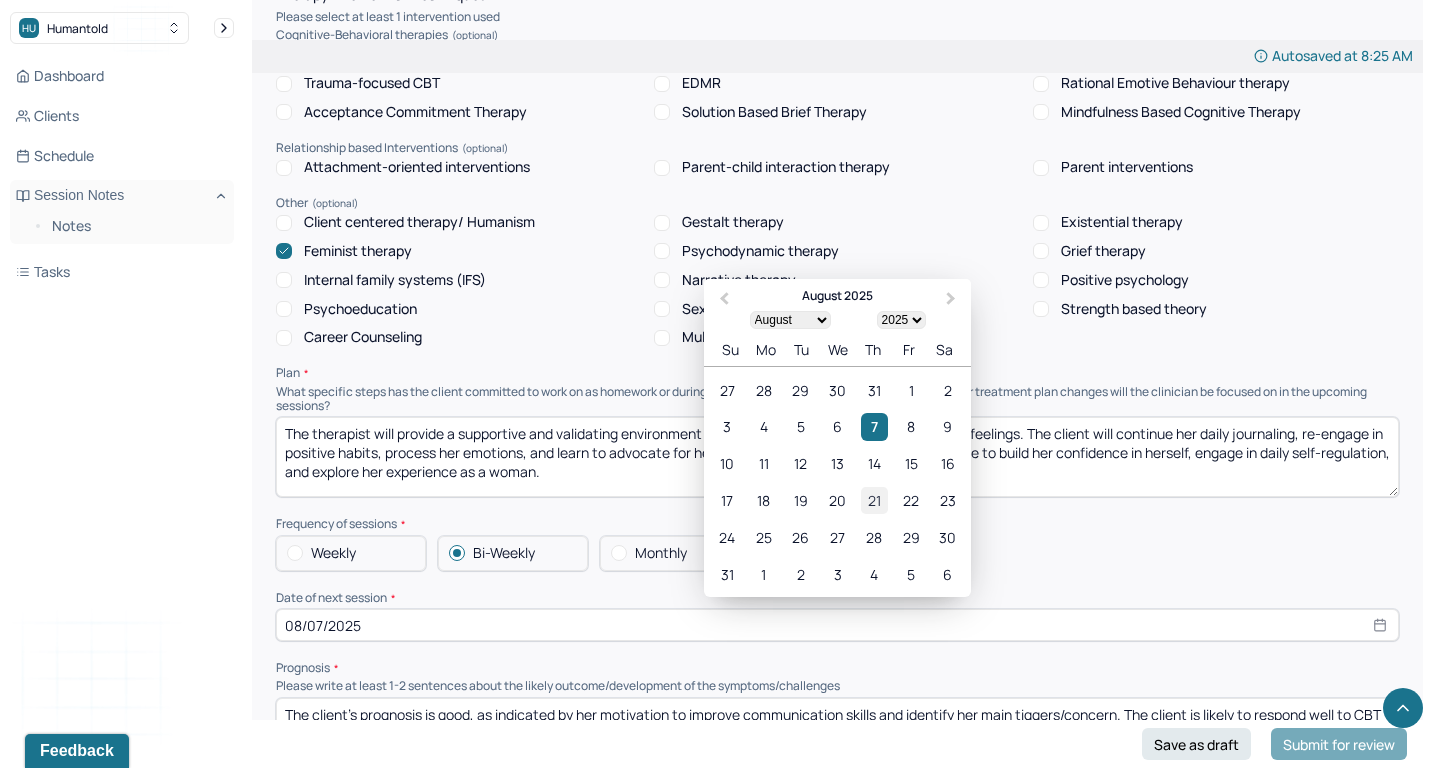 click on "21" at bounding box center [874, 500] 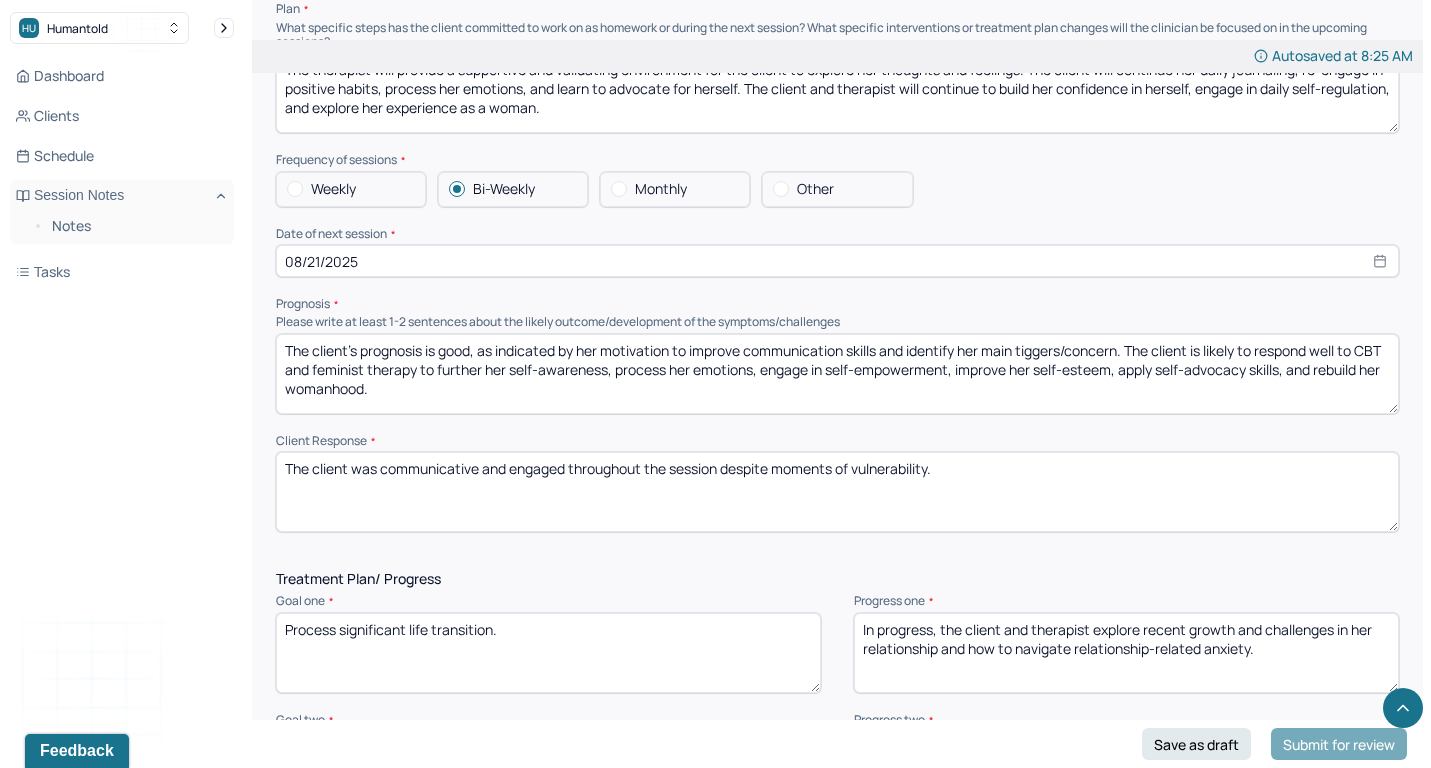 scroll, scrollTop: 2199, scrollLeft: 0, axis: vertical 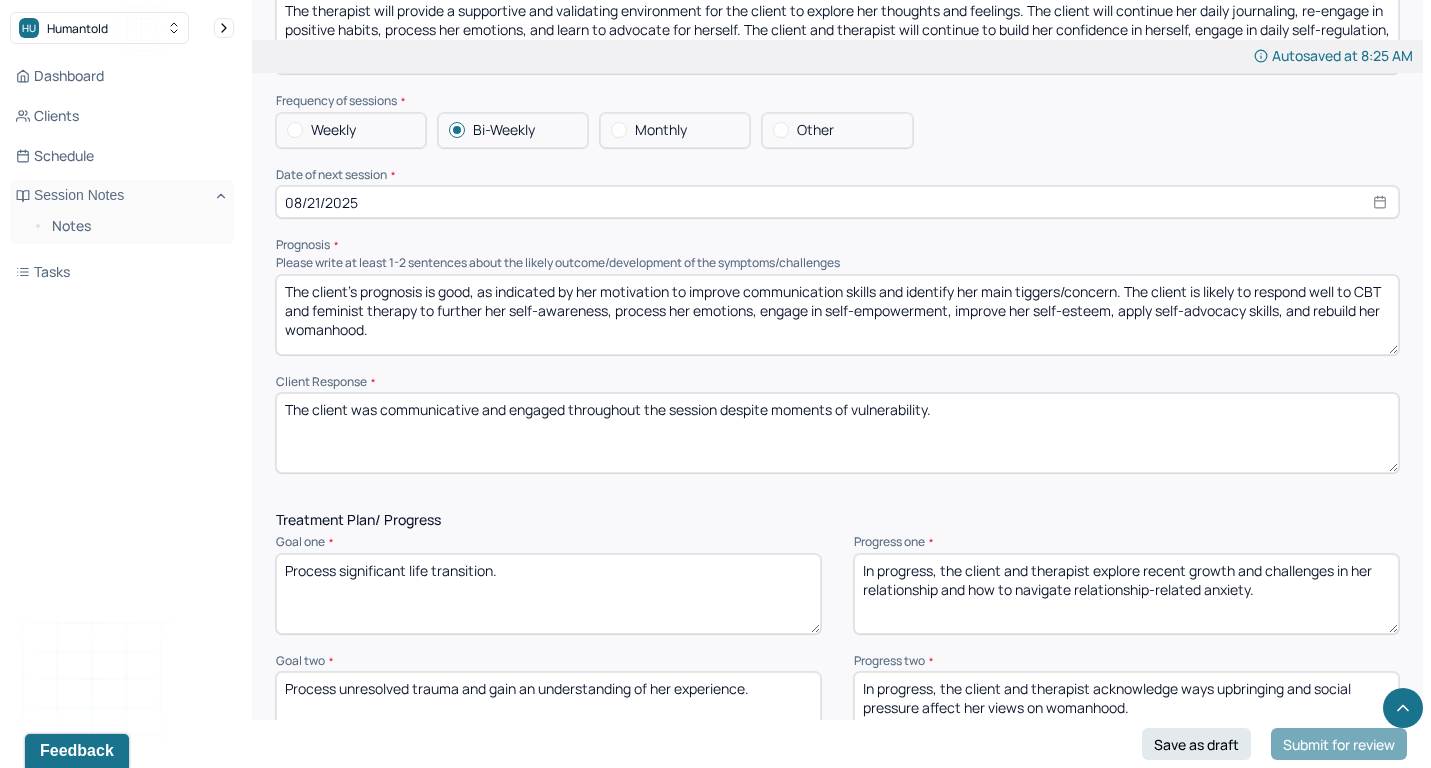 drag, startPoint x: 944, startPoint y: 535, endPoint x: 1026, endPoint y: 613, distance: 113.17243 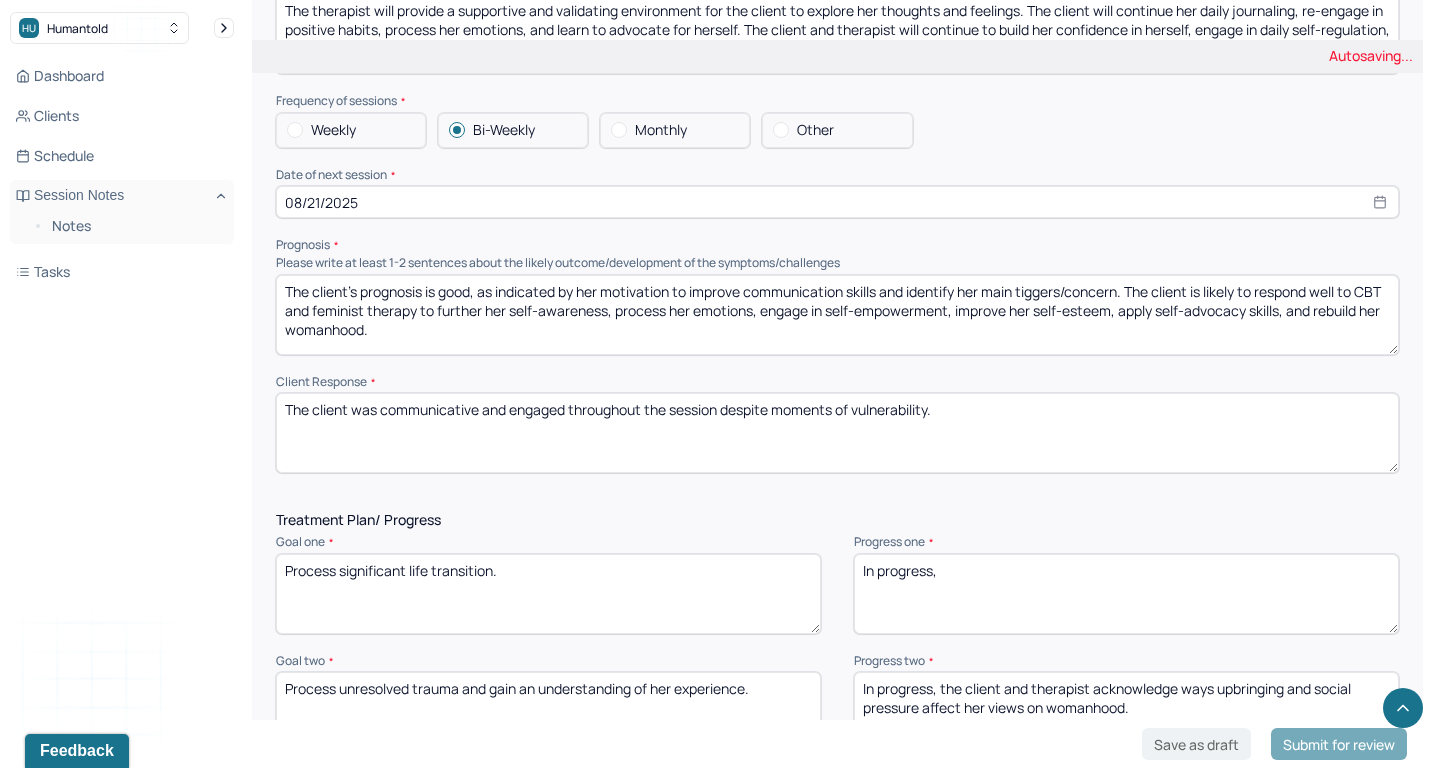 type on "In progress," 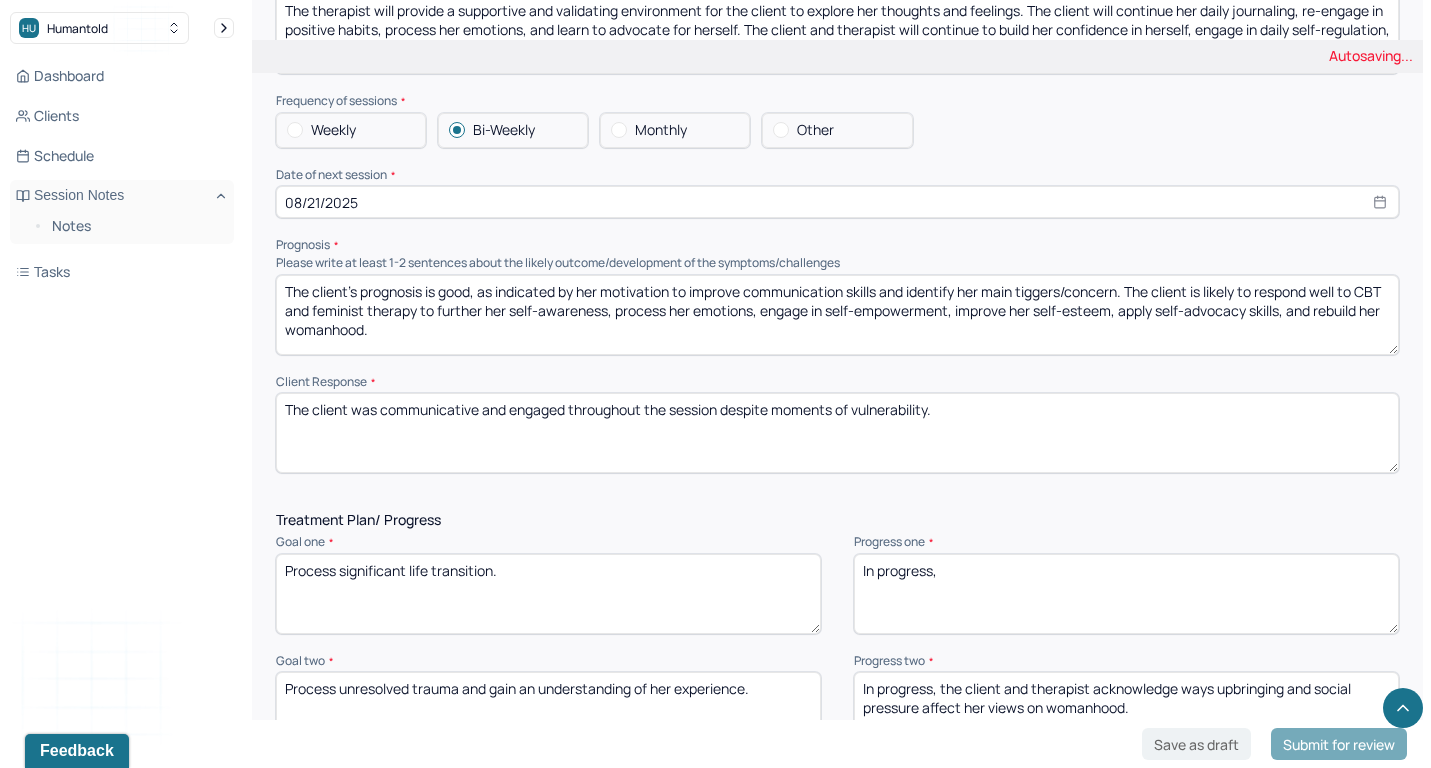drag, startPoint x: 972, startPoint y: 669, endPoint x: 1115, endPoint y: 696, distance: 145.52663 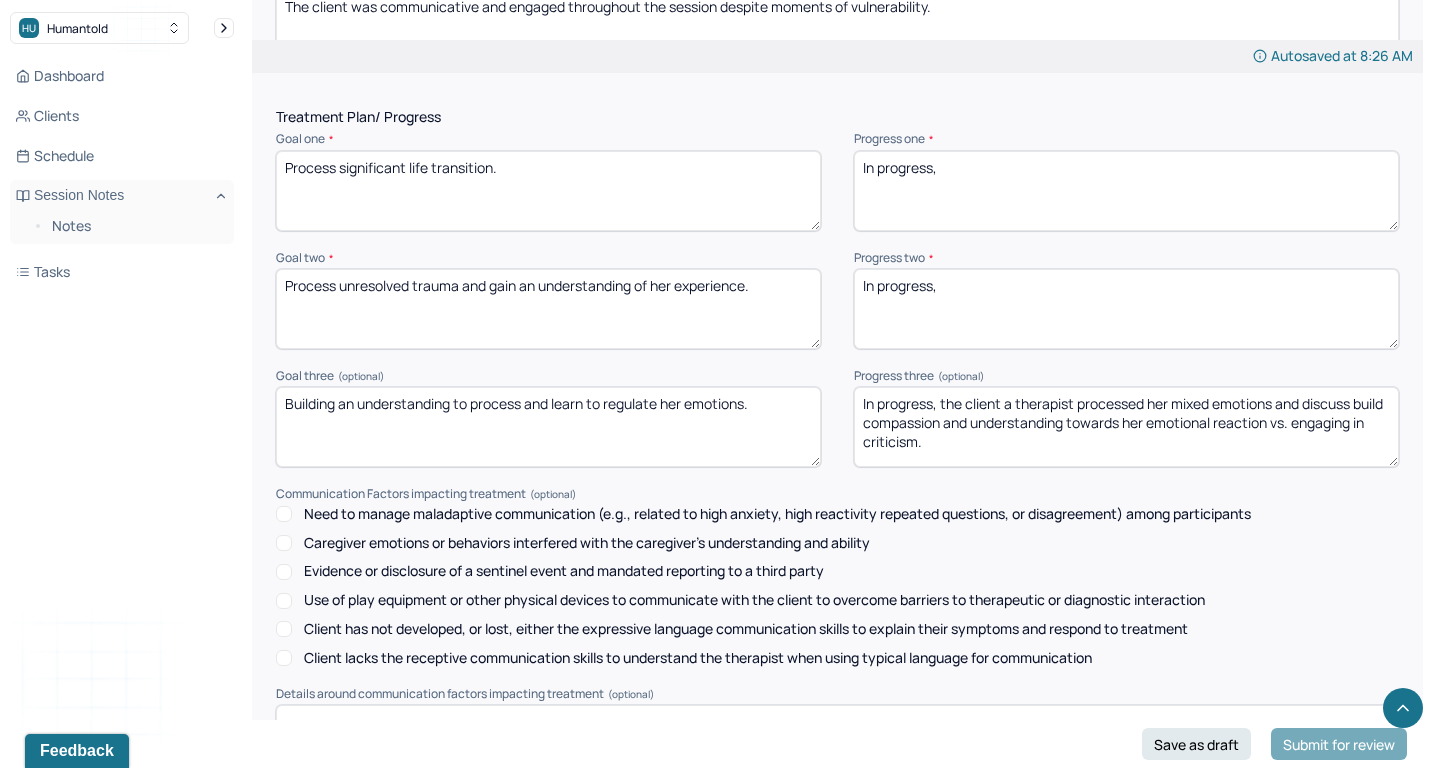 scroll, scrollTop: 2641, scrollLeft: 0, axis: vertical 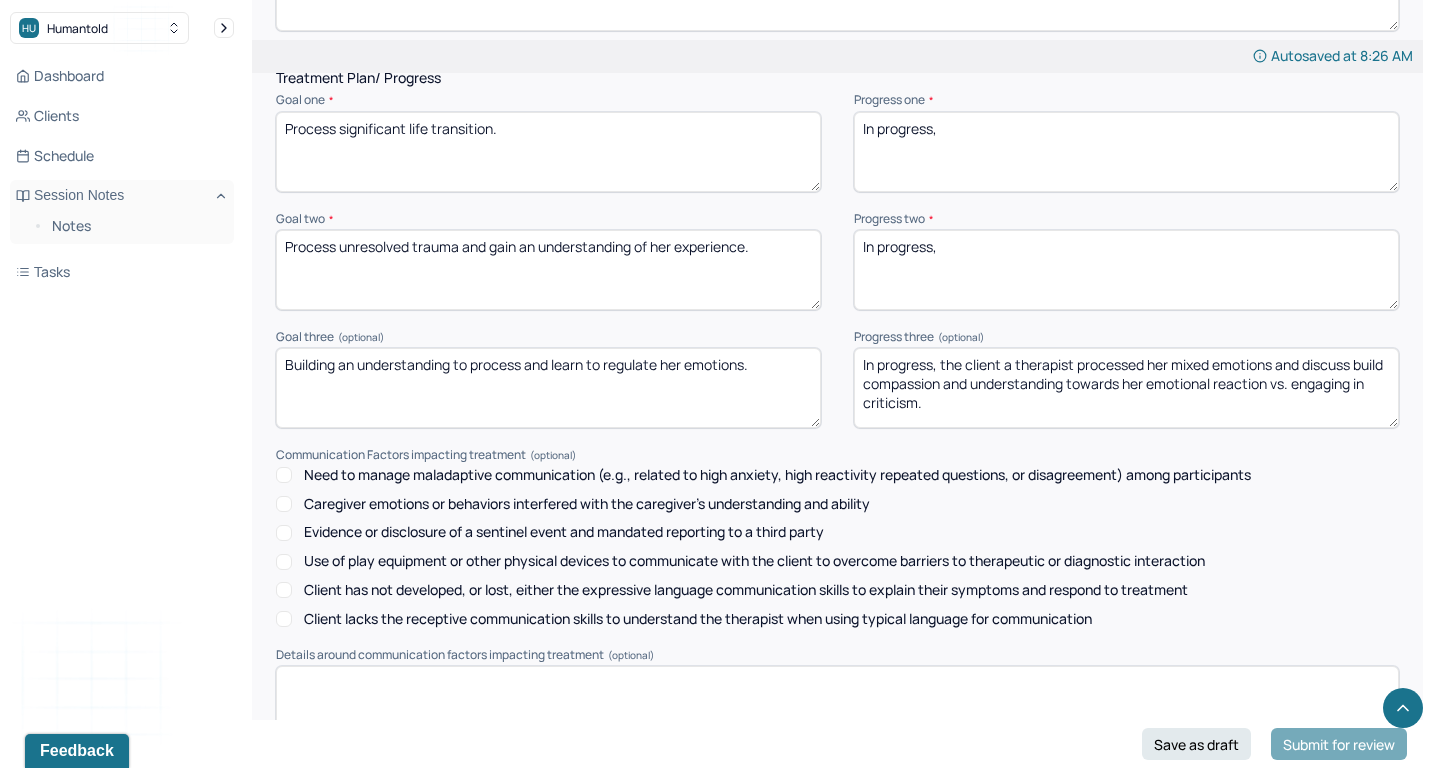 type on "In progress," 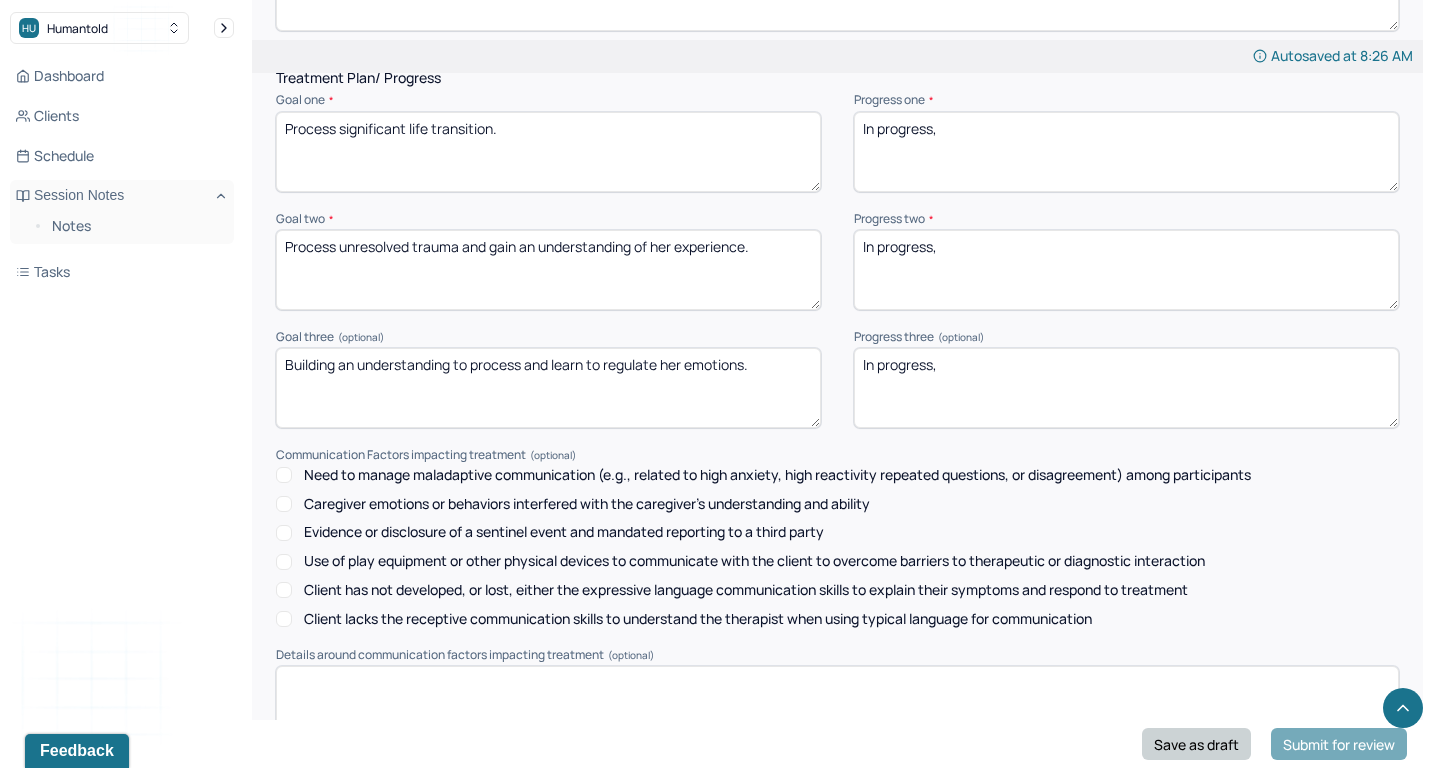 type on "In progress," 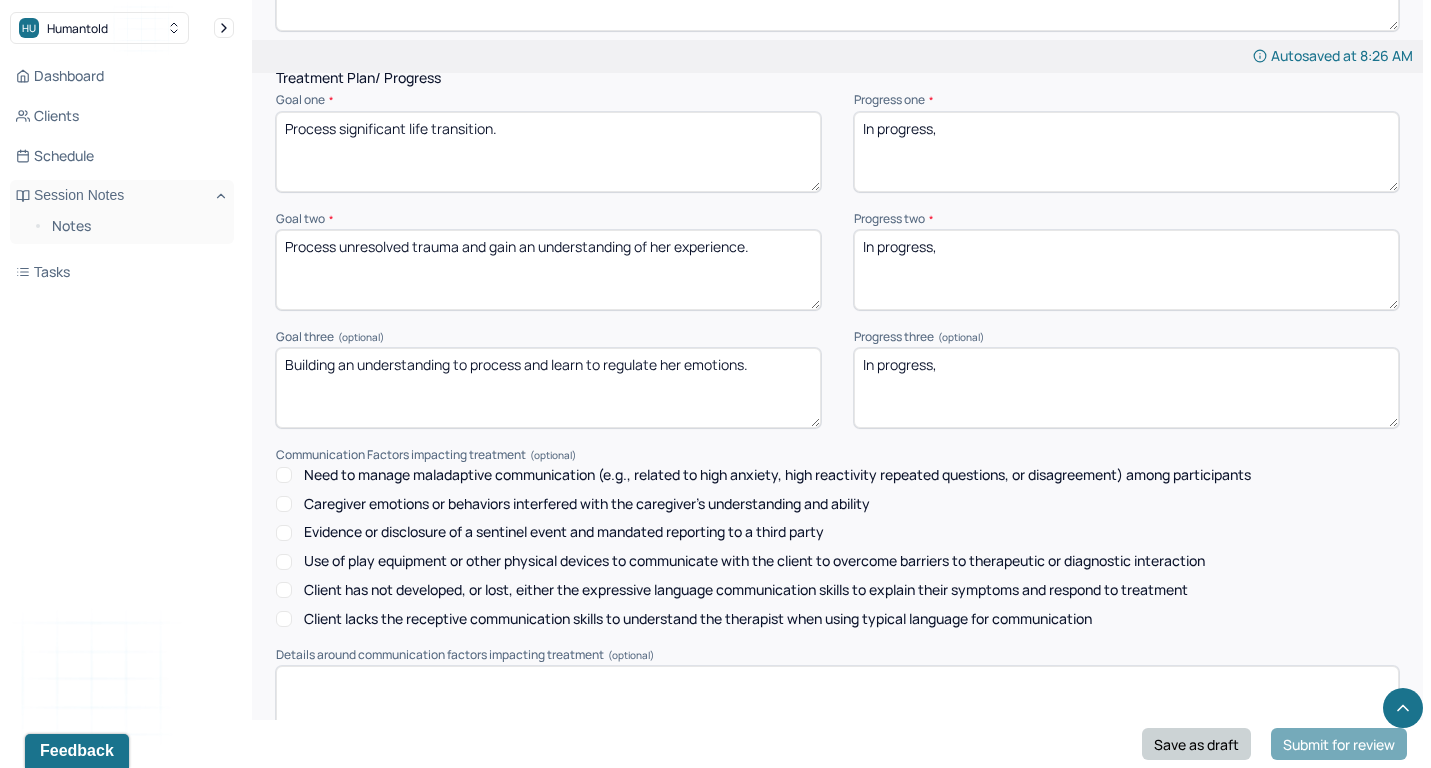 click on "Save as draft" at bounding box center (1196, 744) 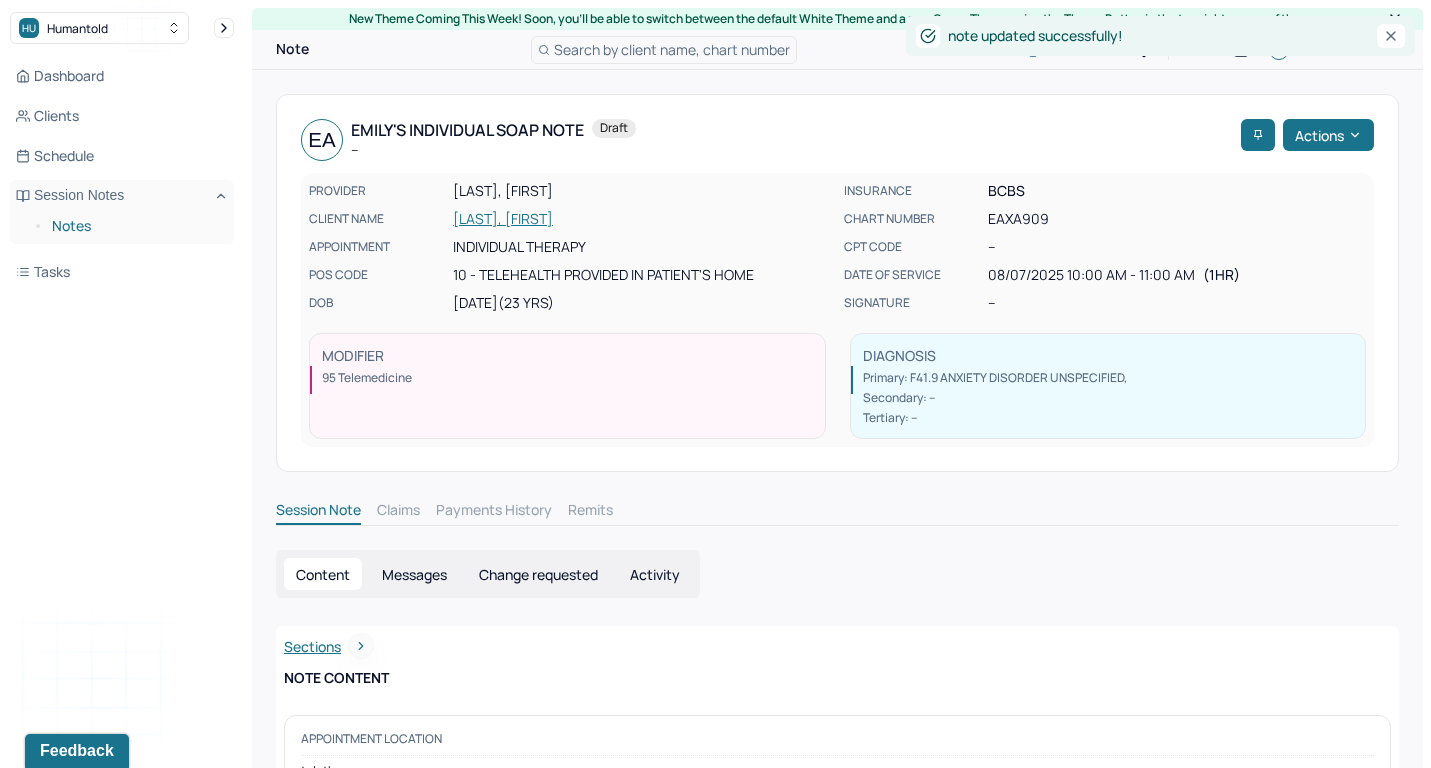 scroll, scrollTop: 0, scrollLeft: 0, axis: both 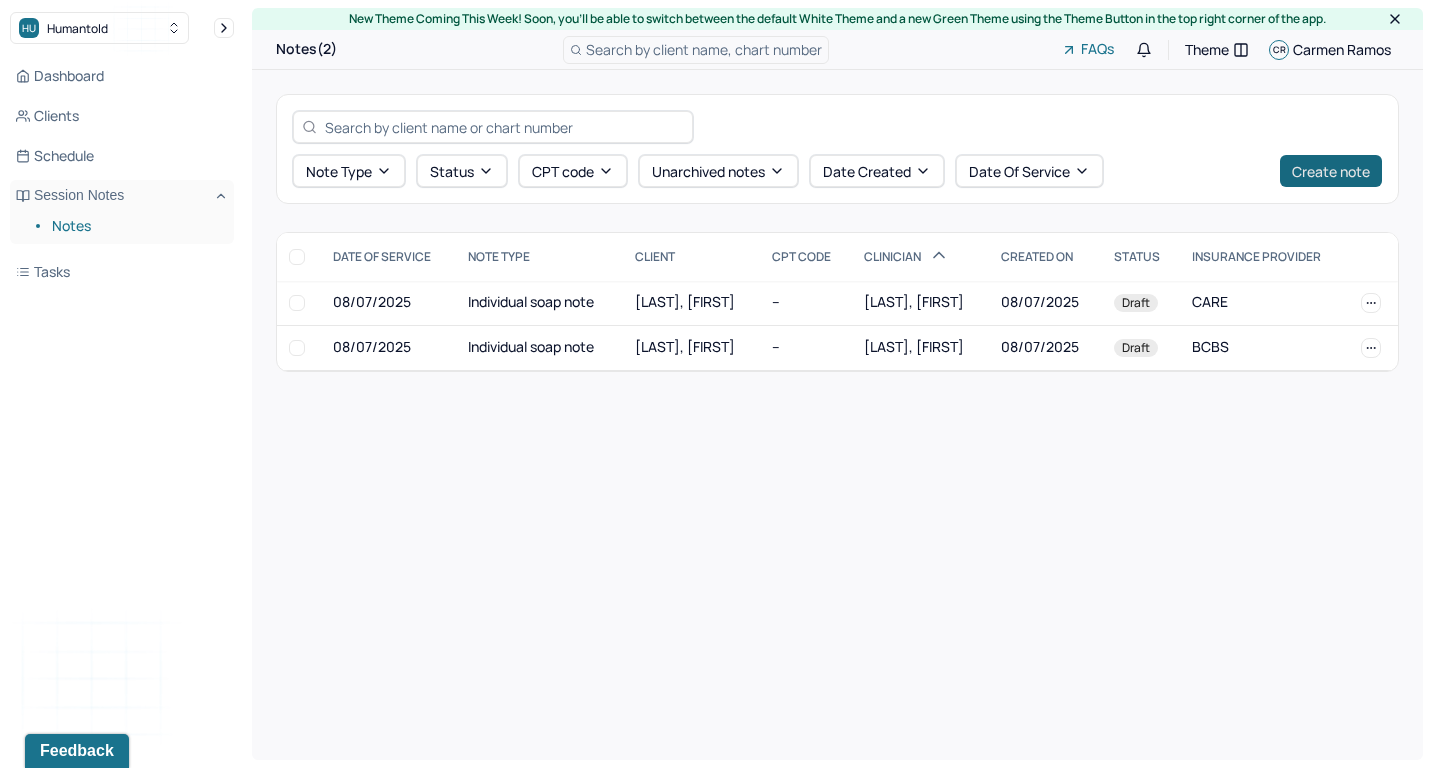 click on "Create note" at bounding box center (1331, 171) 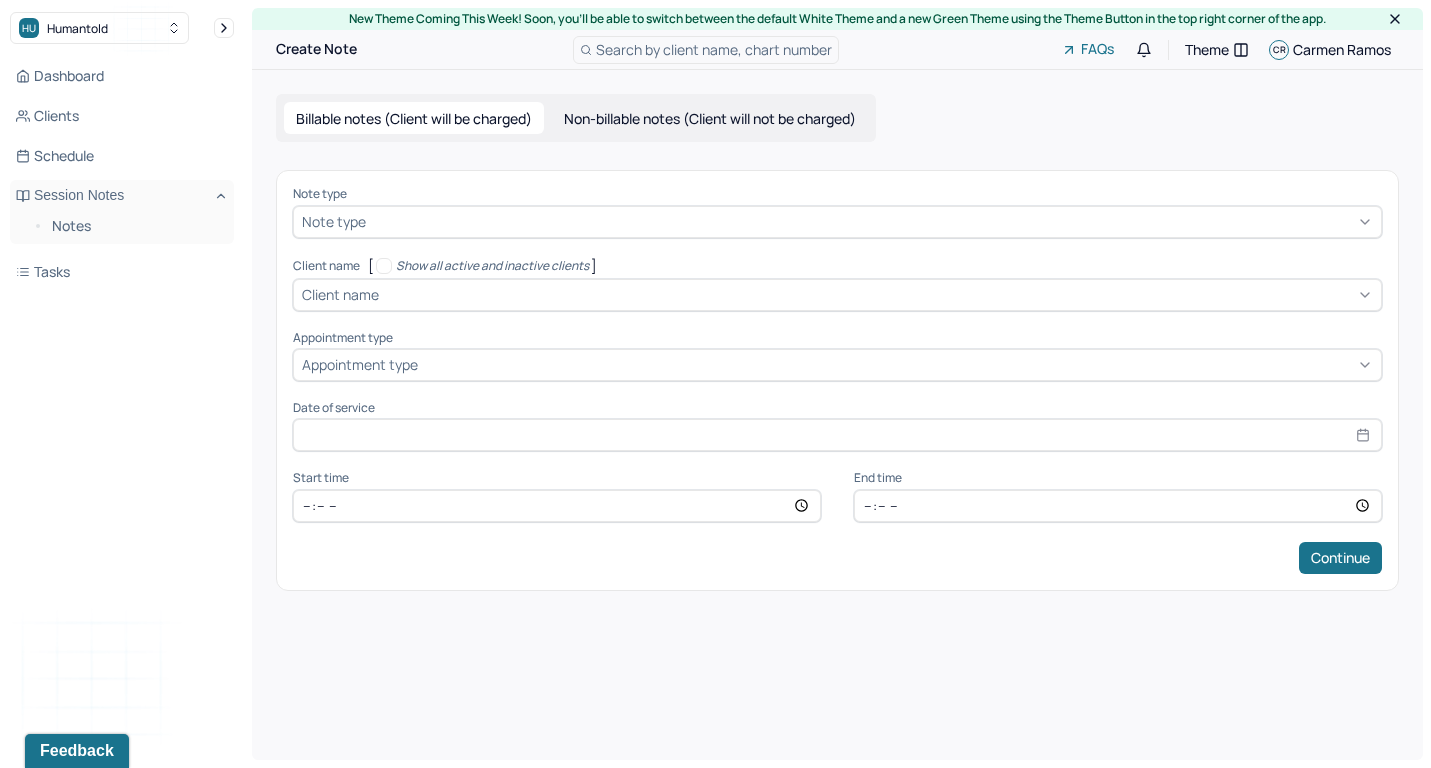click on "Note type" at bounding box center (837, 222) 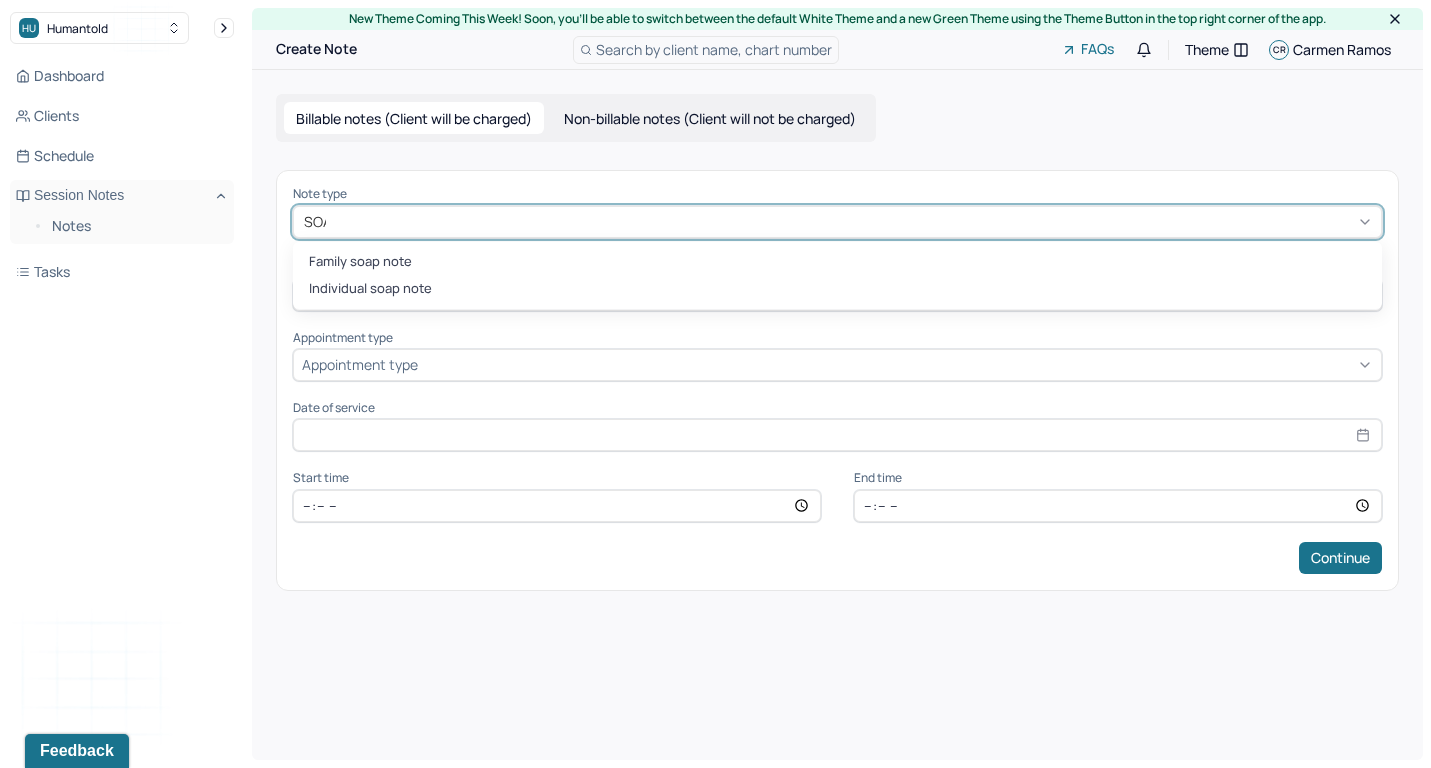 type on "SOAP" 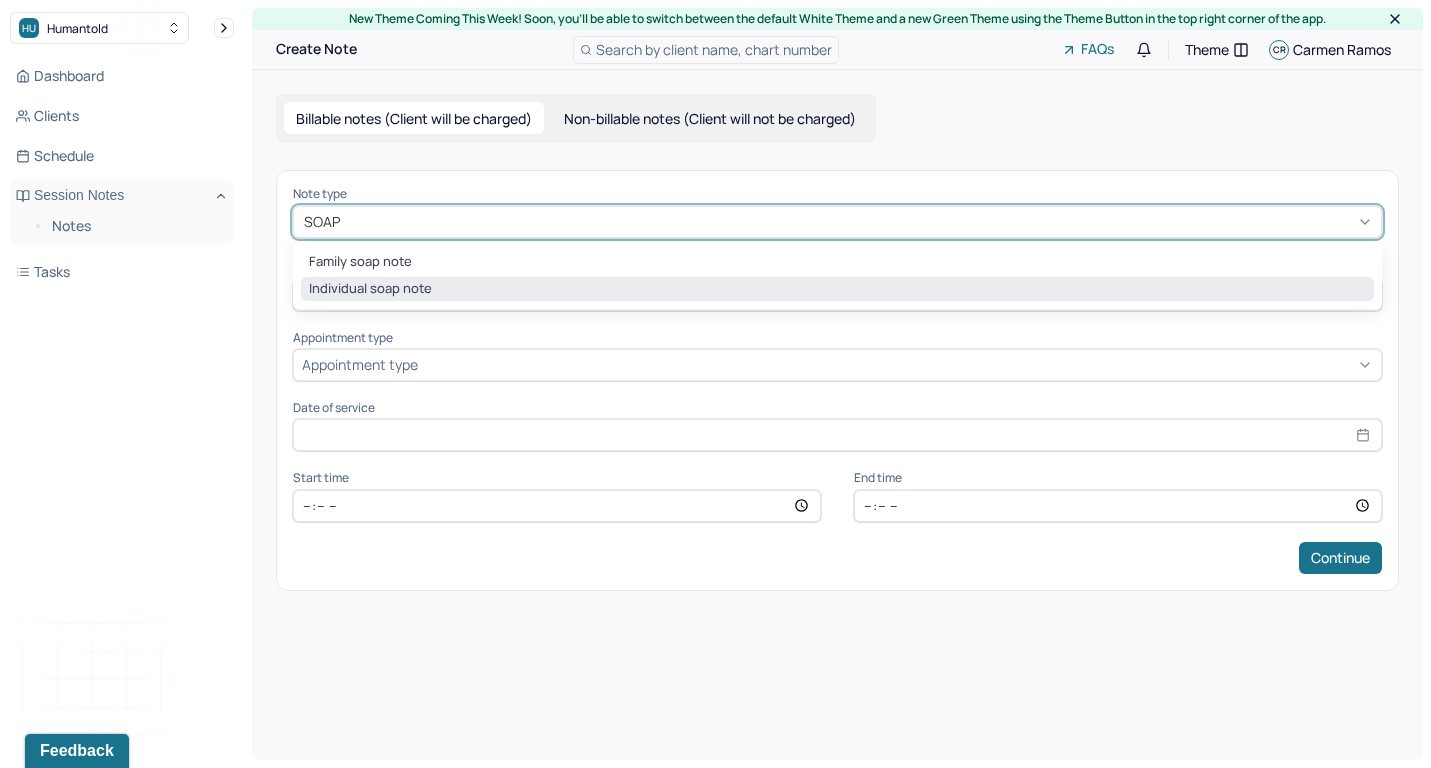click on "Individual soap note" at bounding box center [837, 289] 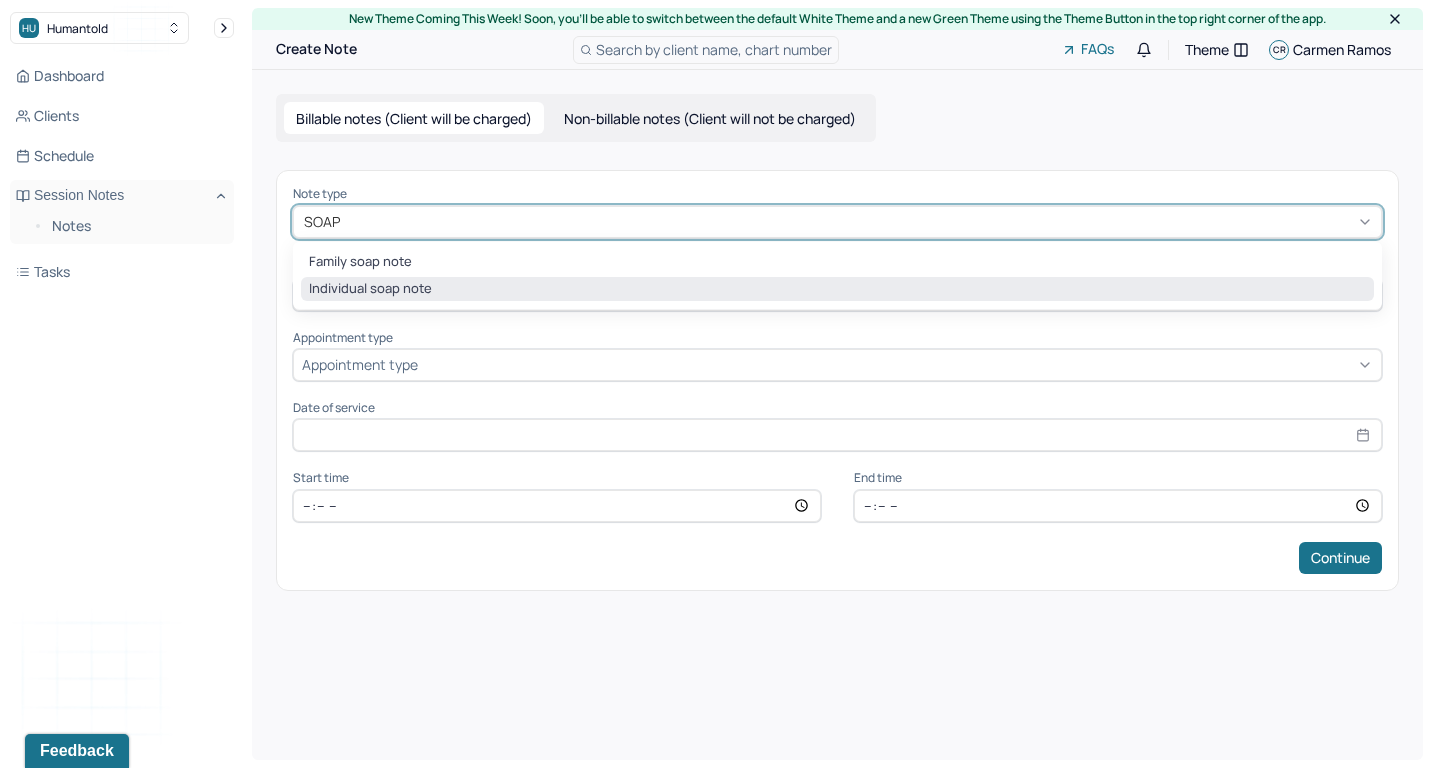 type 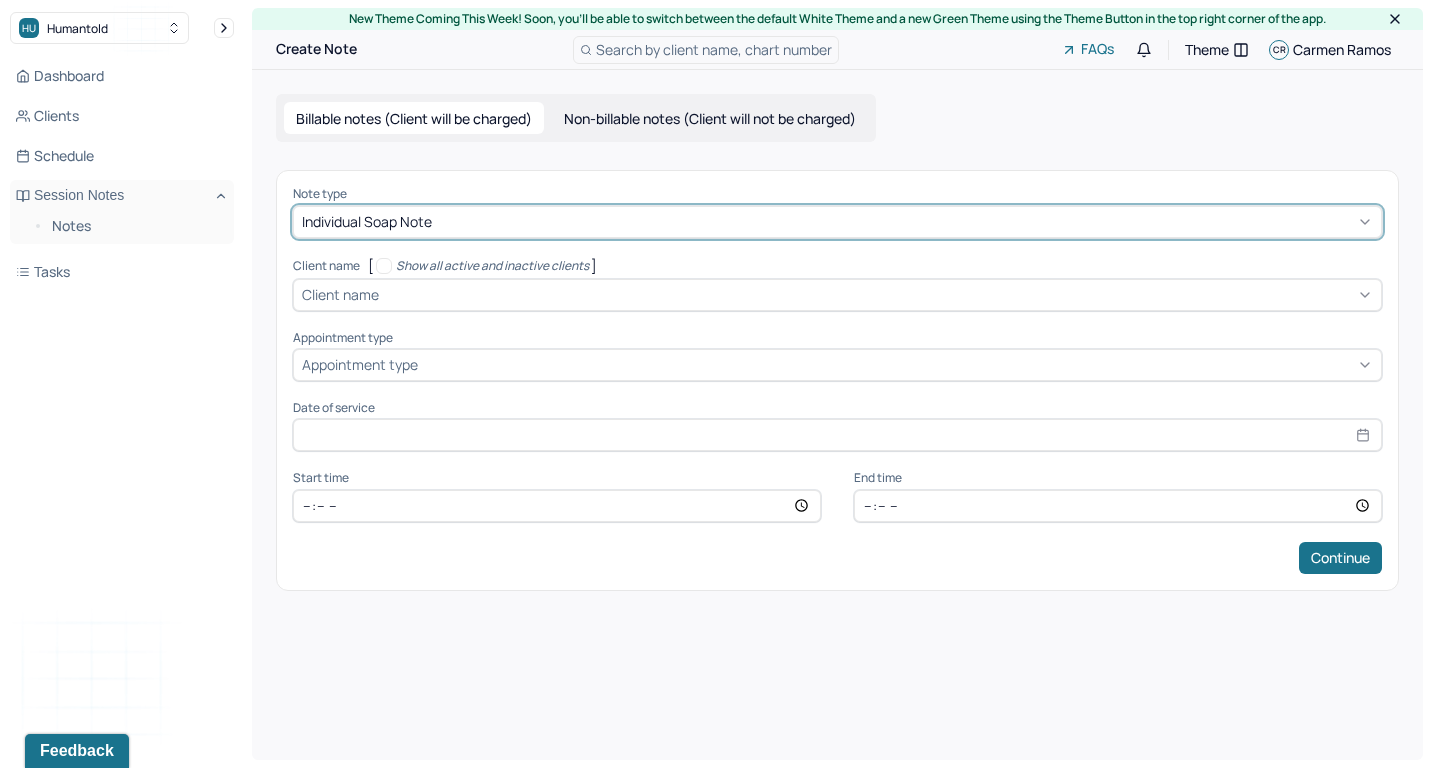 click on "Client name" at bounding box center [837, 295] 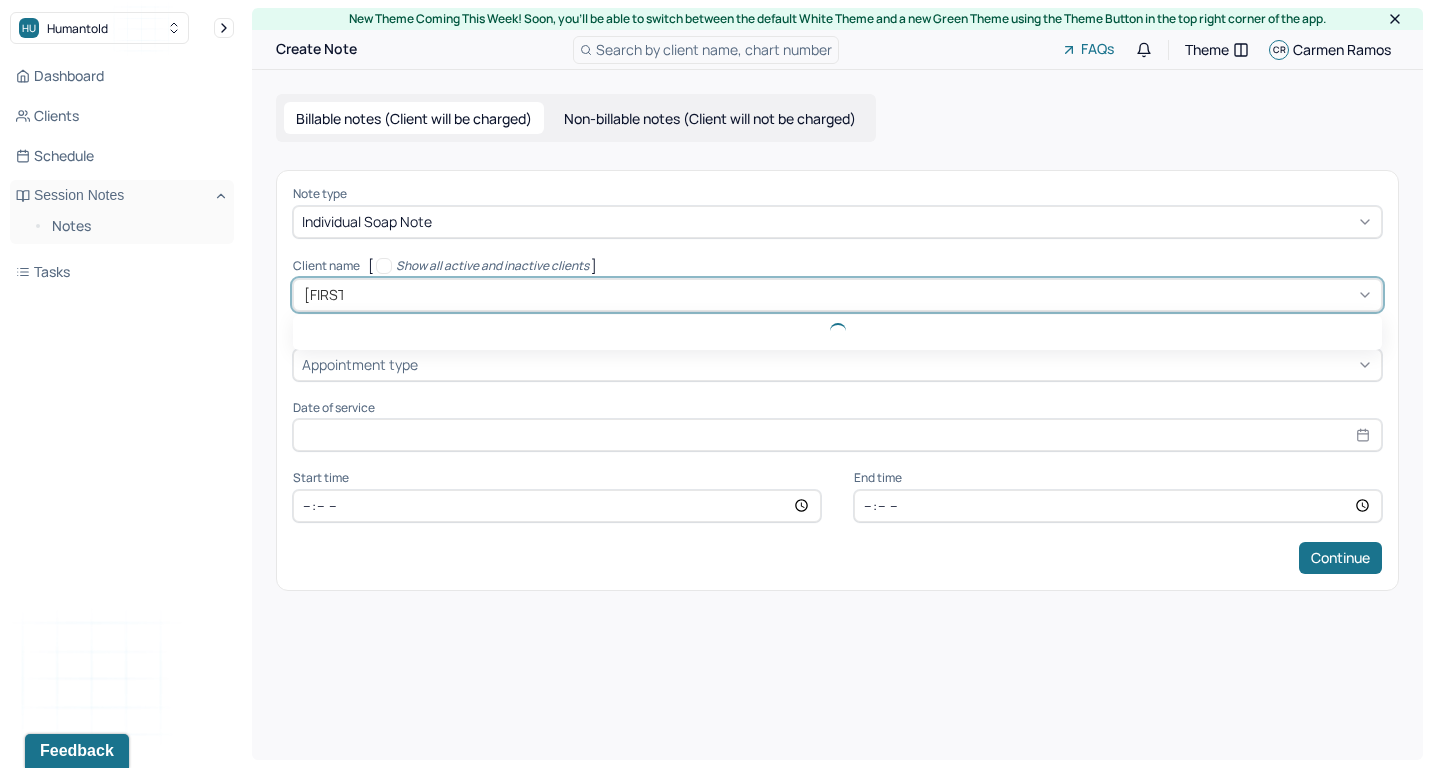 type on "[FIRST]" 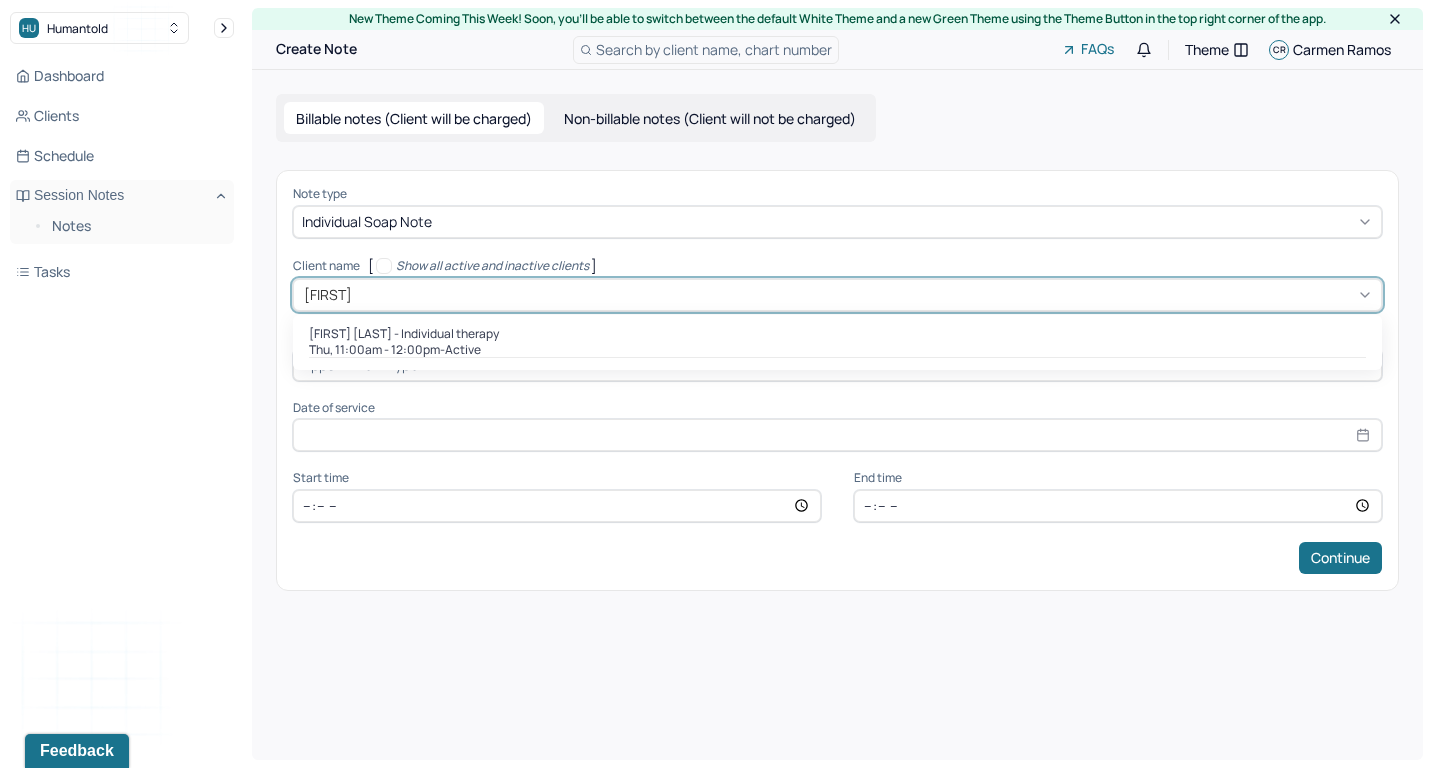 click on "[FIRST] [LAST] - Individual therapy" at bounding box center (404, 334) 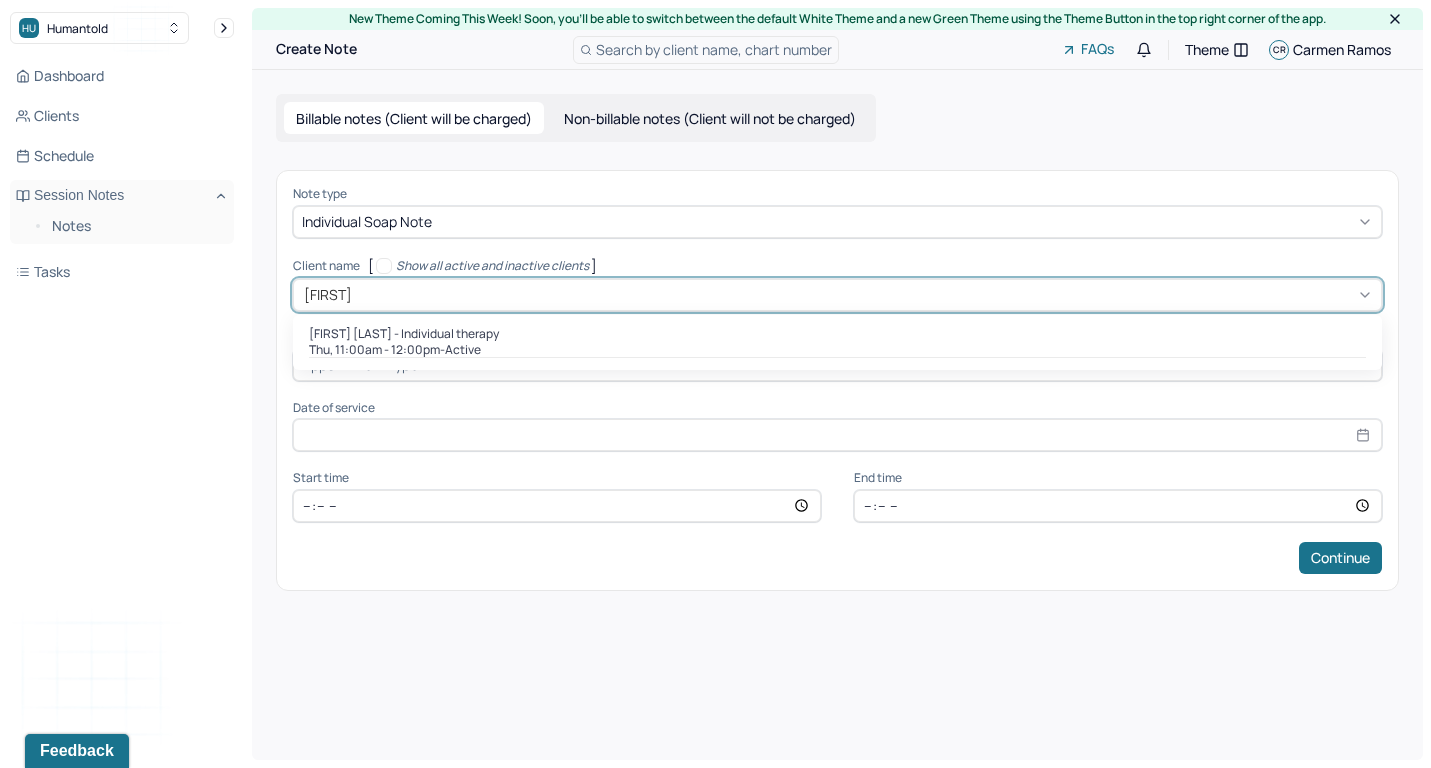 type 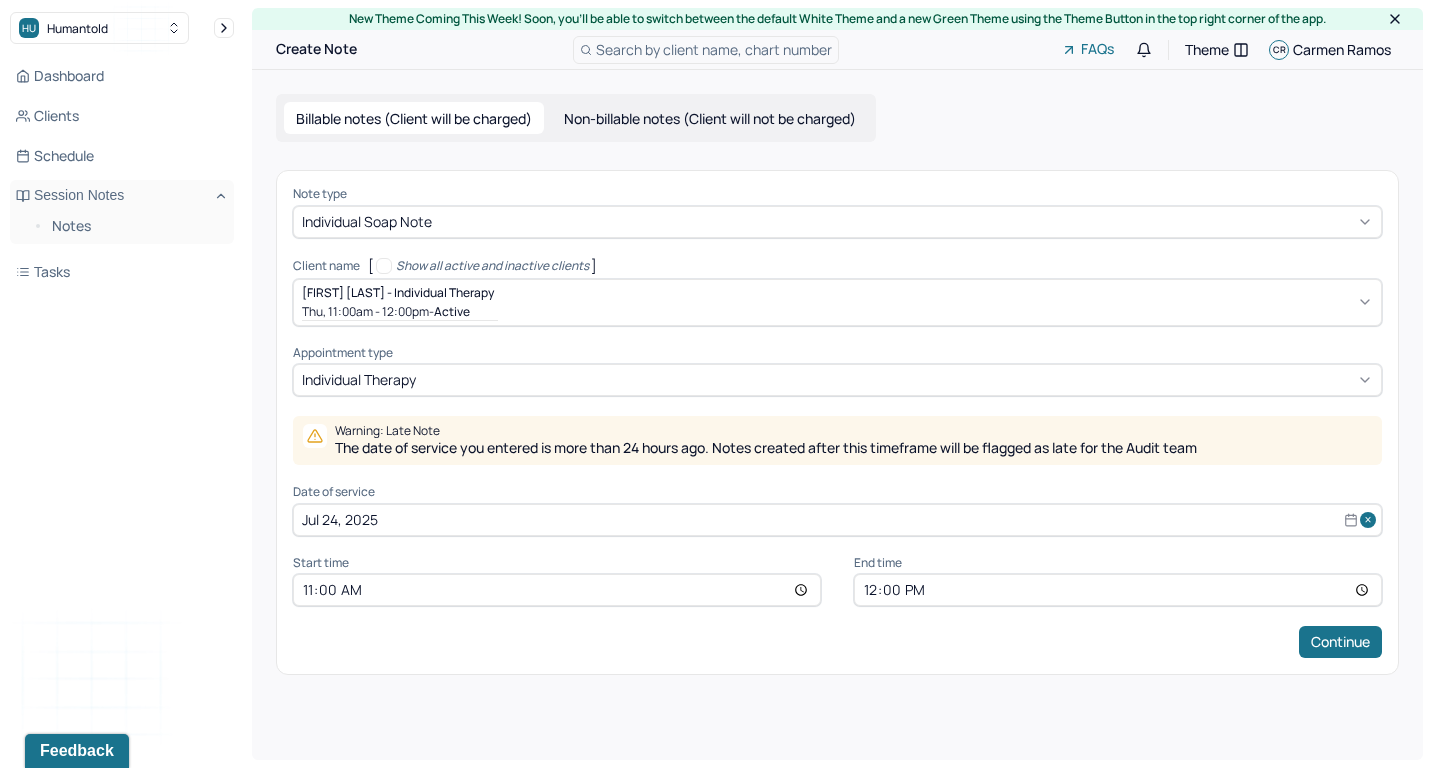 click on "Note type Individual soap note Client name [ Show all active and inactive clients ] [FIRST] [LAST] - Individual therapy Thu, 11:00am - 12:00pm  -  active Supervisee name [FIRST] [LAST] Appointment type individual therapy Warning: Late Note The date of service you entered is more than 24 hours ago. Notes created after this timeframe will be flagged as late for the Audit team Date of service Jul 24, 2025 Start time 11:00 End time 12:00 Continue" at bounding box center [837, 422] 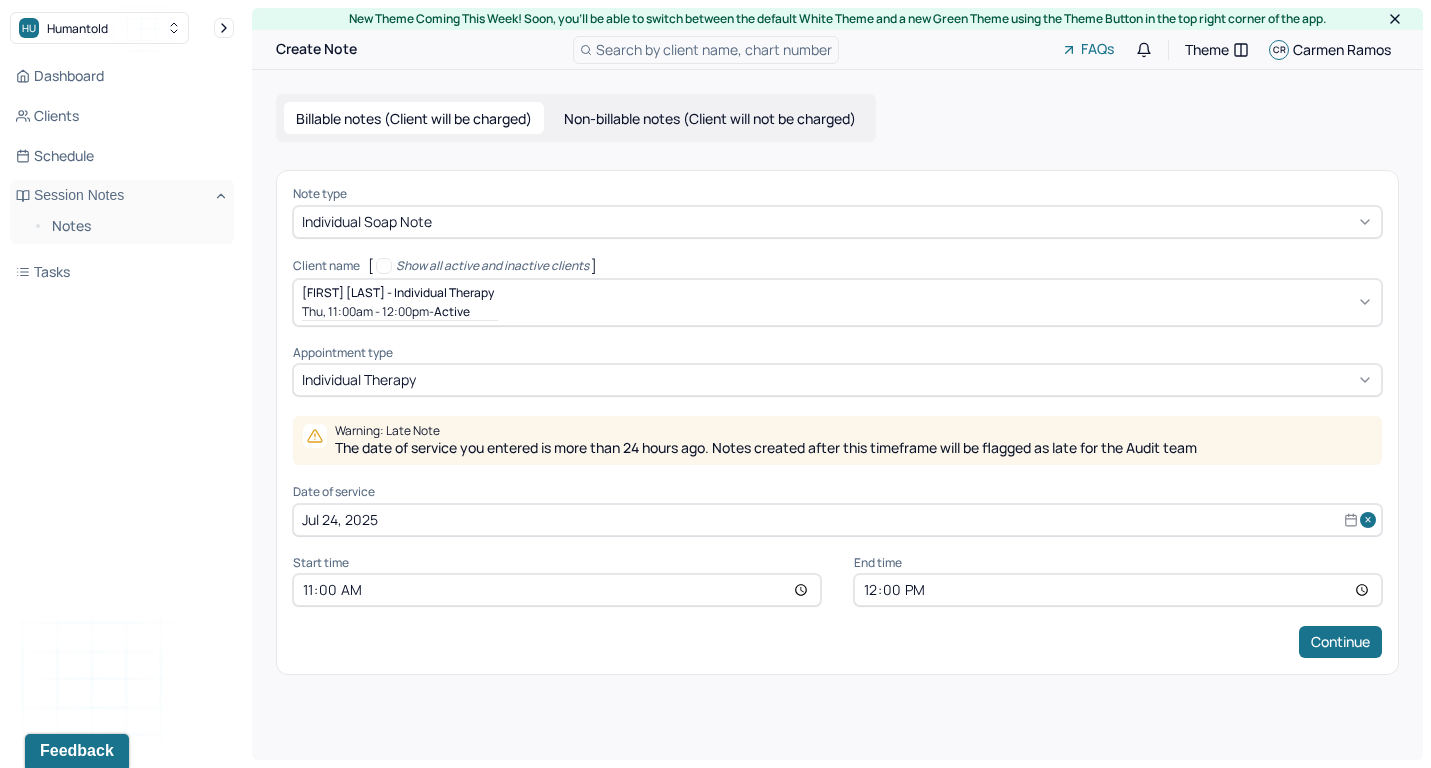 select on "6" 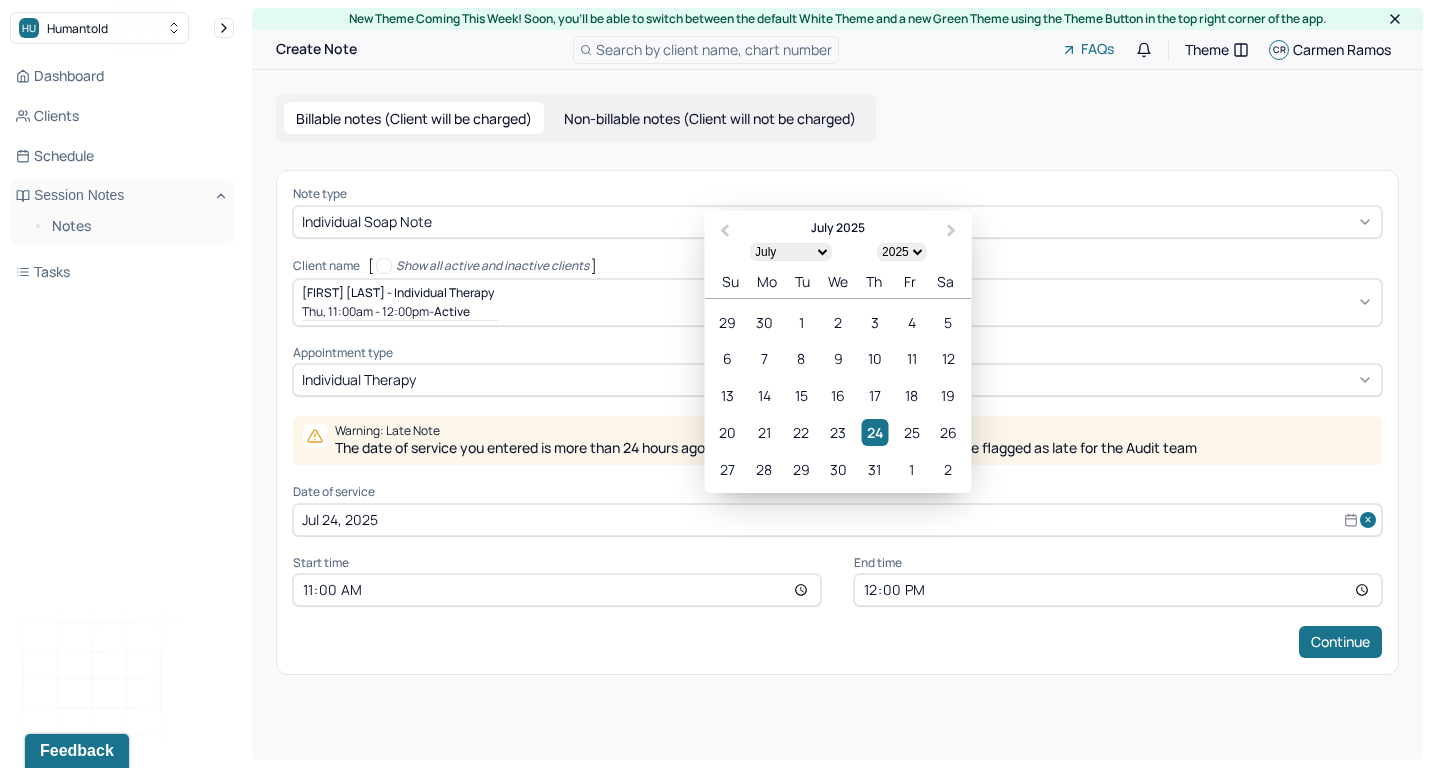 click on "Jul 24, 2025" at bounding box center (837, 520) 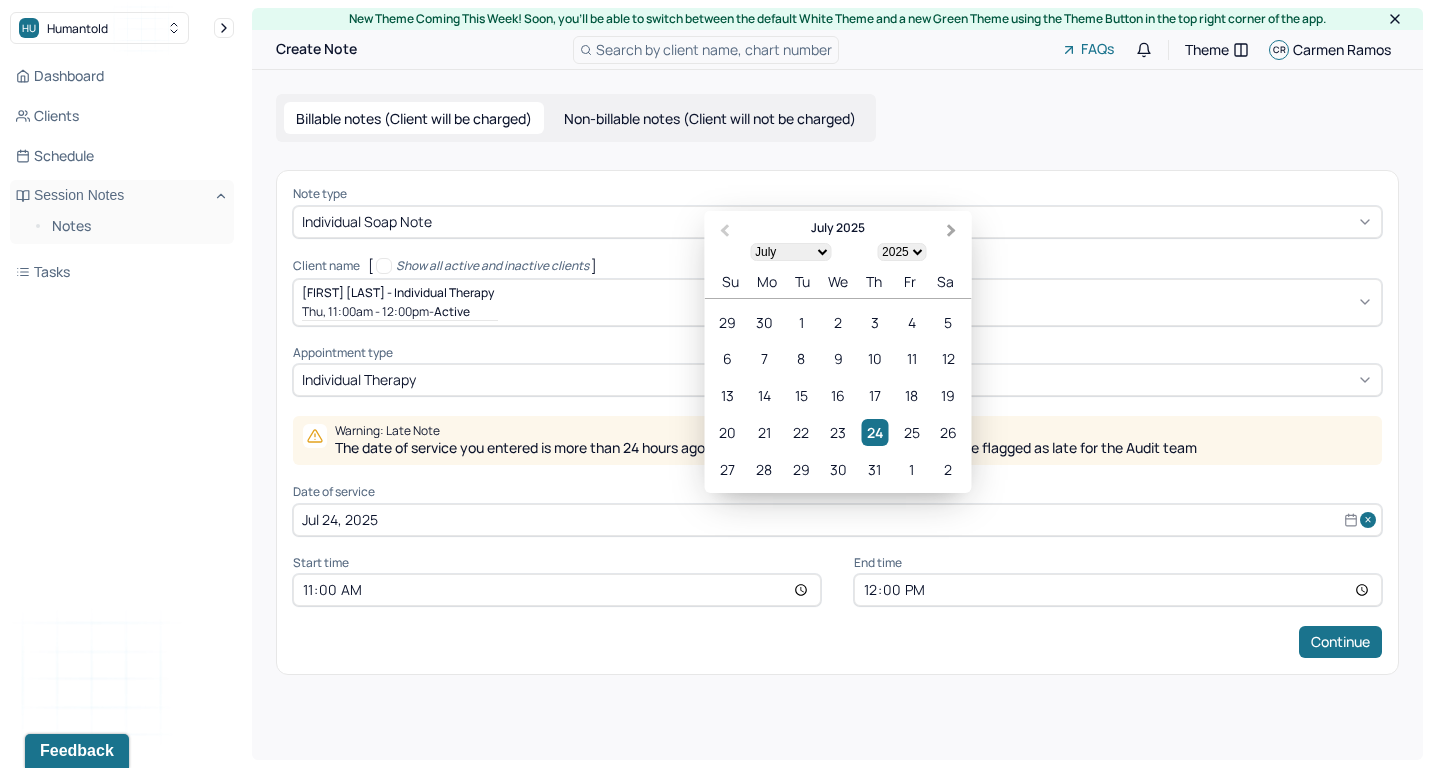 click on "Next Month" at bounding box center (952, 230) 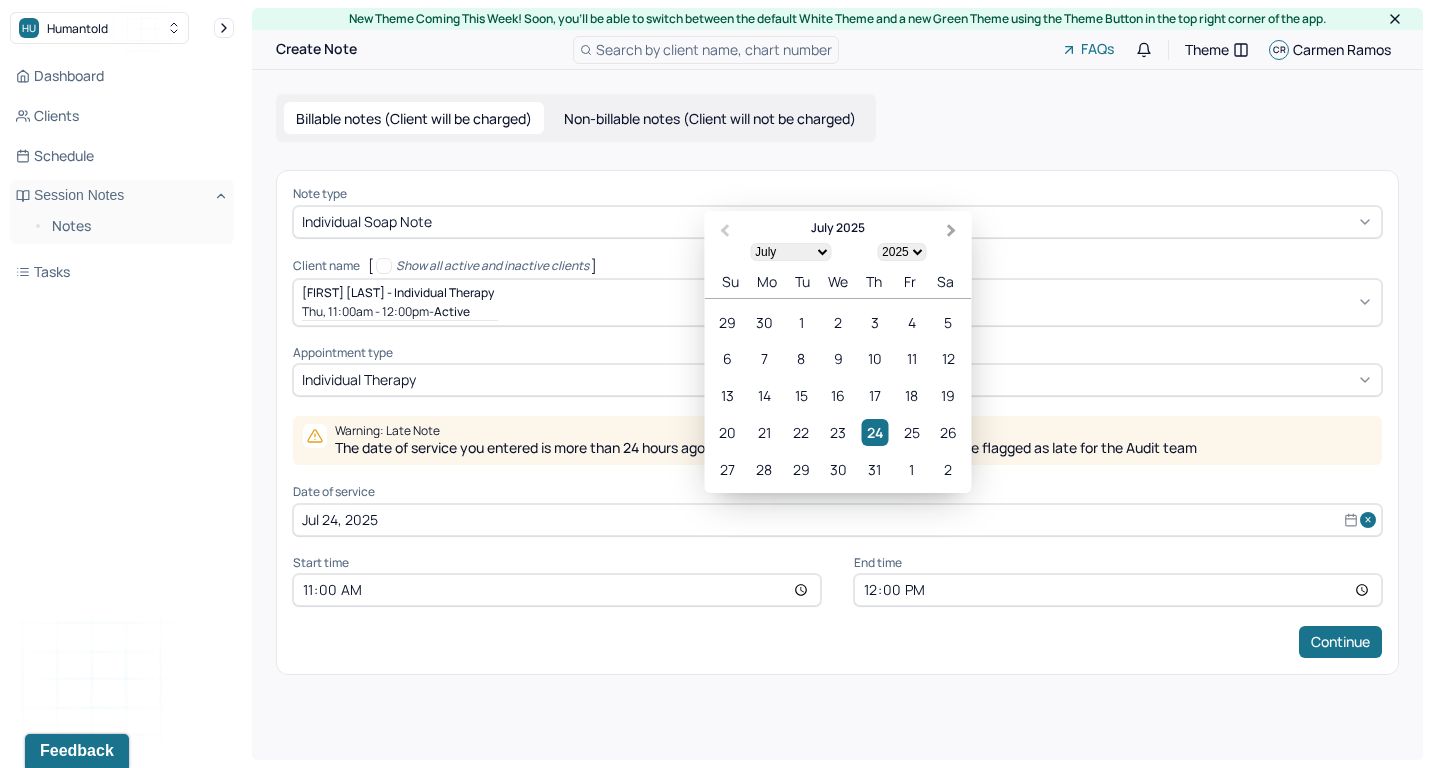 select on "7" 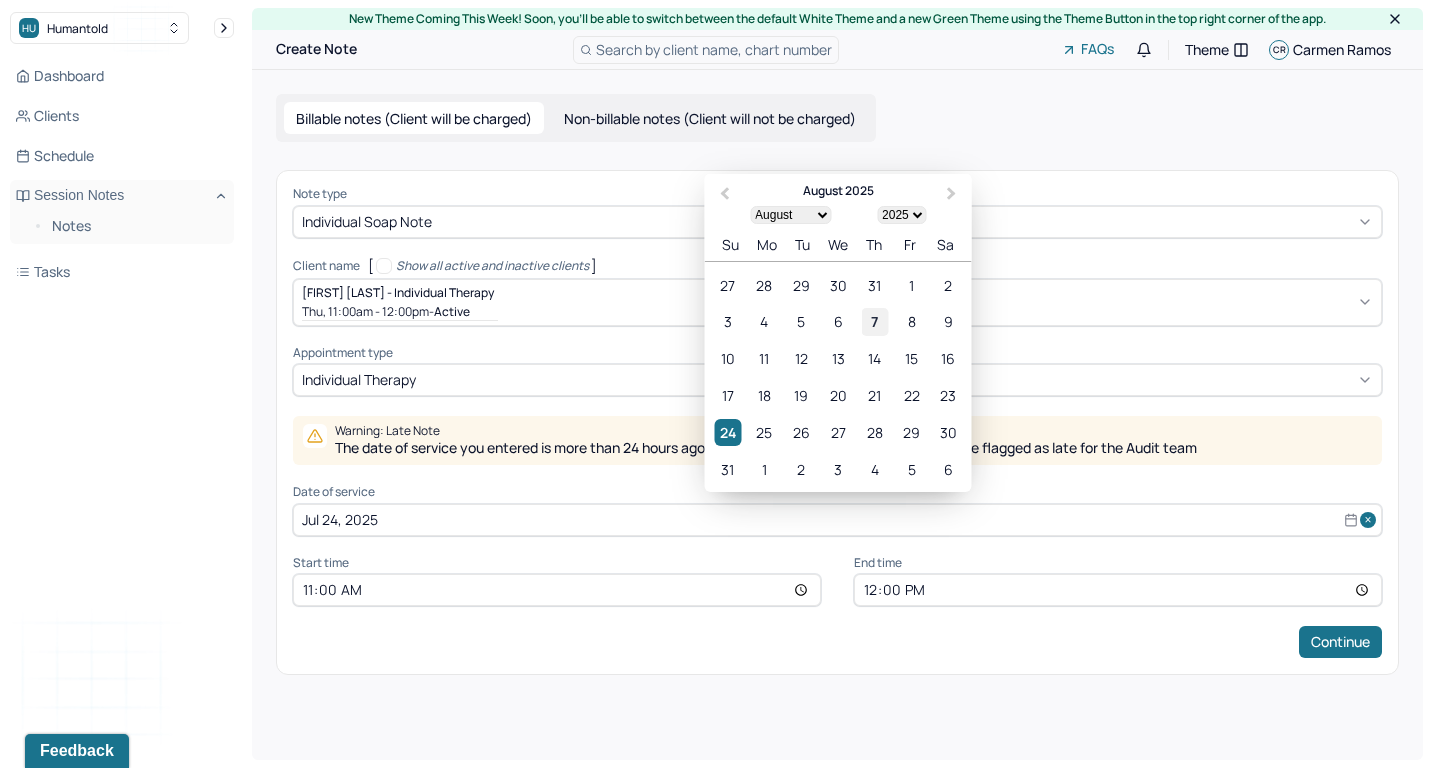 click on "7" at bounding box center [874, 321] 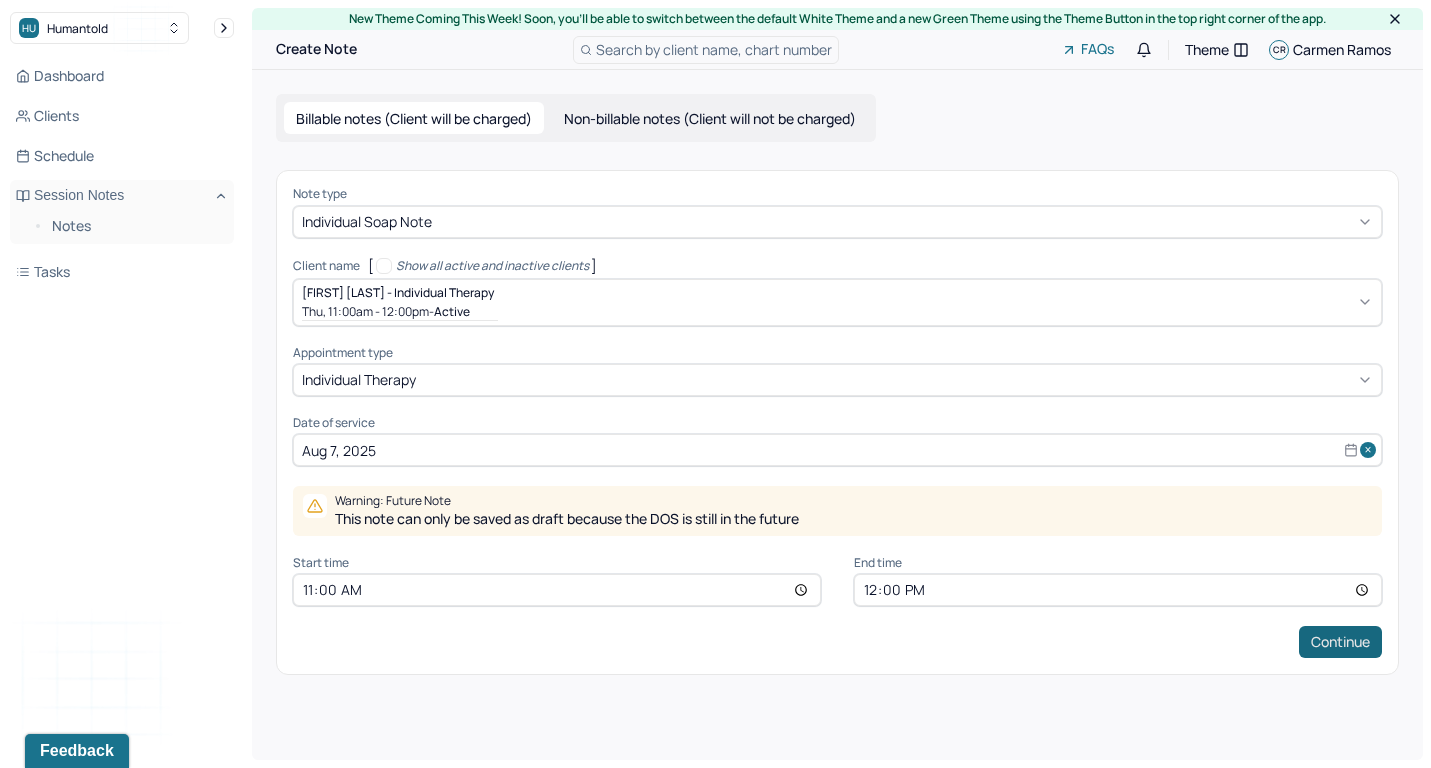click on "Continue" at bounding box center (1340, 642) 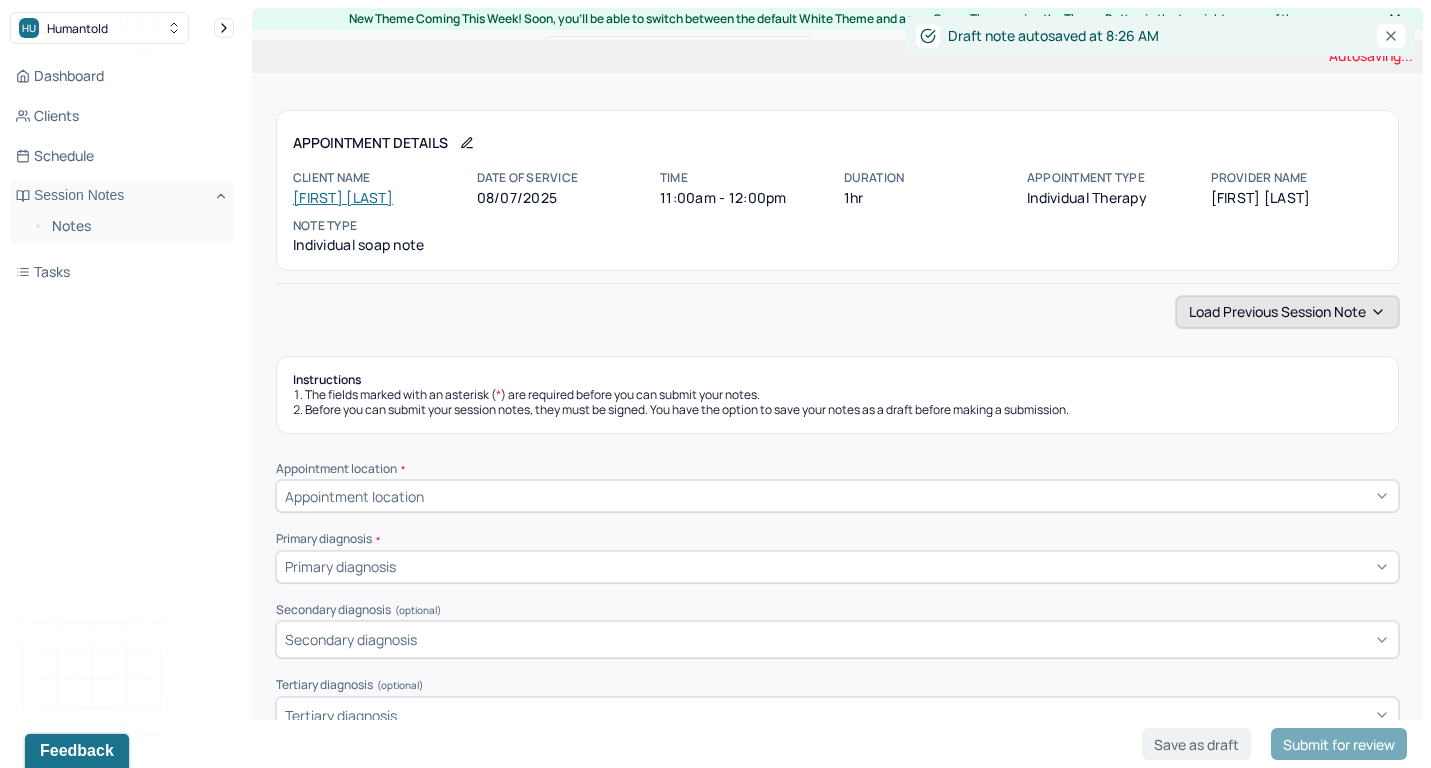 click on "Load previous session note" at bounding box center [1287, 312] 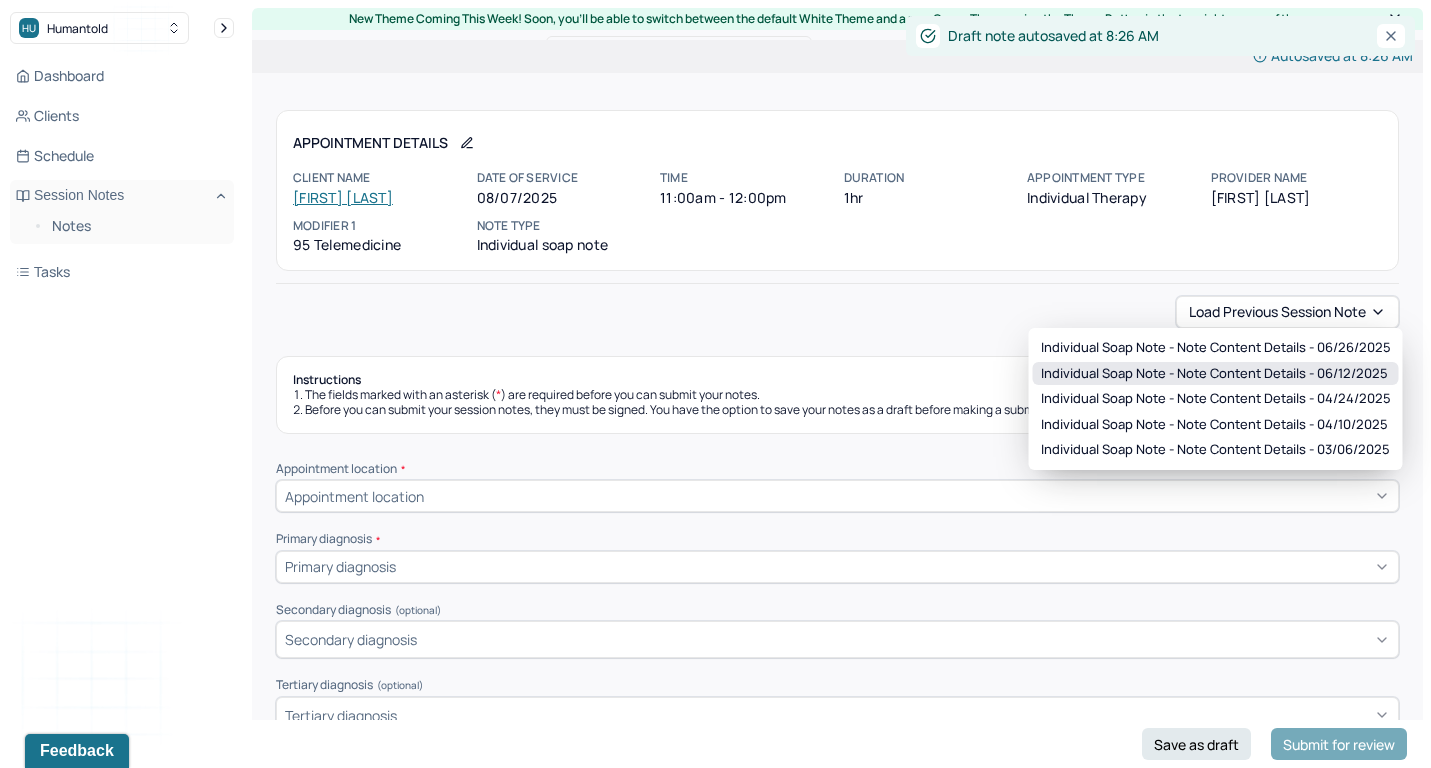 click on "Individual soap note   - Note content Details -   [DATE]" at bounding box center (1216, 374) 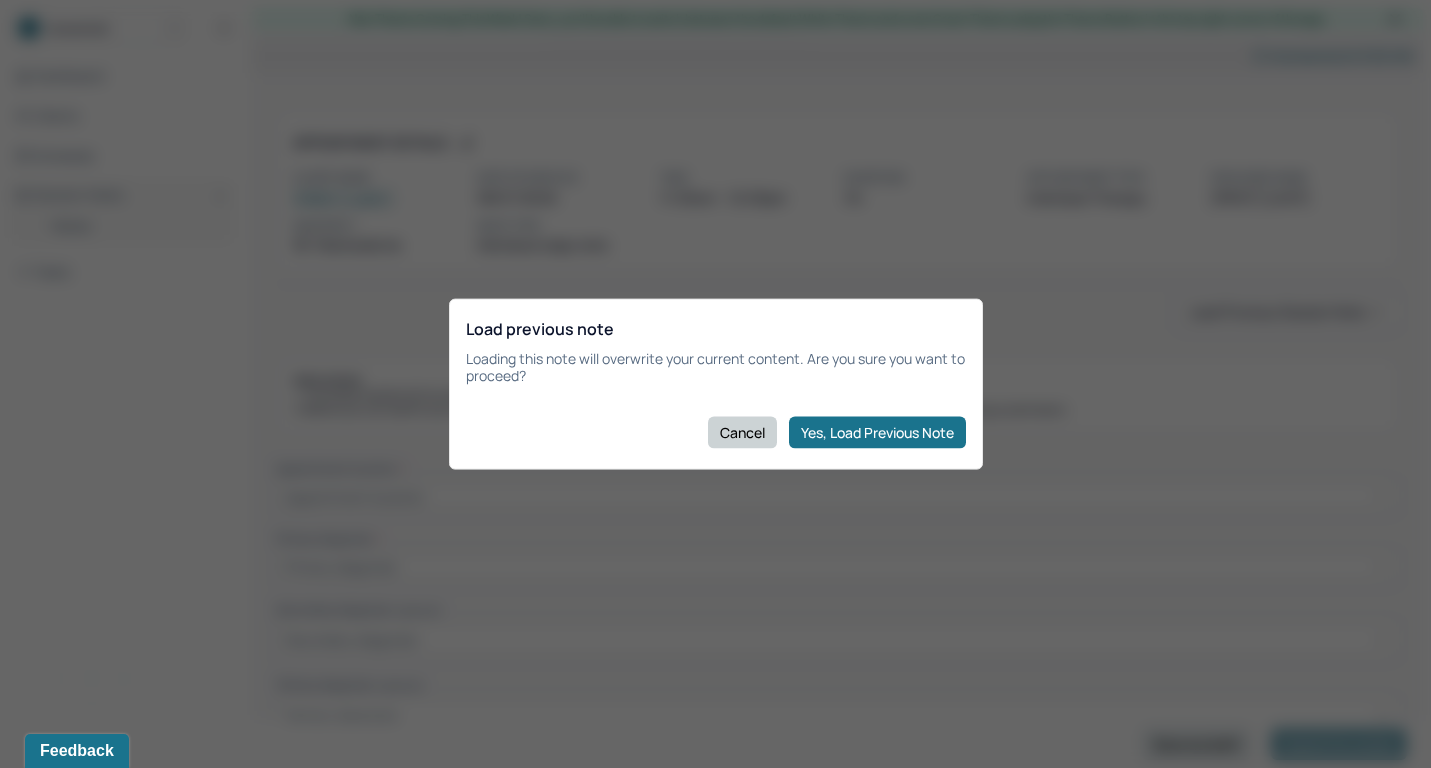 click on "Cancel" at bounding box center [742, 432] 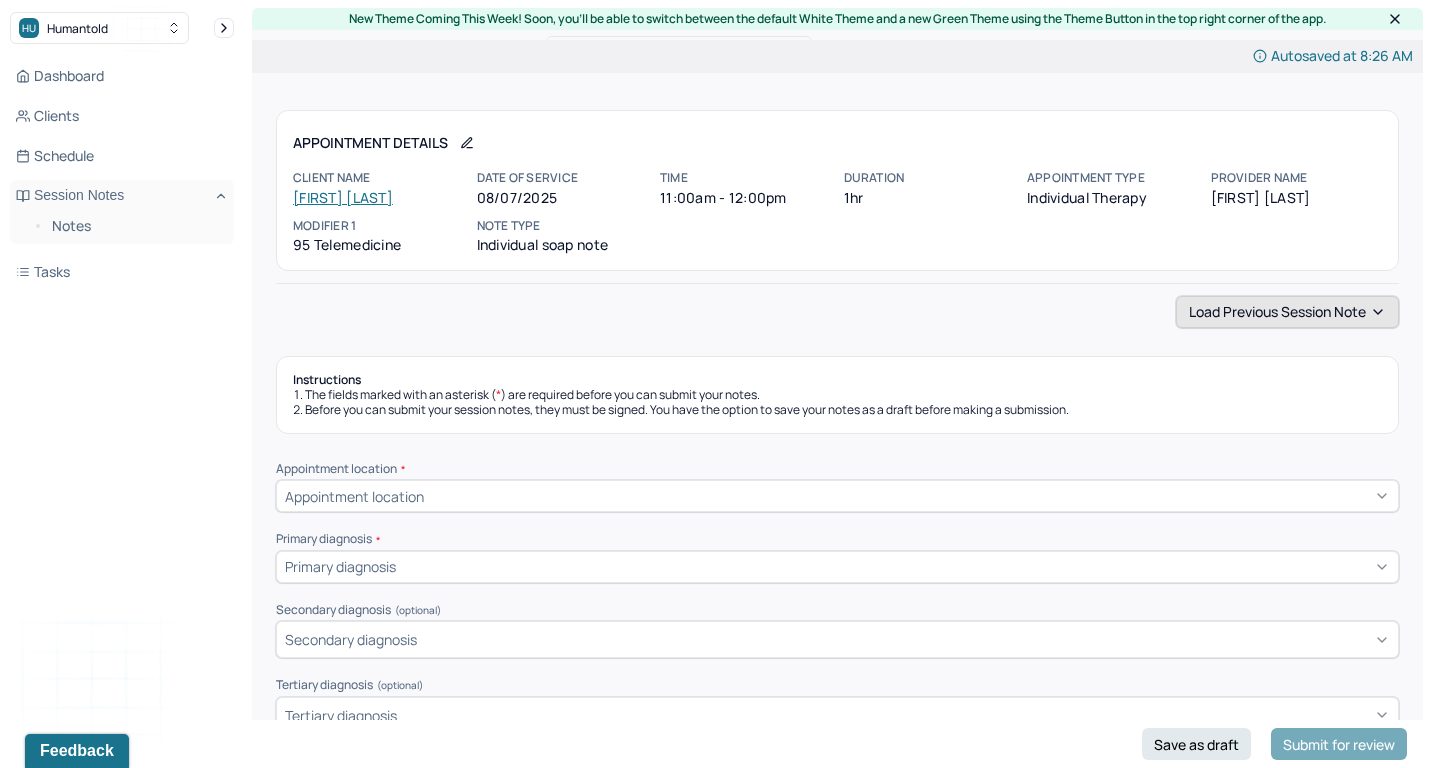 click on "Load previous session note" at bounding box center [1287, 312] 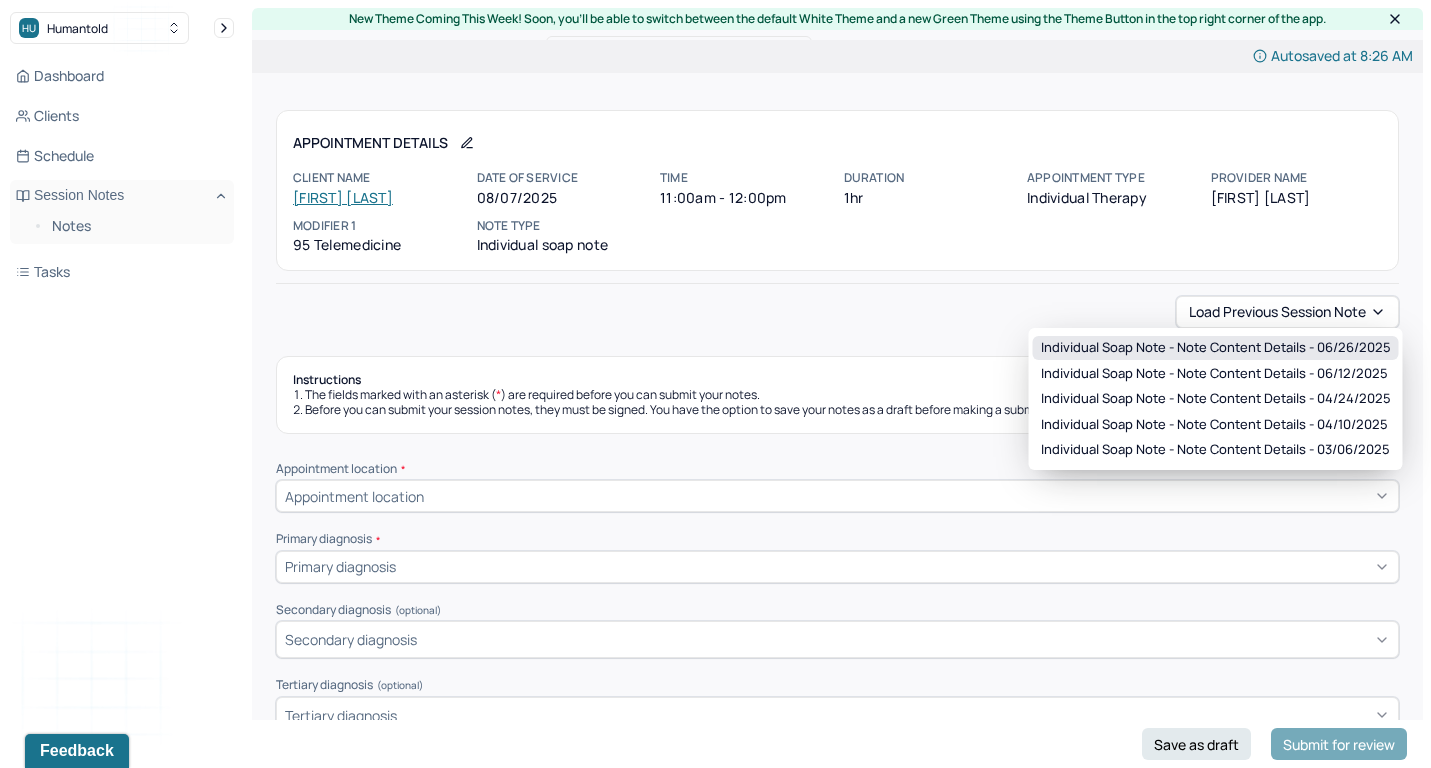click on "Individual soap note   - Note content Details -   06/26/2025" at bounding box center (1216, 348) 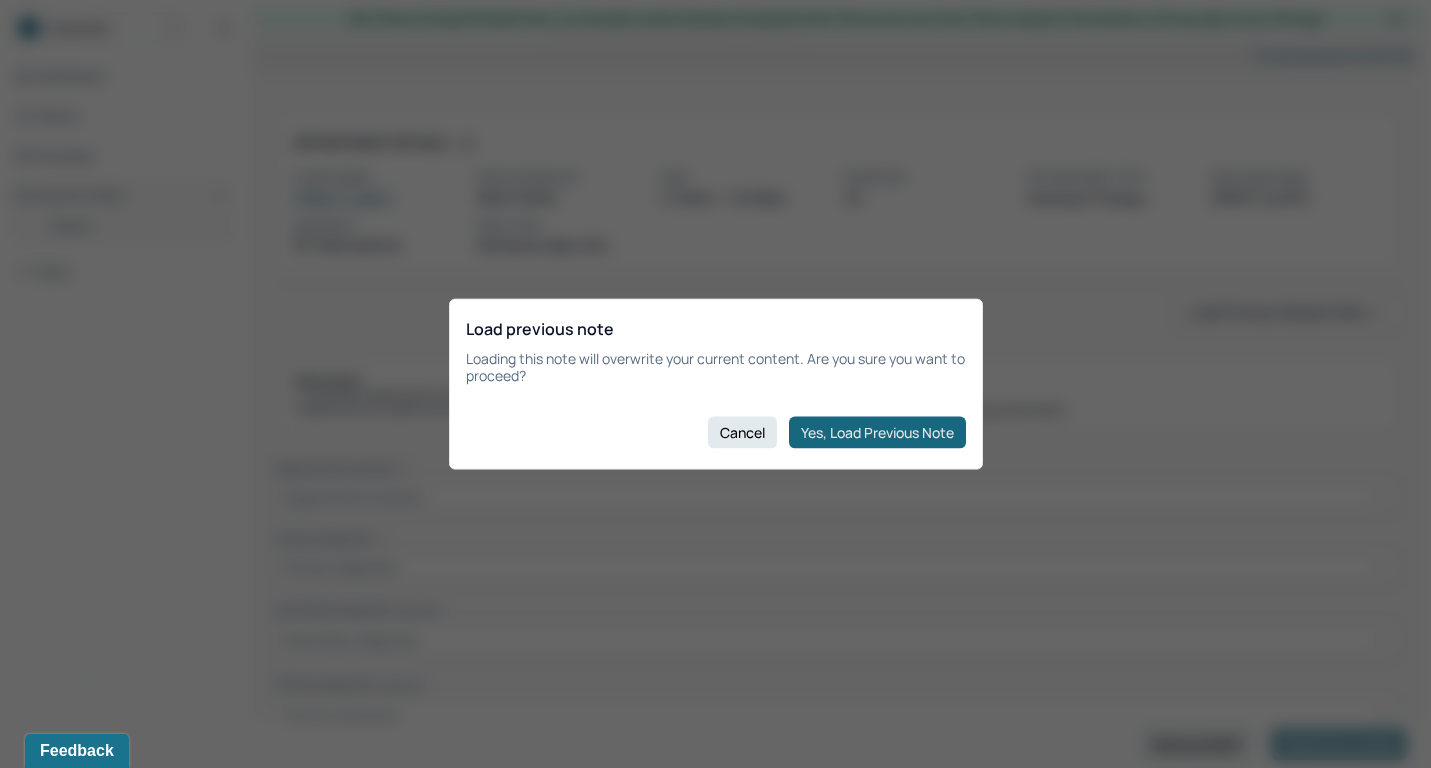 click on "Yes, Load Previous Note" at bounding box center [877, 432] 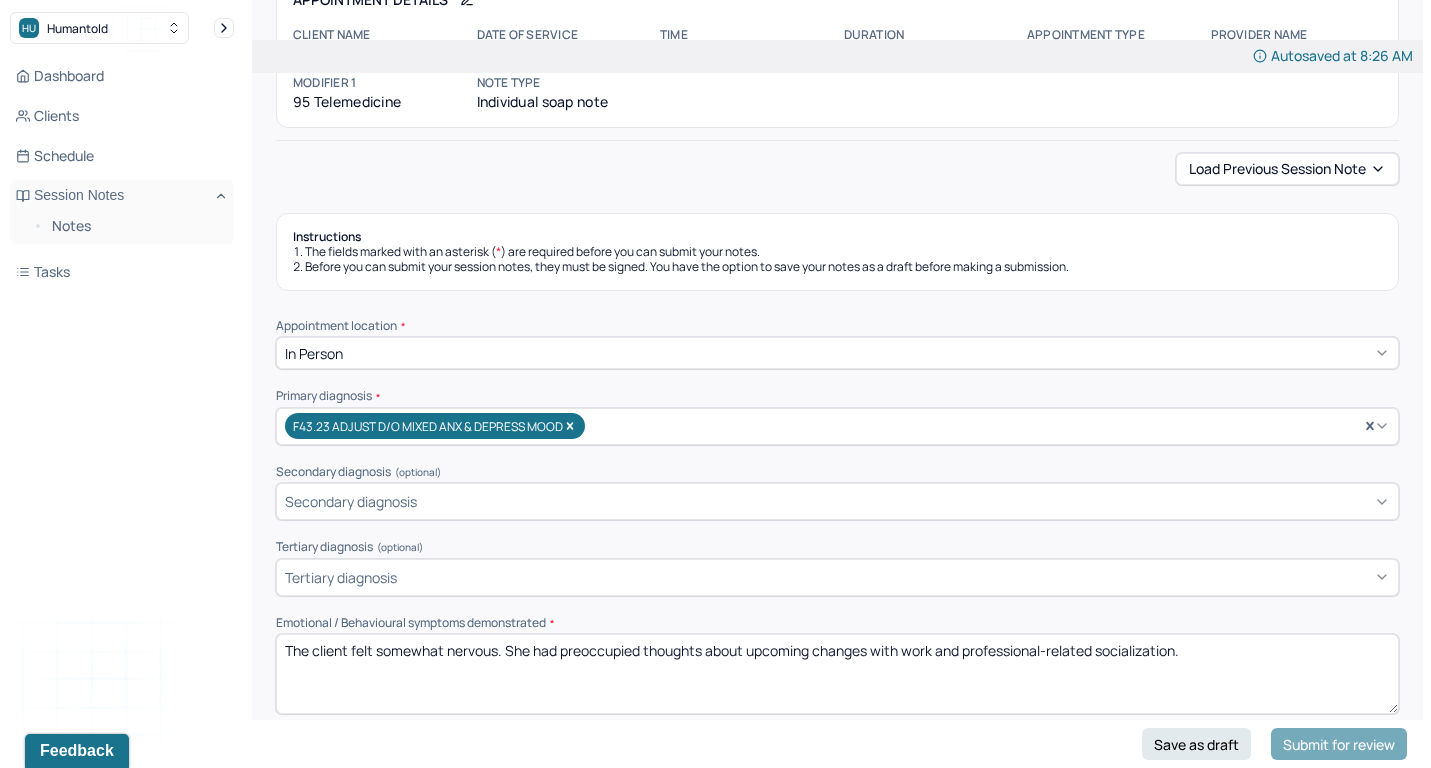 scroll, scrollTop: 284, scrollLeft: 0, axis: vertical 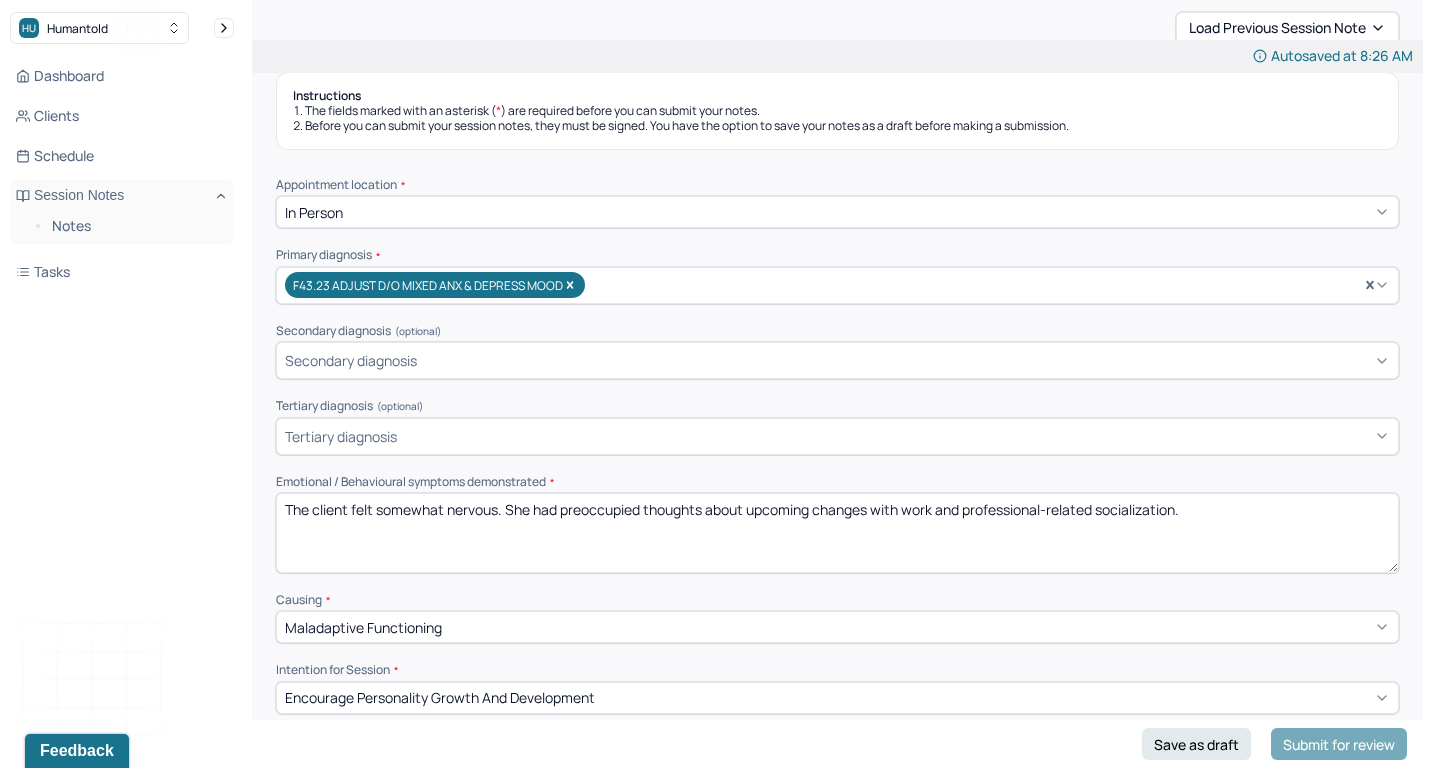 drag, startPoint x: 378, startPoint y: 499, endPoint x: 496, endPoint y: 499, distance: 118 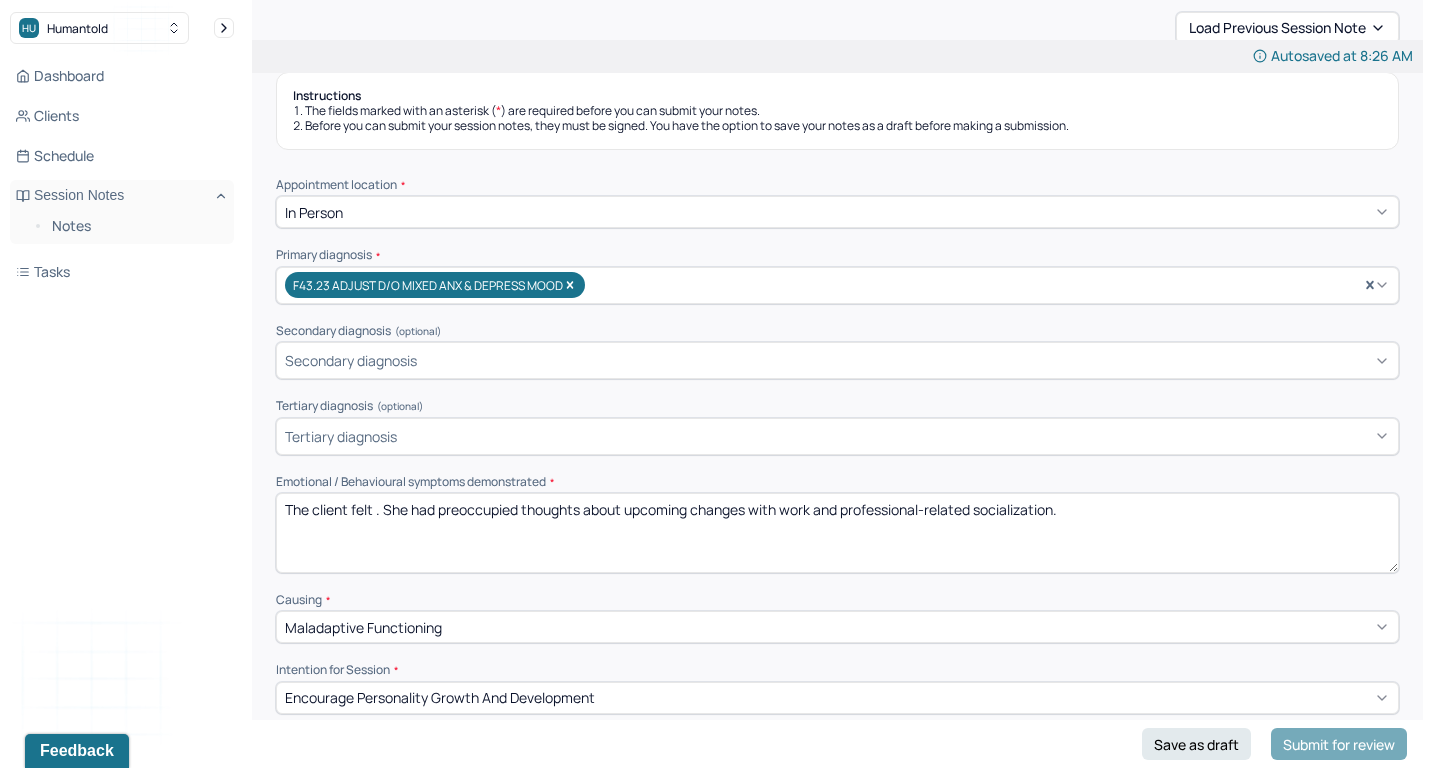 drag, startPoint x: 629, startPoint y: 492, endPoint x: 1003, endPoint y: 521, distance: 375.12265 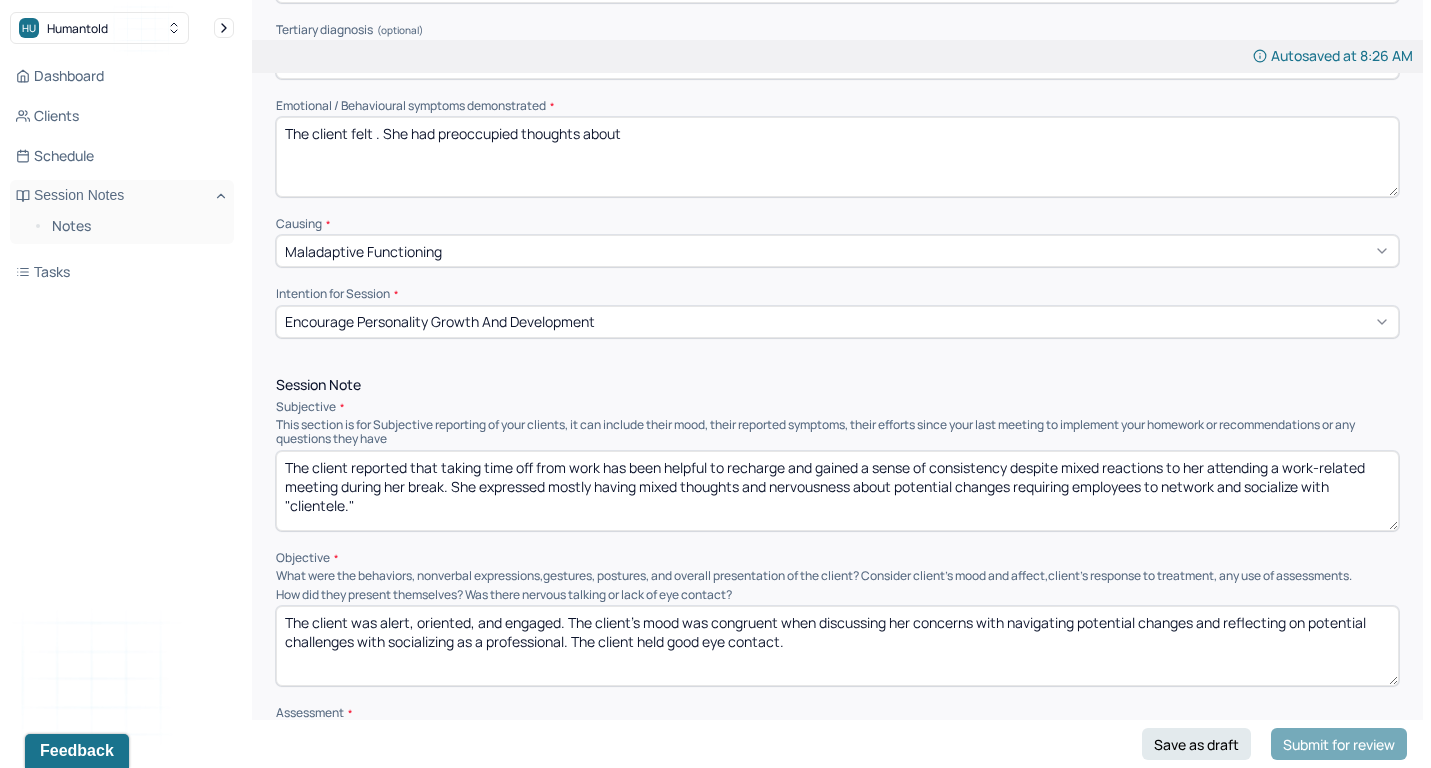 scroll, scrollTop: 801, scrollLeft: 0, axis: vertical 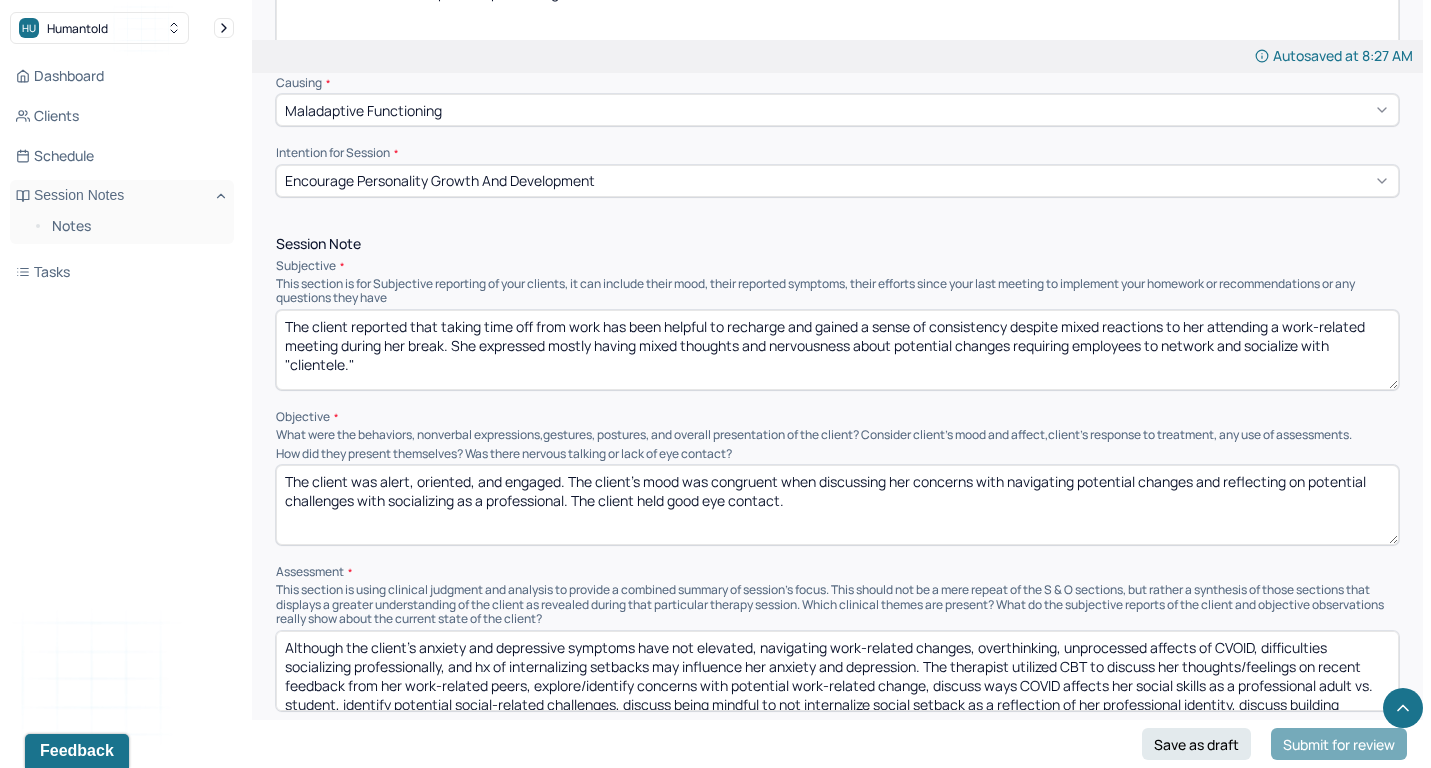 type on "The client felt . She had preoccupied thoughts about" 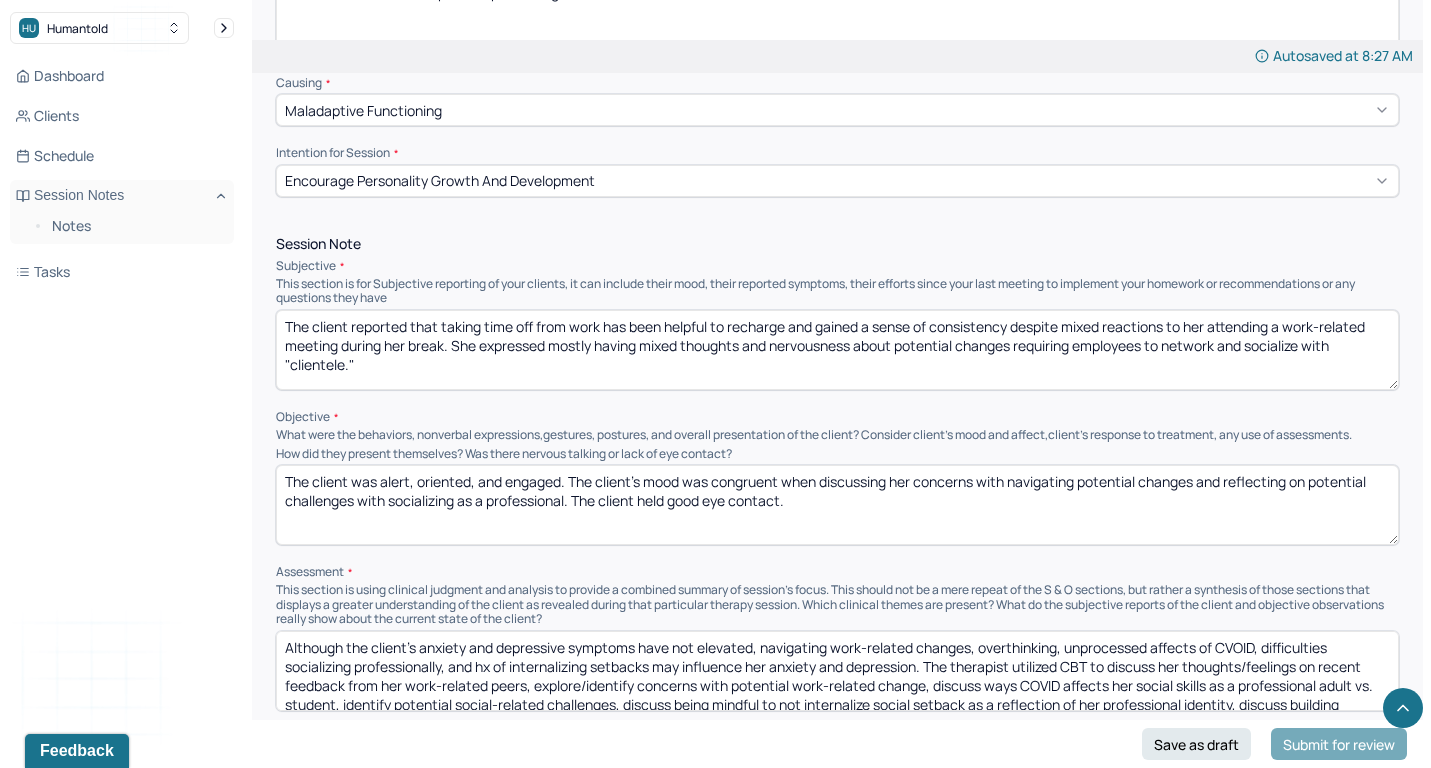 drag, startPoint x: 445, startPoint y: 314, endPoint x: 462, endPoint y: 401, distance: 88.64536 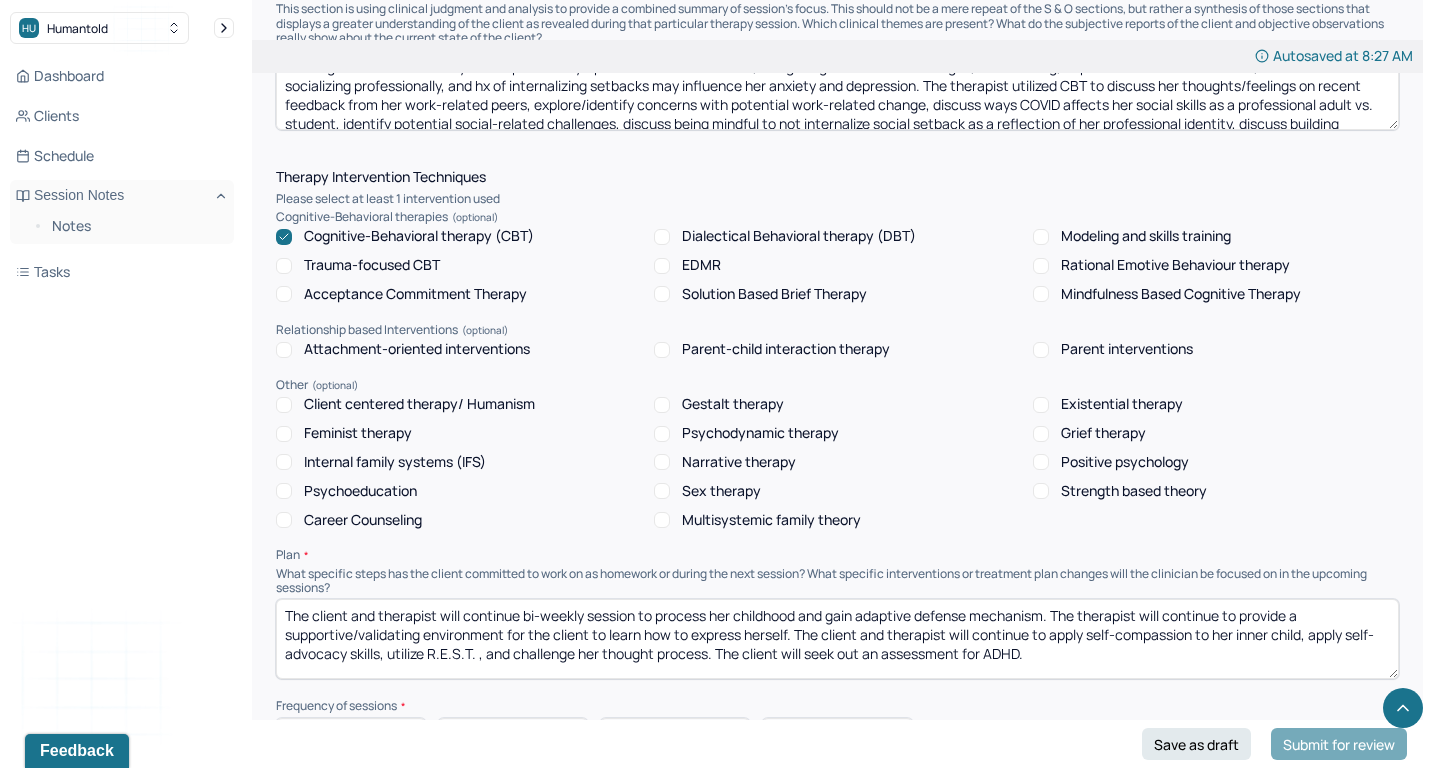 scroll, scrollTop: 1582, scrollLeft: 0, axis: vertical 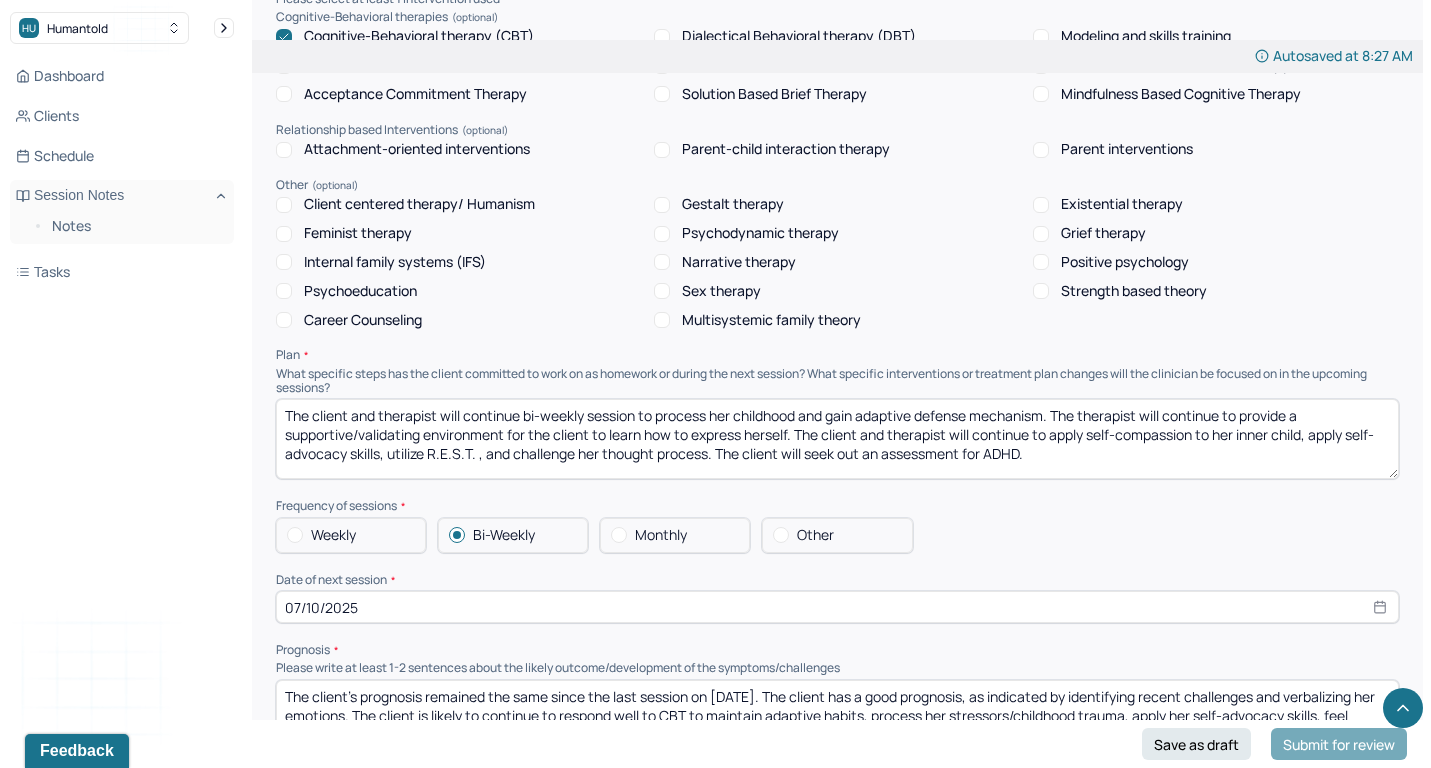 type on "The client reported that" 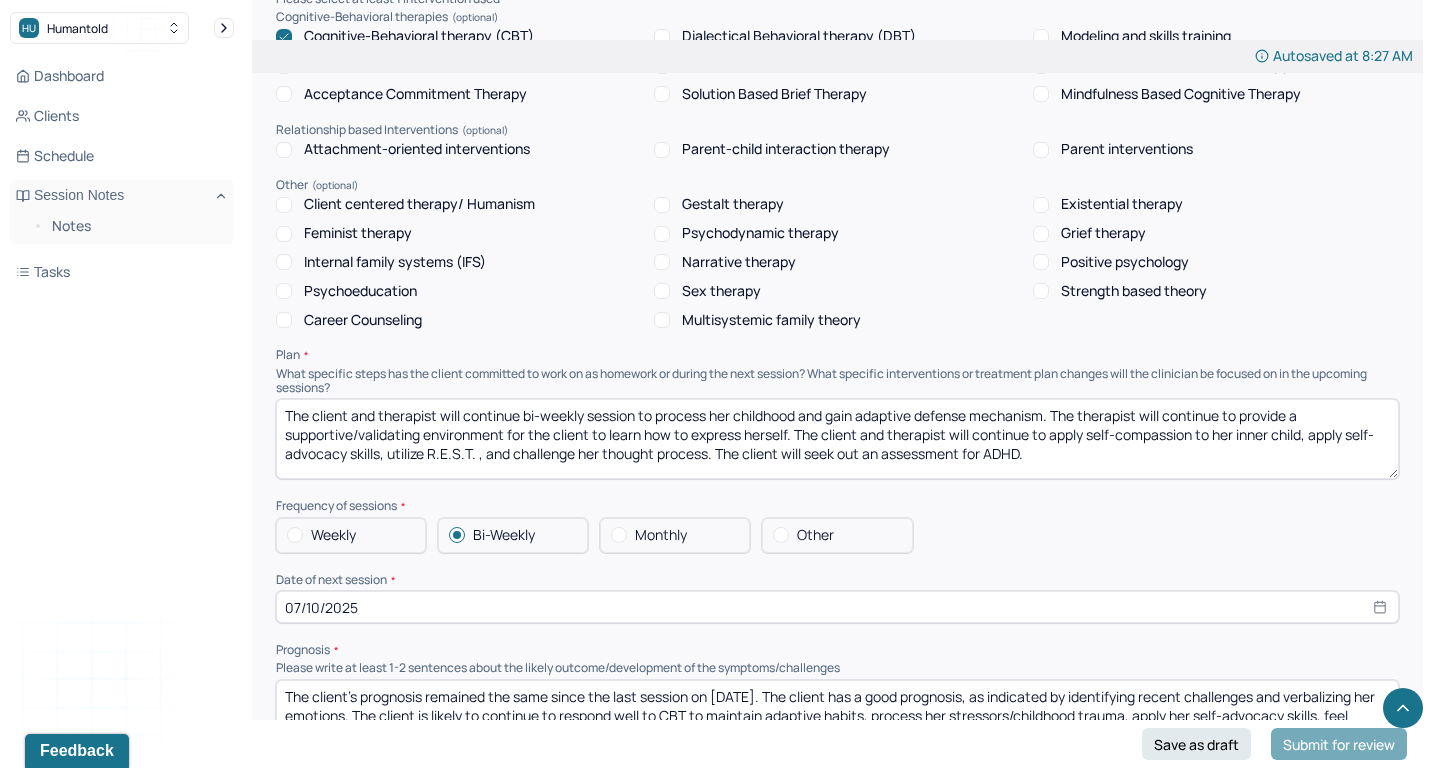click on "Therapy Intervention Techniques Please select at least 1 intervention used Cognitive-Behavioral therapies Cognitive-Behavioral therapy (CBT) Dialectical Behavioral therapy (DBT) Modeling and skills training Trauma-focused CBT EDMR Rational Emotive Behaviour therapy Acceptance Commitment Therapy Solution Based Brief Therapy Mindfulness Based Cognitive Therapy Relationship based Interventions Attachment-oriented interventions Parent-child interaction therapy Parent interventions Other Client centered therapy/ Humanism Gestalt therapy Existential therapy Feminist therapy Psychodynamic therapy Grief therapy Internal family systems (IFS) Narrative therapy Positive psychology Psychoeducation Sex therapy Strength based theory Career Counseling Multisystemic family theory Plan What specific steps has the client committed to work on as homework or during the next session? What specific interventions or treatment plan changes will the clinician be focused on in the upcoming sessions? Frequency of sessions Weekly Other" at bounding box center [837, 424] 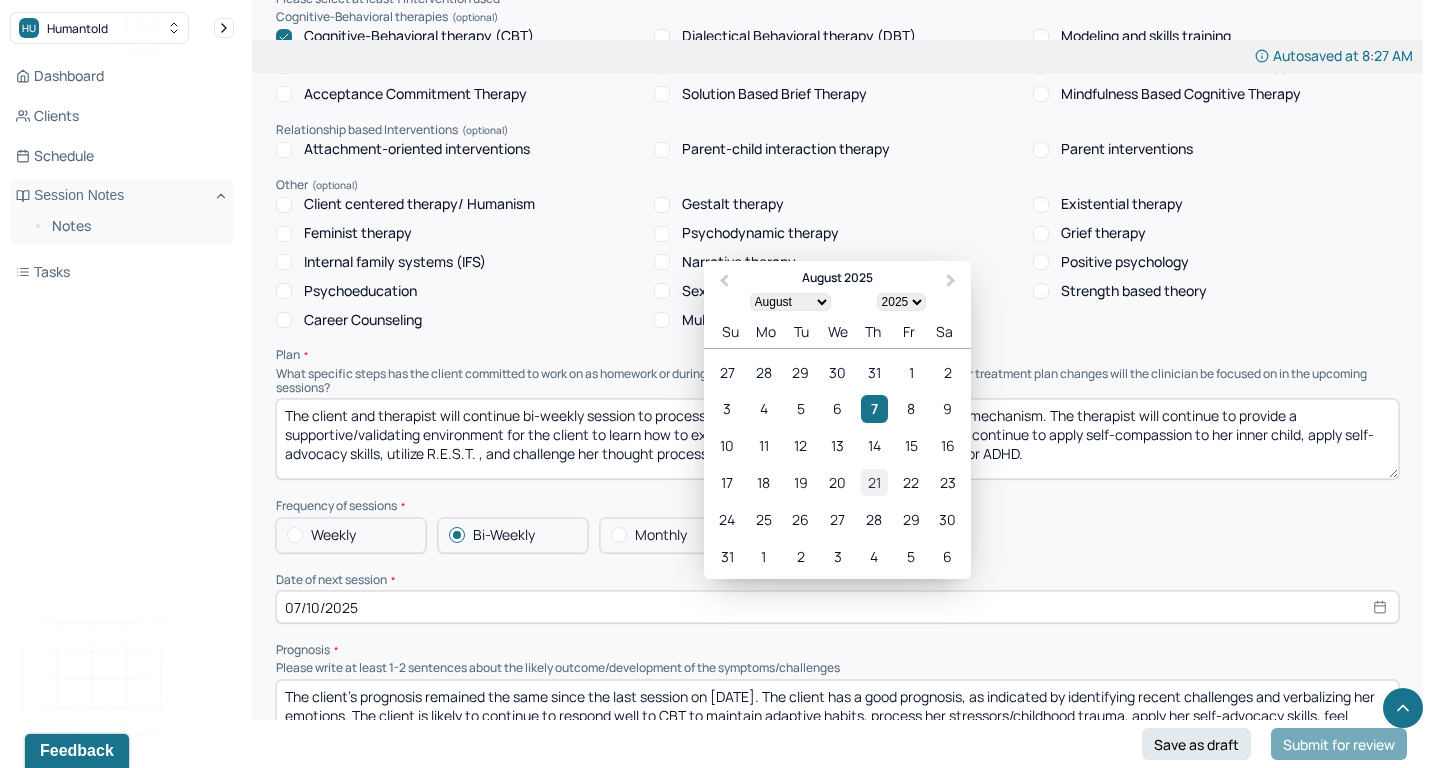 click on "21" at bounding box center (874, 482) 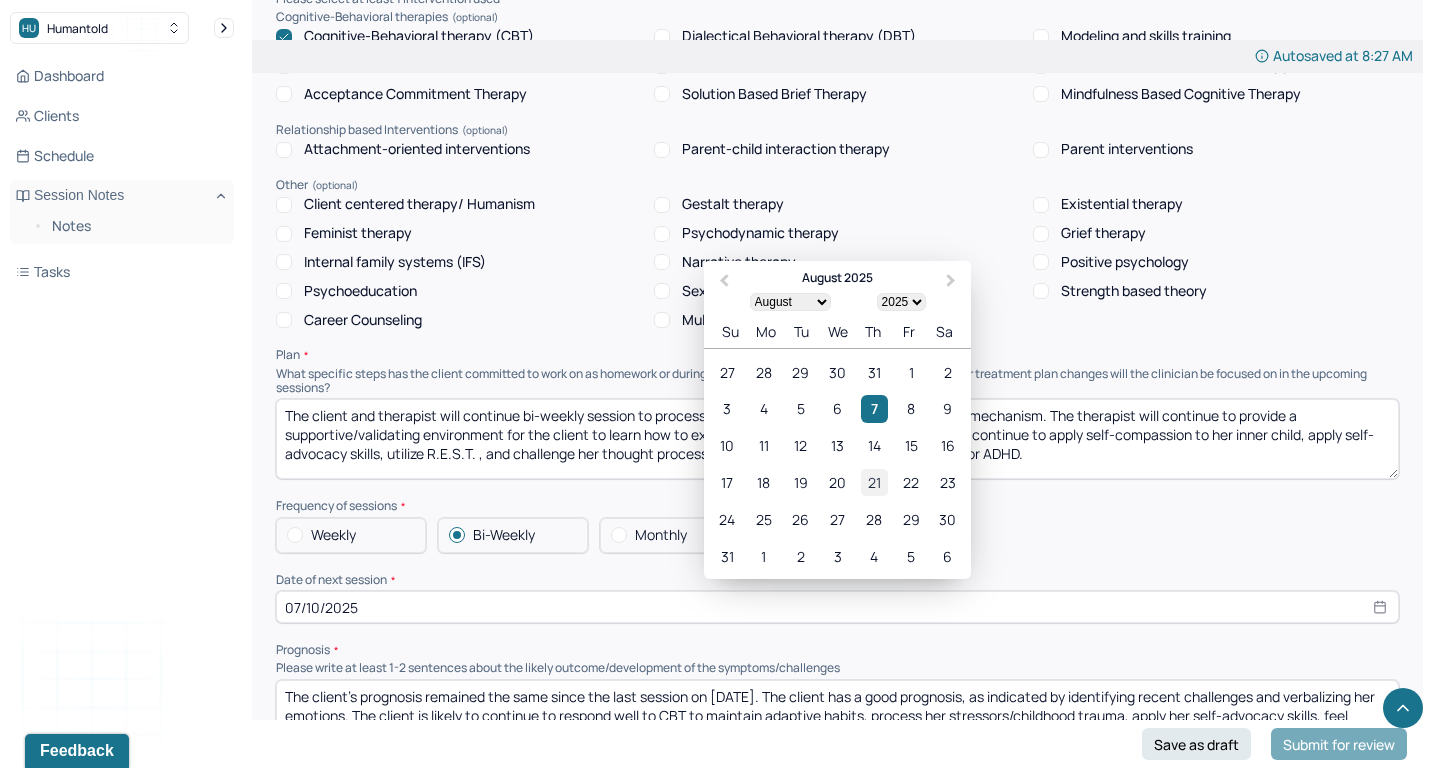 type on "08/21/2025" 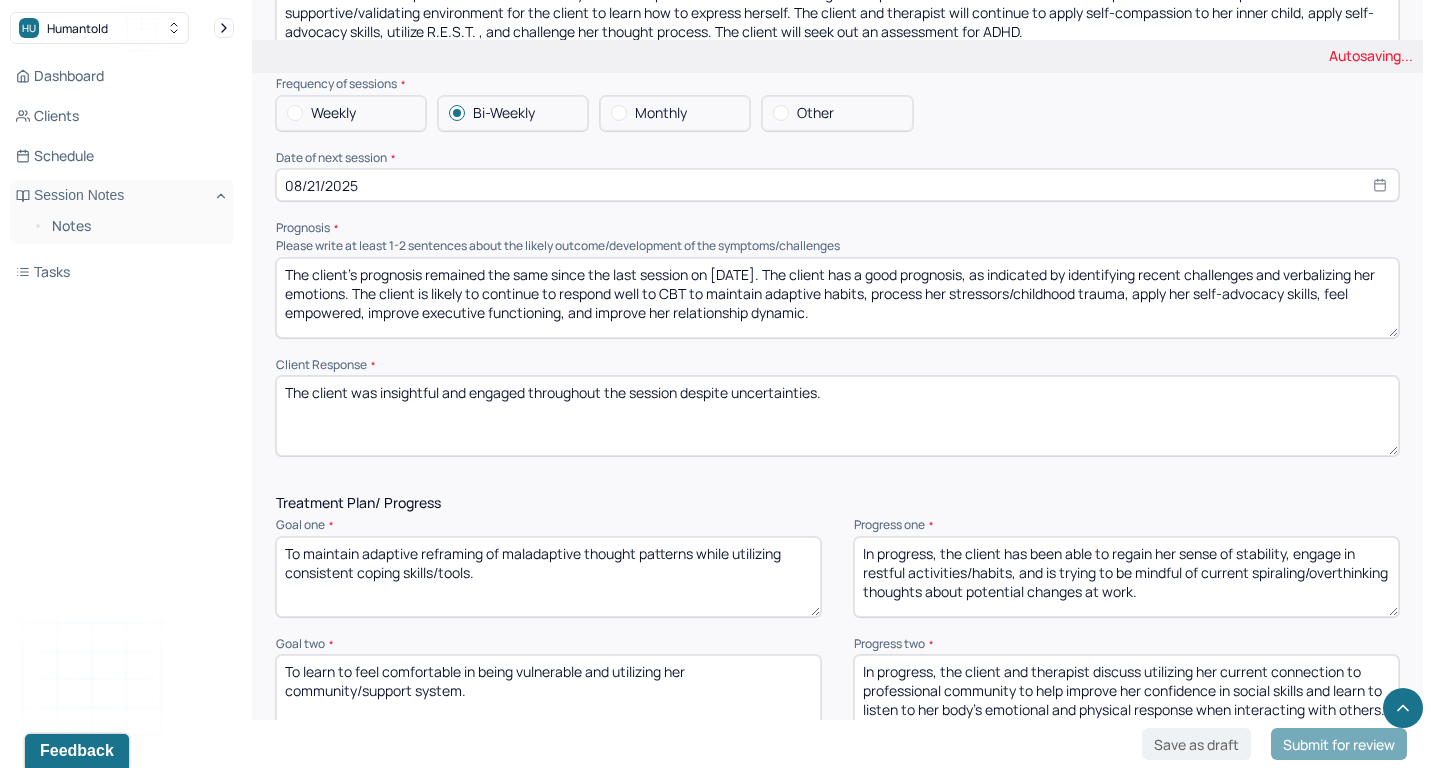 scroll, scrollTop: 2074, scrollLeft: 0, axis: vertical 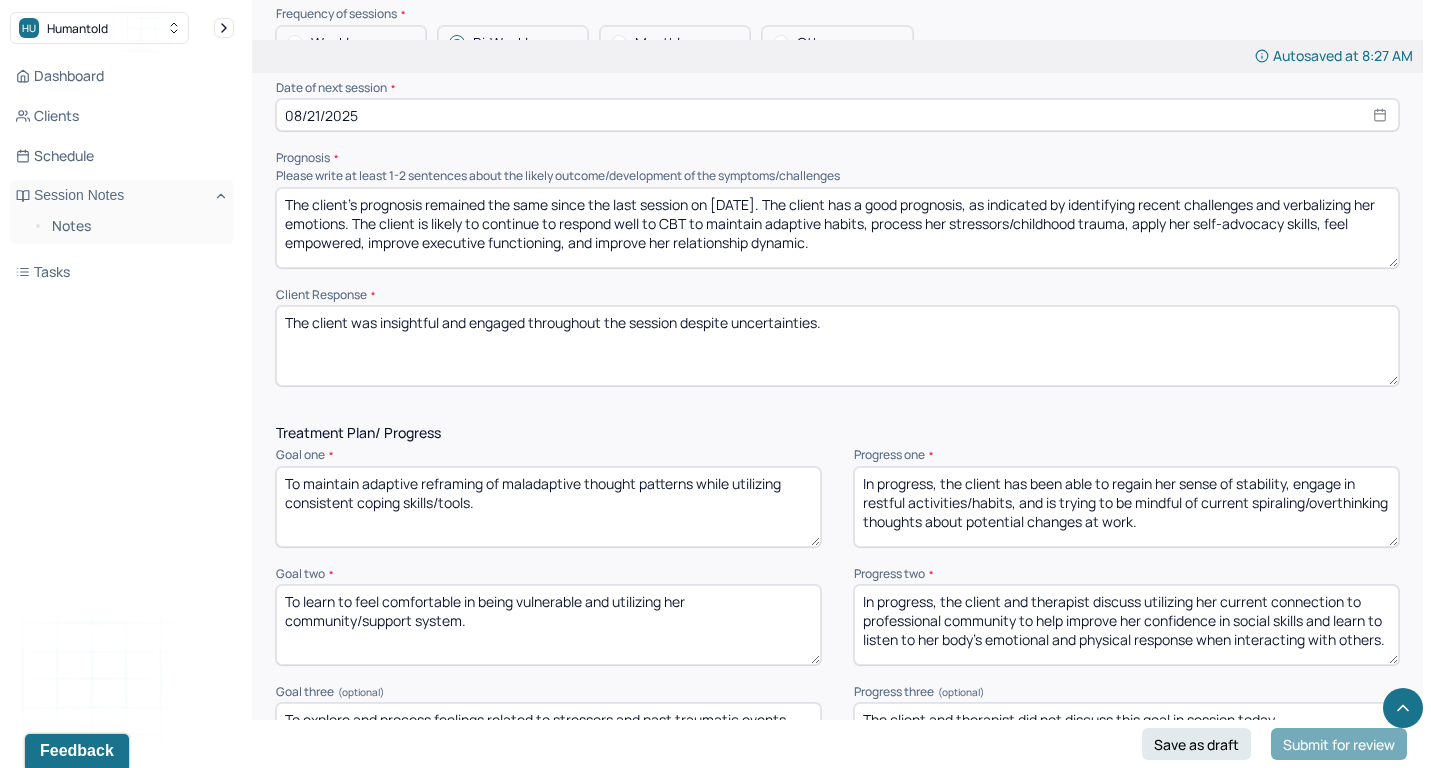 drag, startPoint x: 937, startPoint y: 457, endPoint x: 1101, endPoint y: 622, distance: 232.6392 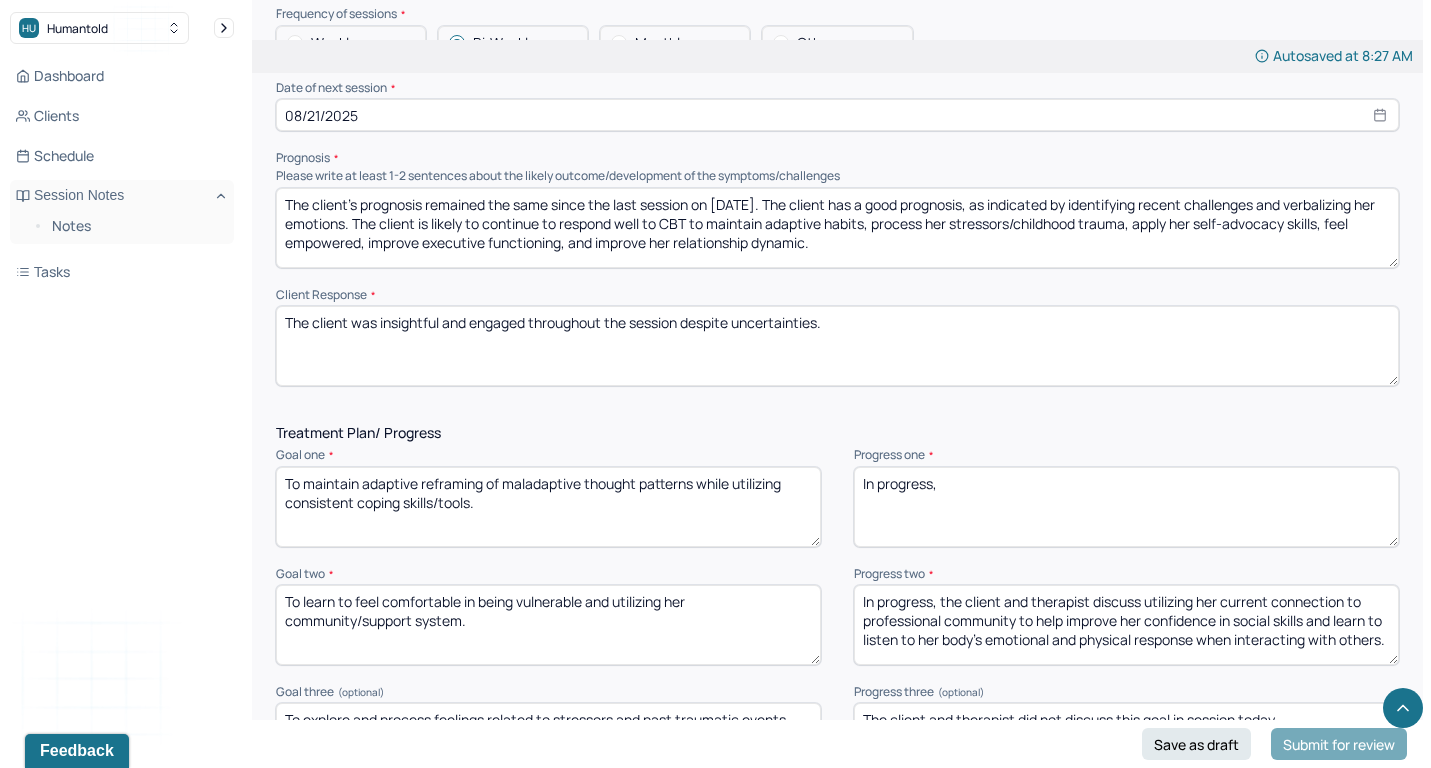 type on "In progress," 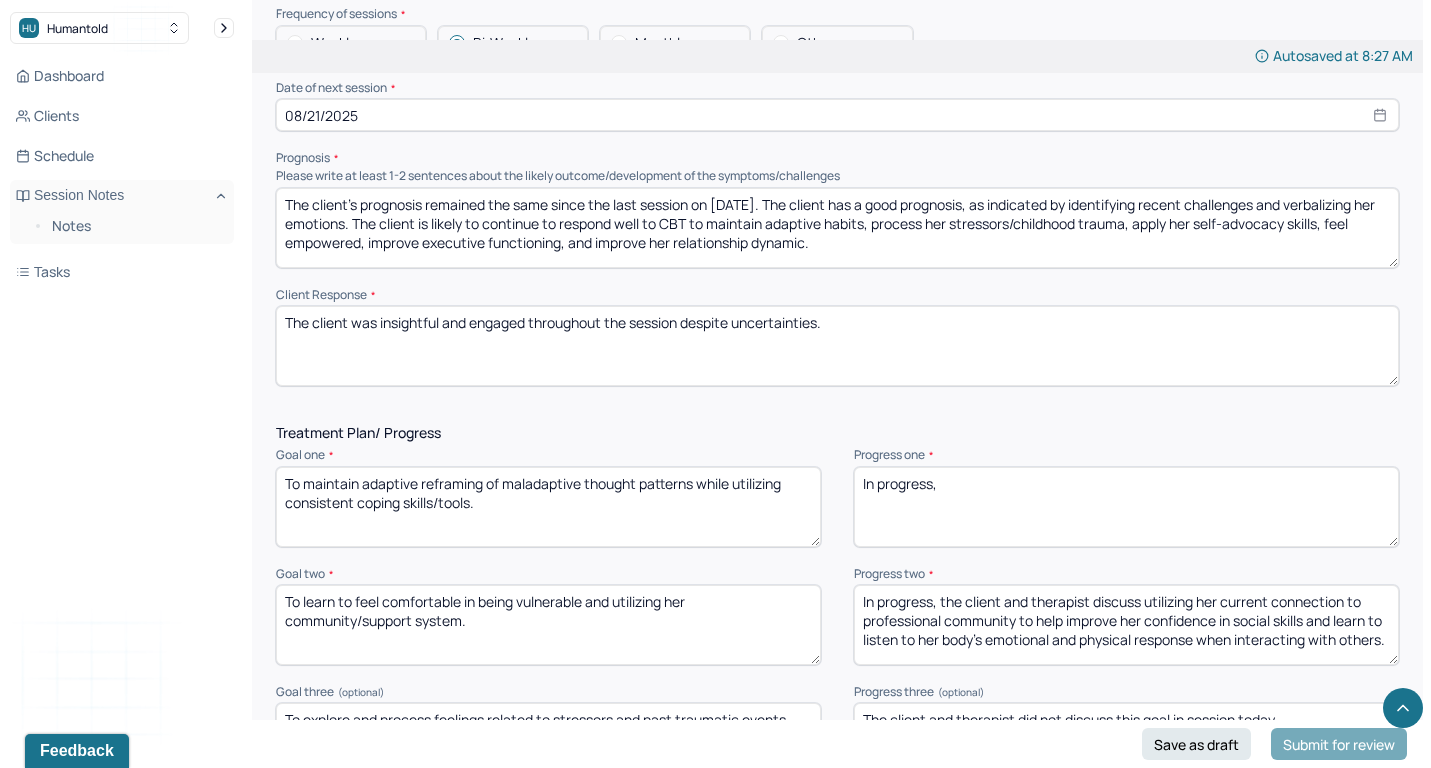 drag, startPoint x: 939, startPoint y: 565, endPoint x: 1000, endPoint y: 689, distance: 138.1919 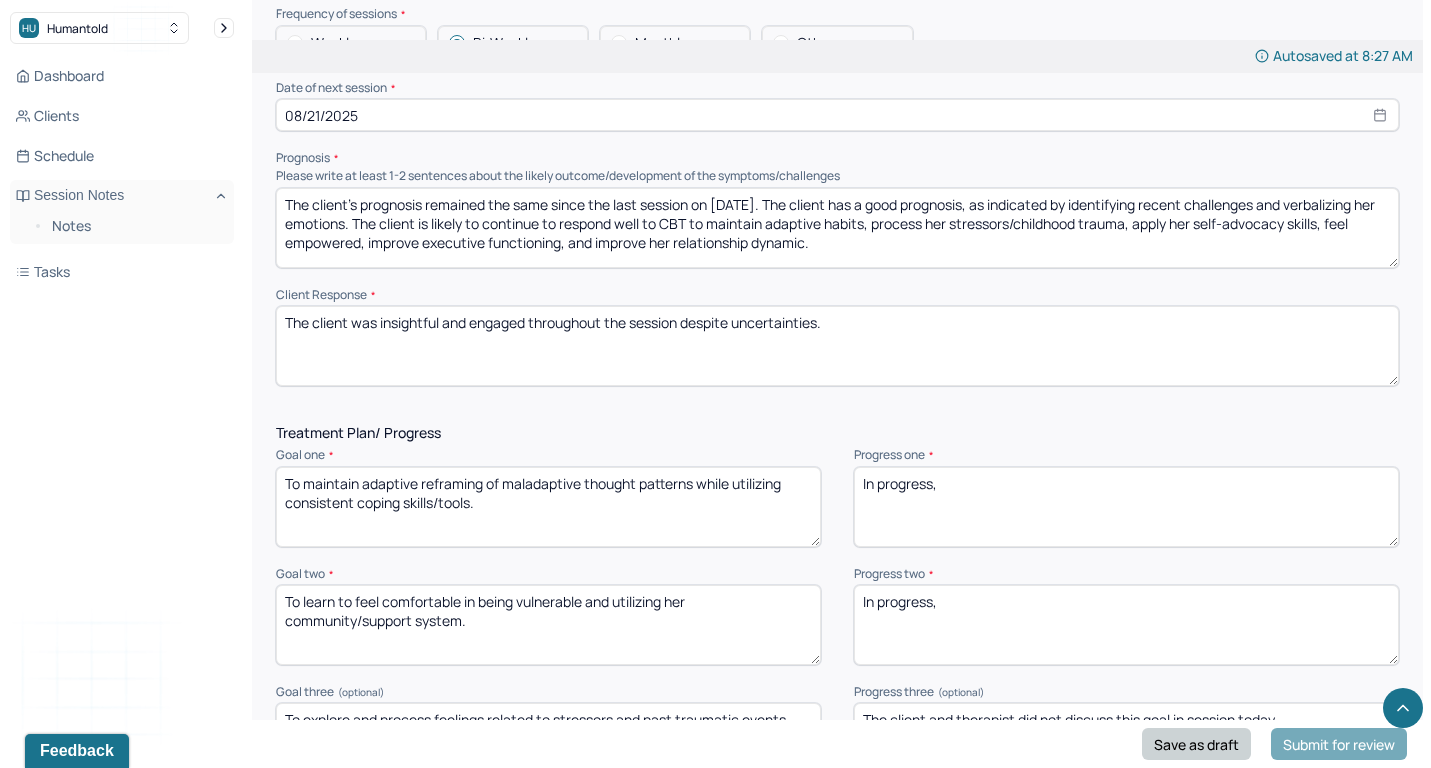 type on "In progress," 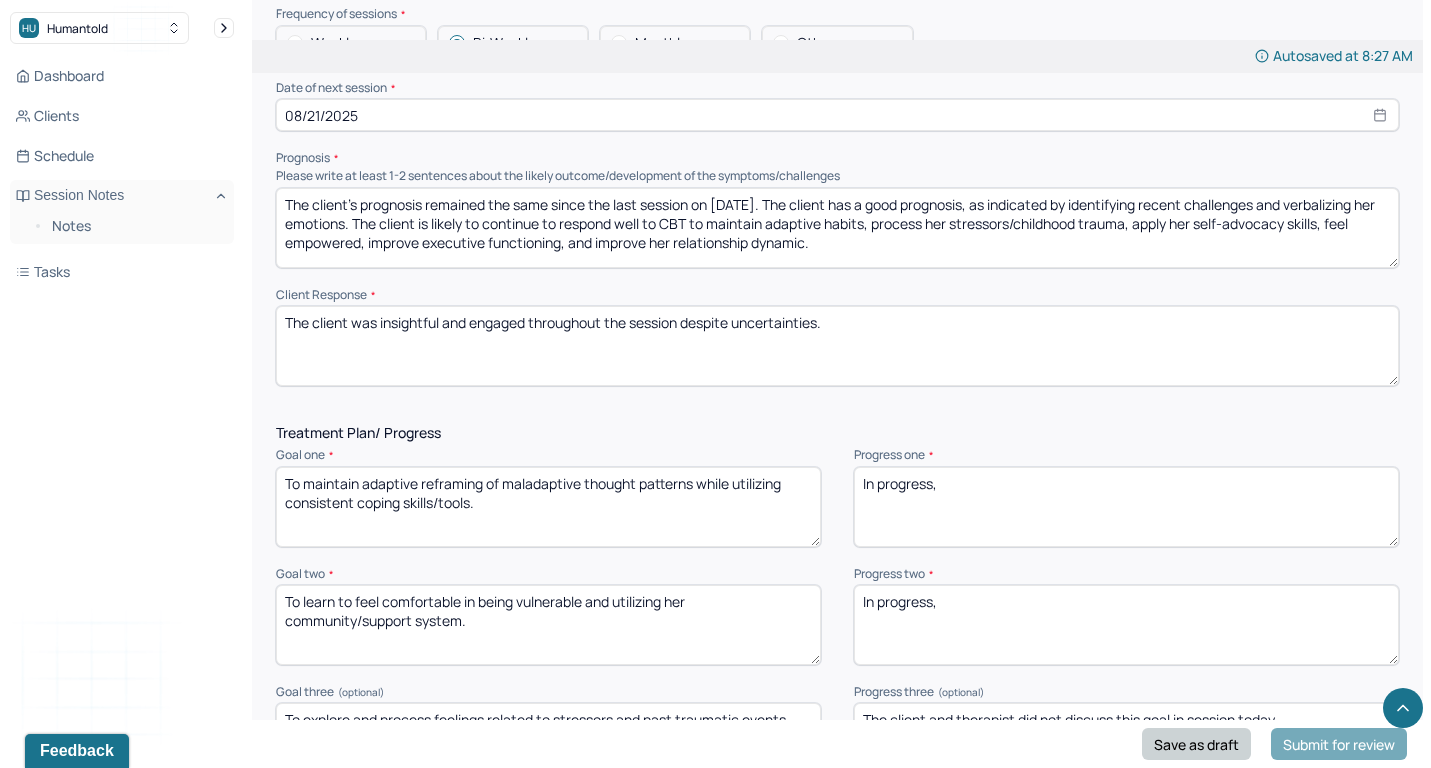 click on "Save as draft" at bounding box center [1196, 744] 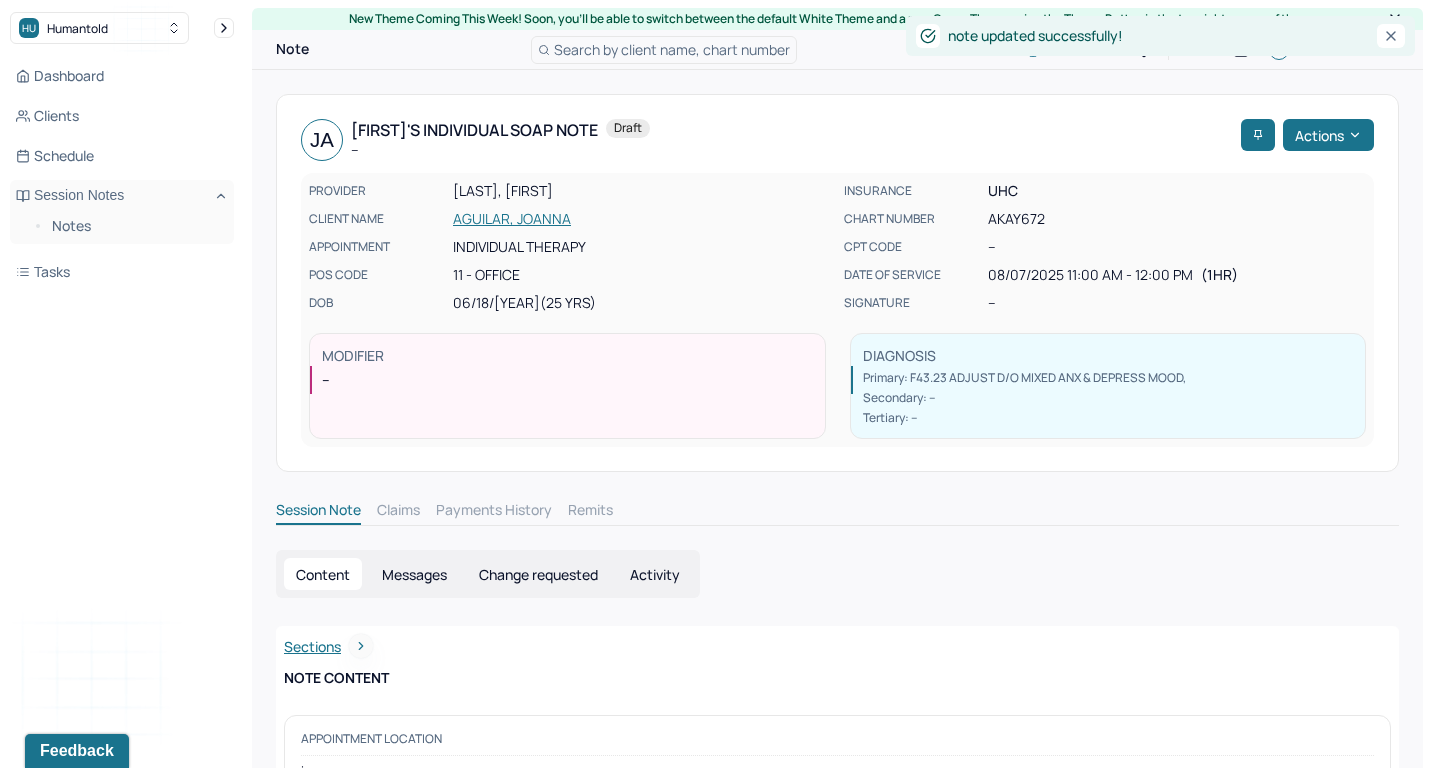 scroll, scrollTop: 0, scrollLeft: 0, axis: both 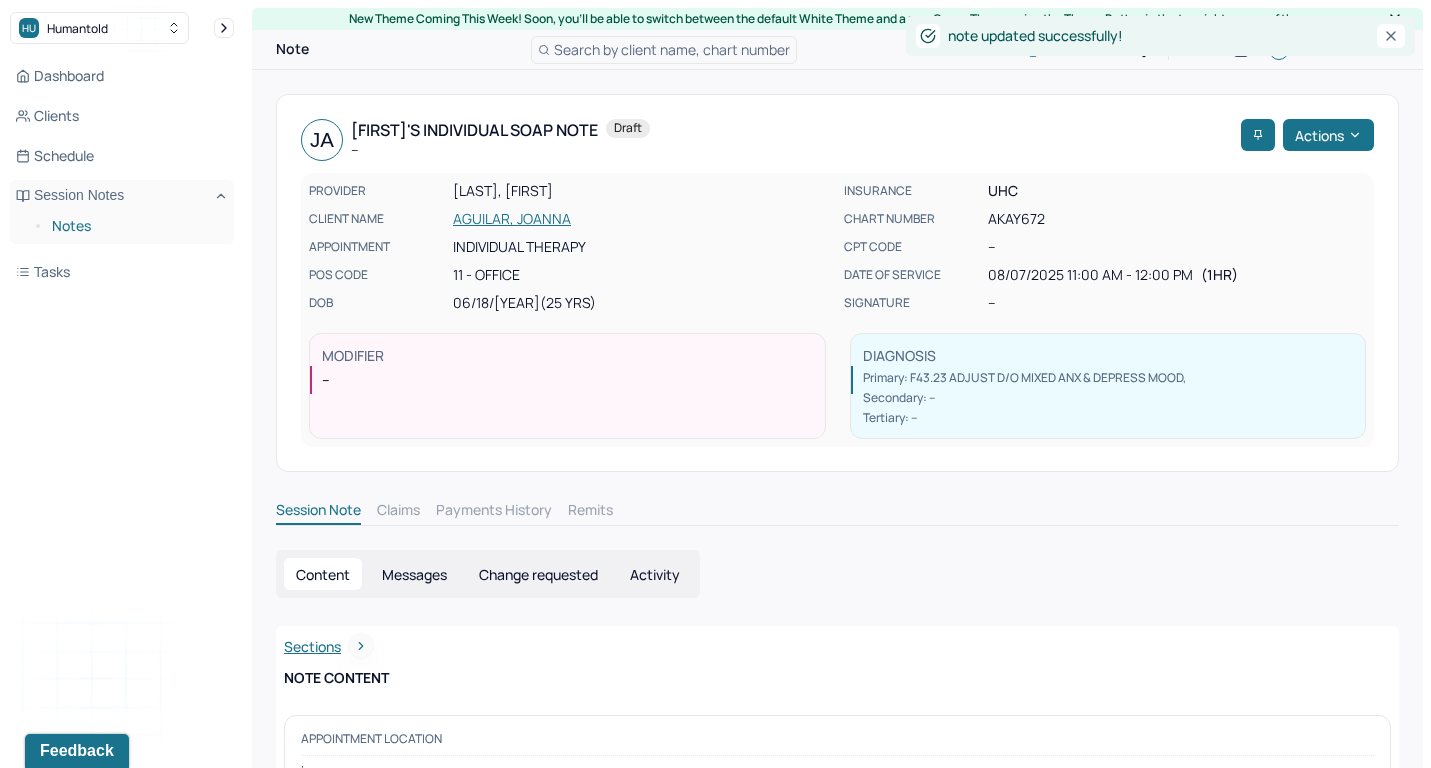 click on "Notes" at bounding box center [135, 226] 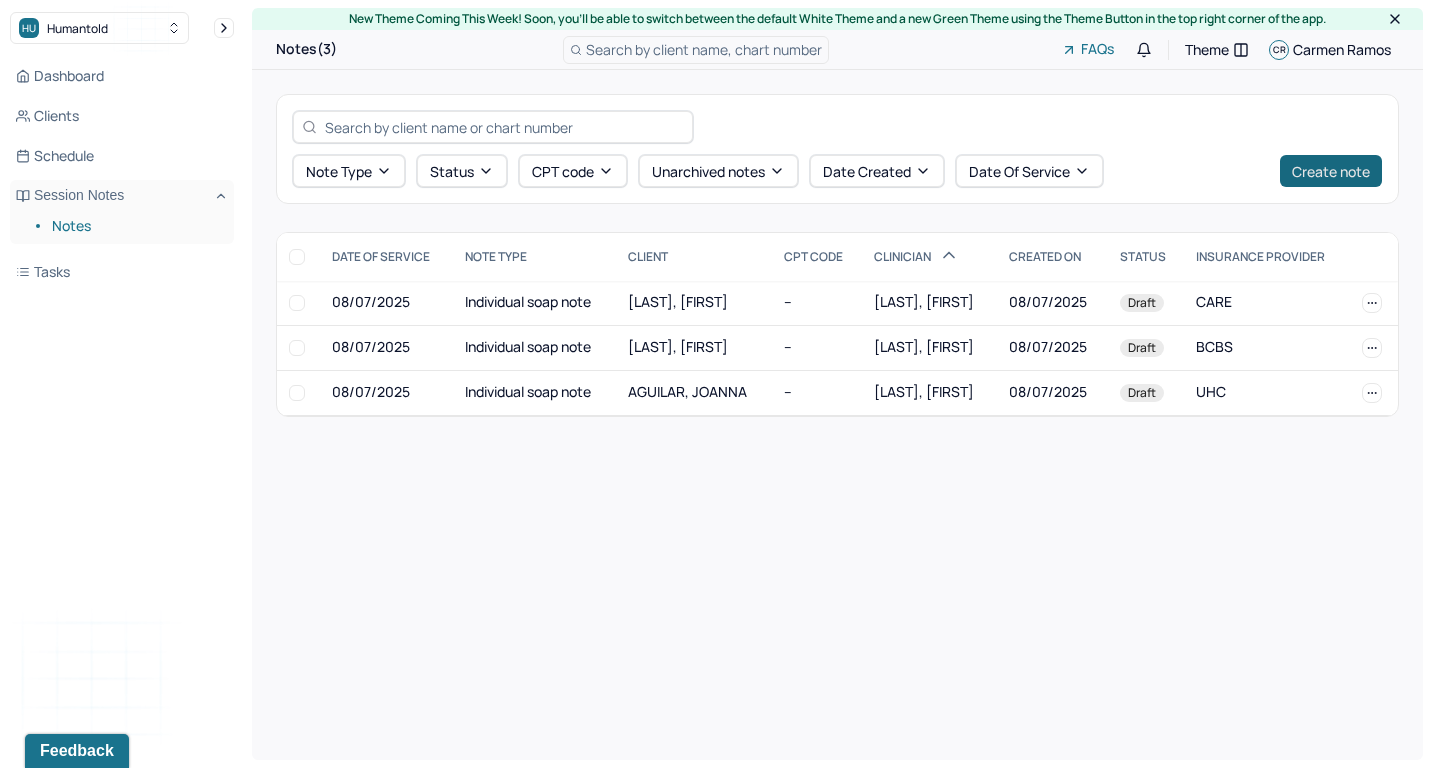 click on "Create note" at bounding box center (1331, 171) 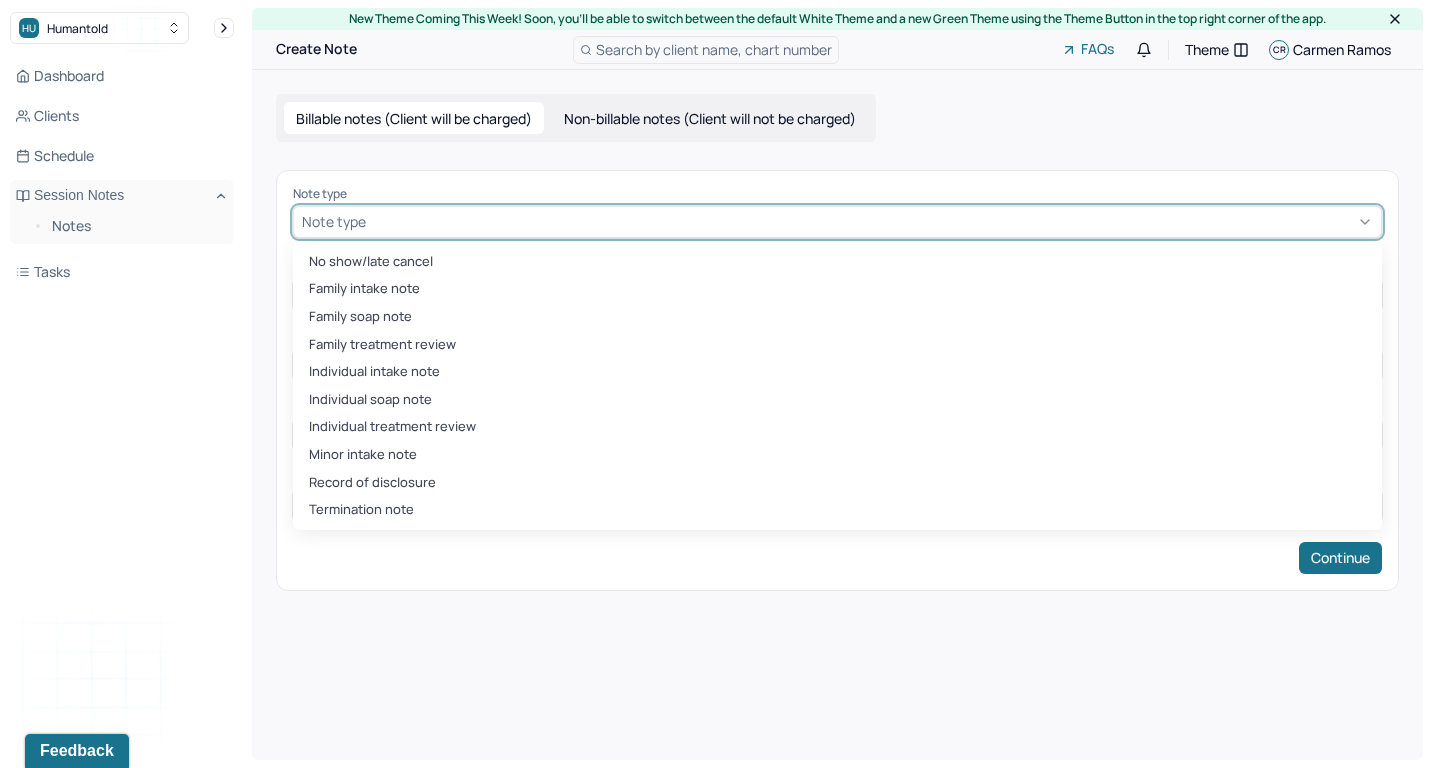 click on "Note type" at bounding box center (837, 222) 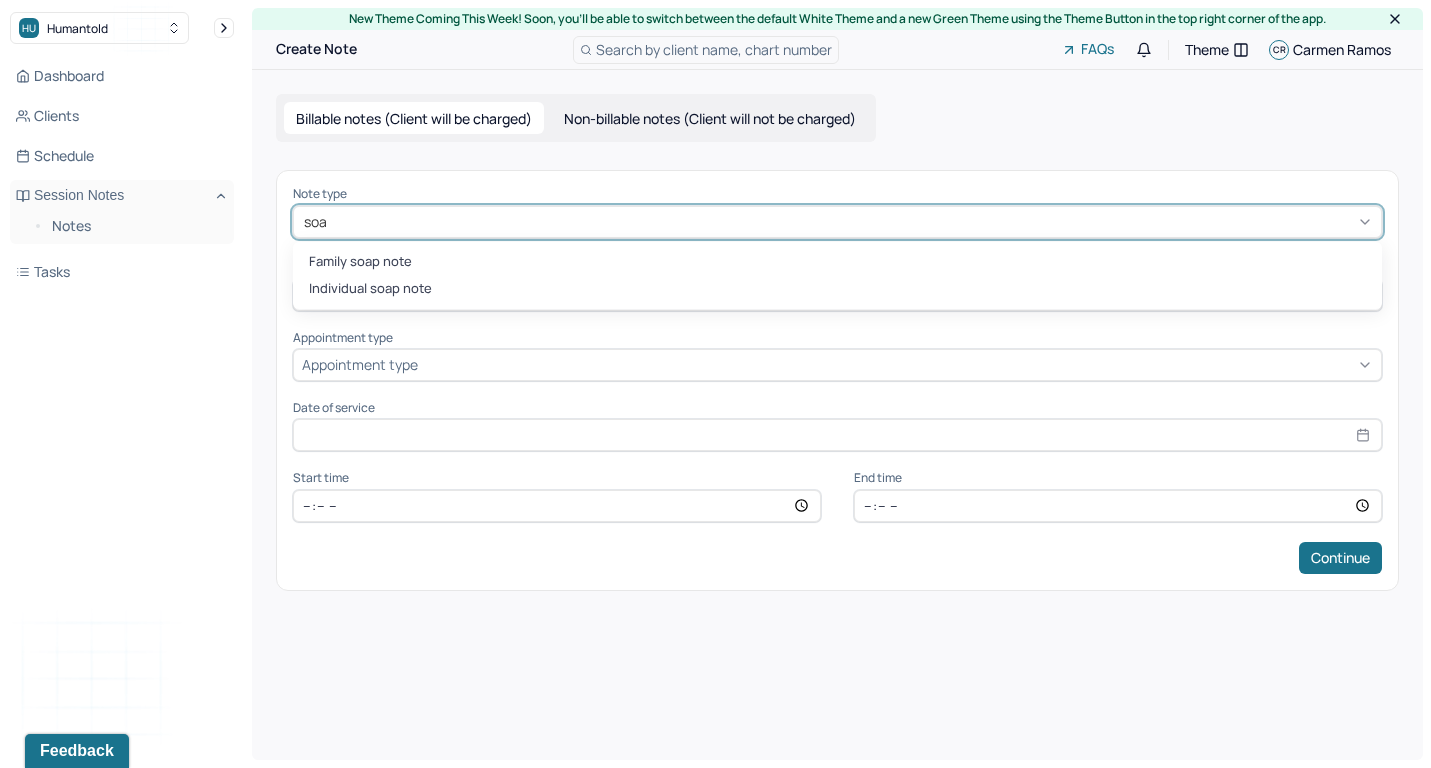 type on "soap" 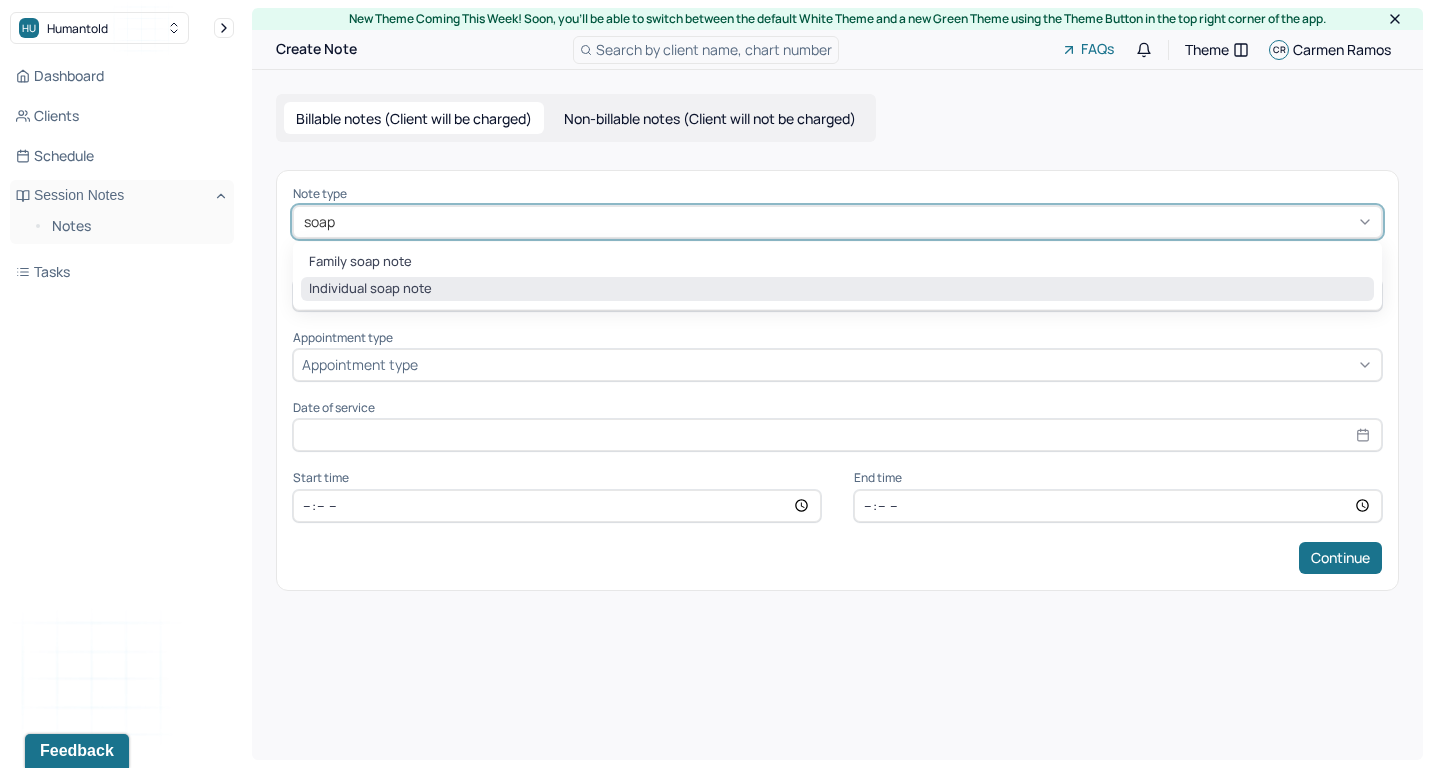 click on "Individual soap note" at bounding box center (837, 289) 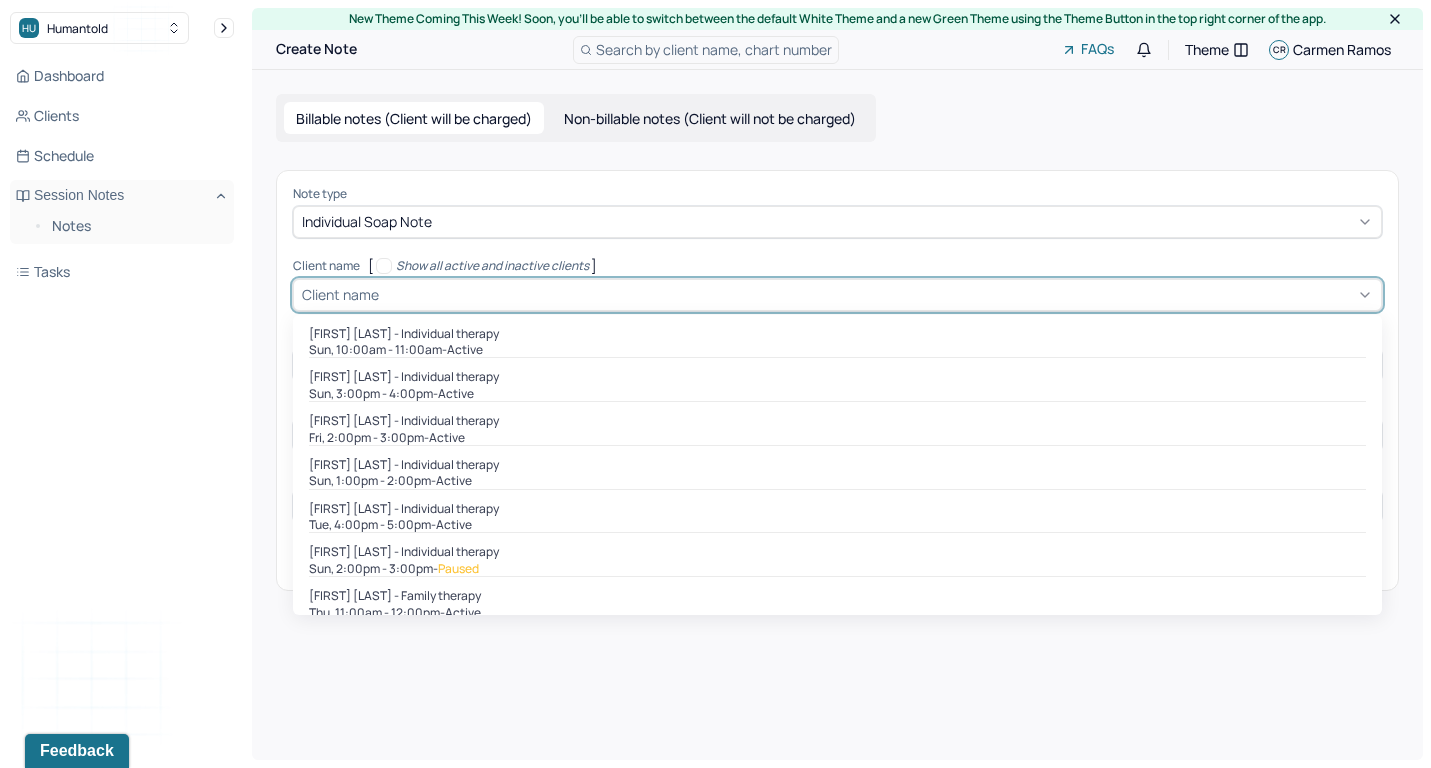 click on "Client name" at bounding box center [837, 295] 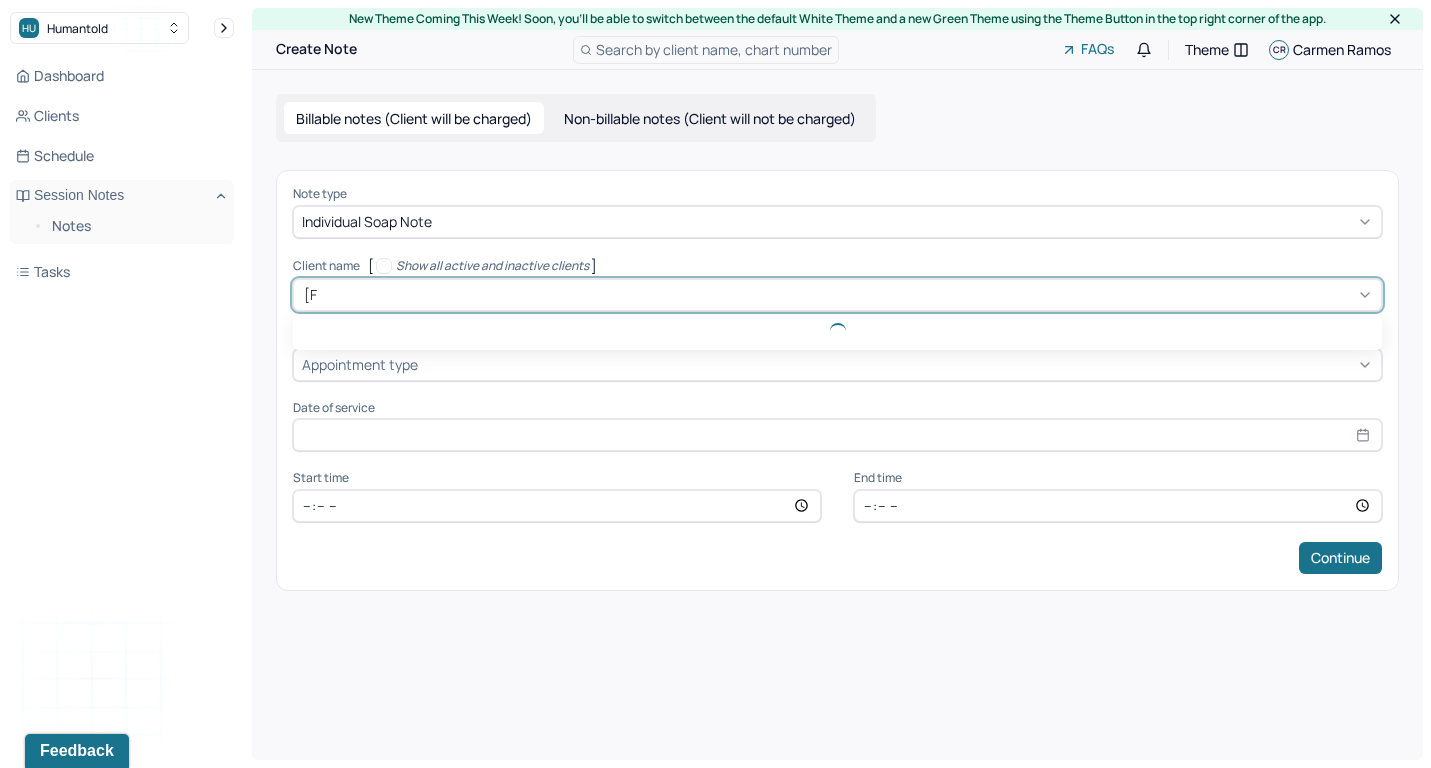 type on "[FIRST]" 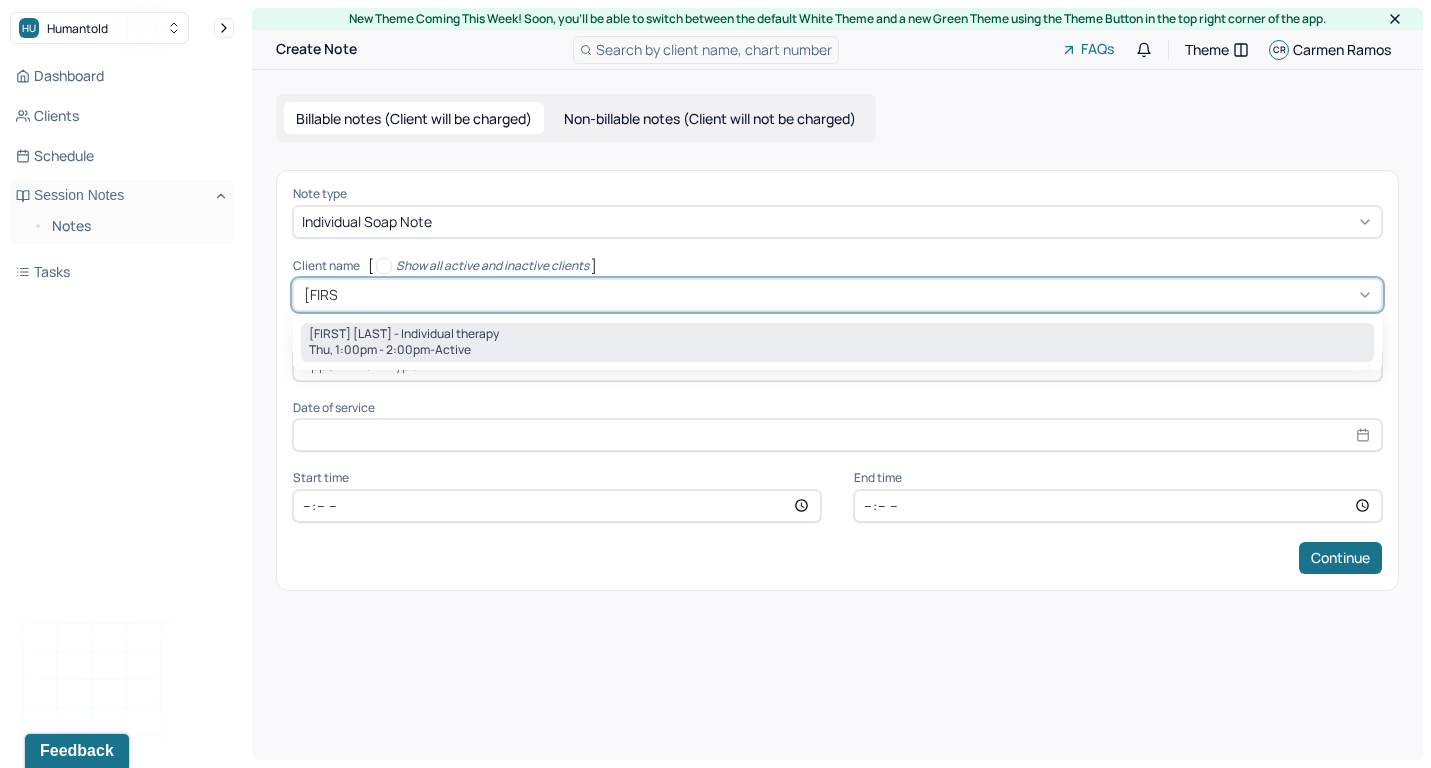 click on "Thu, 1:00pm - 2:00pm  -  active" at bounding box center [837, 350] 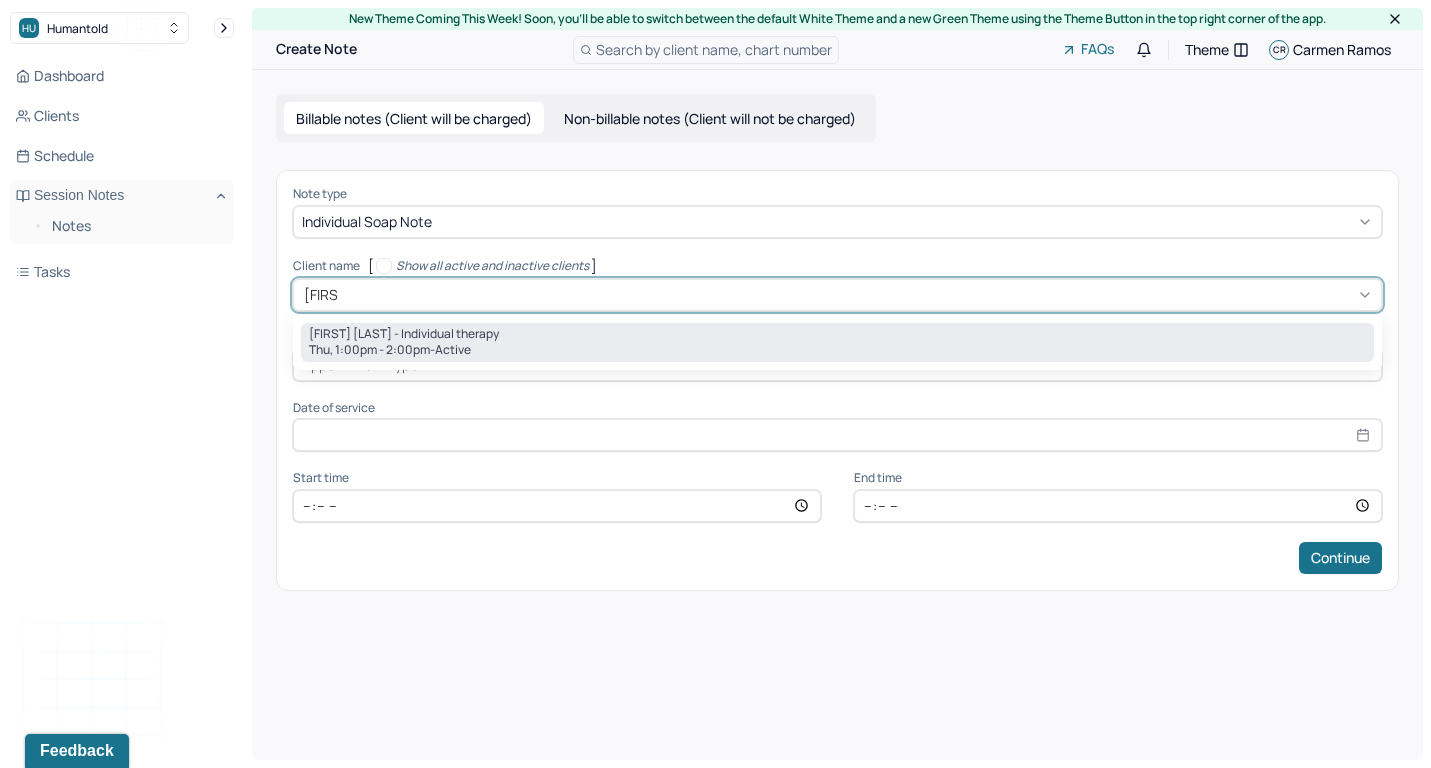 type 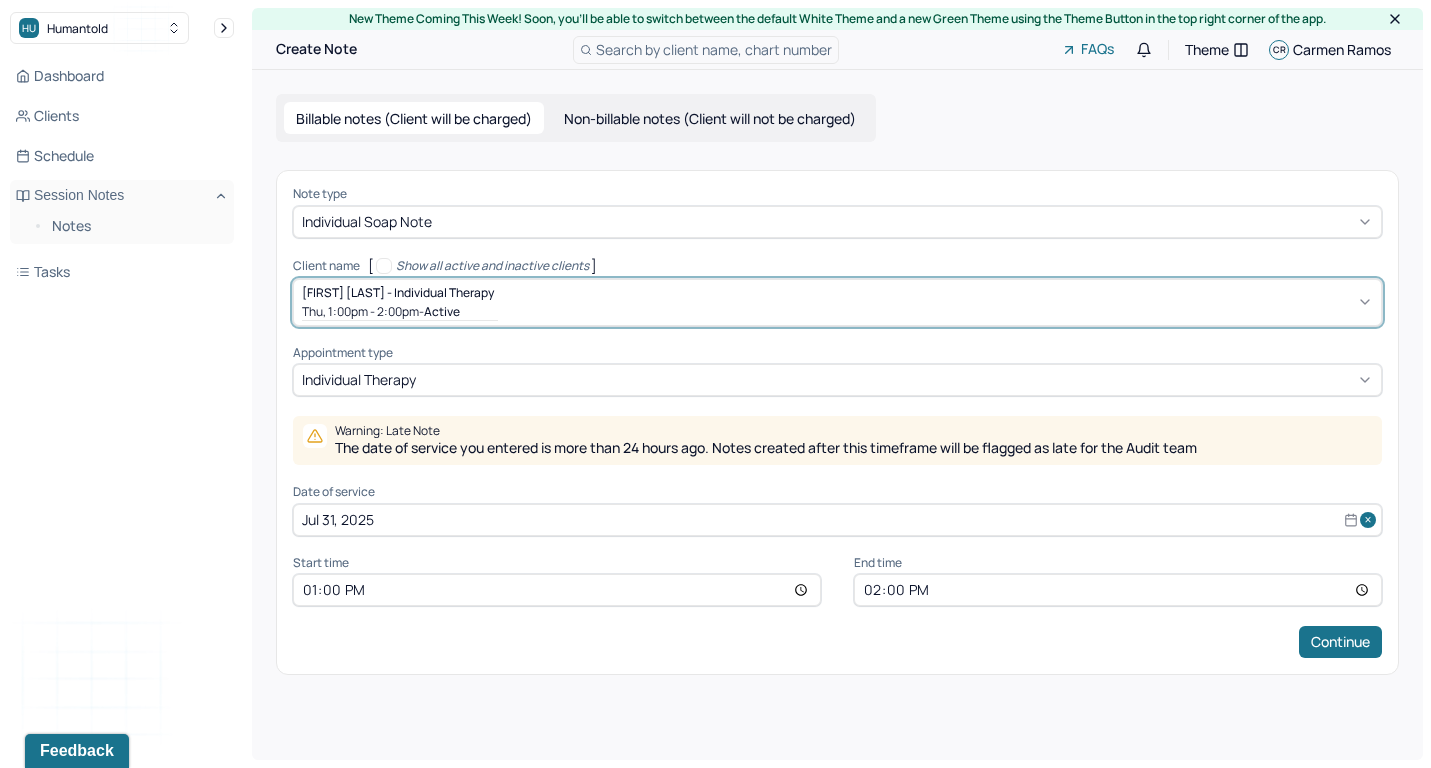 select on "6" 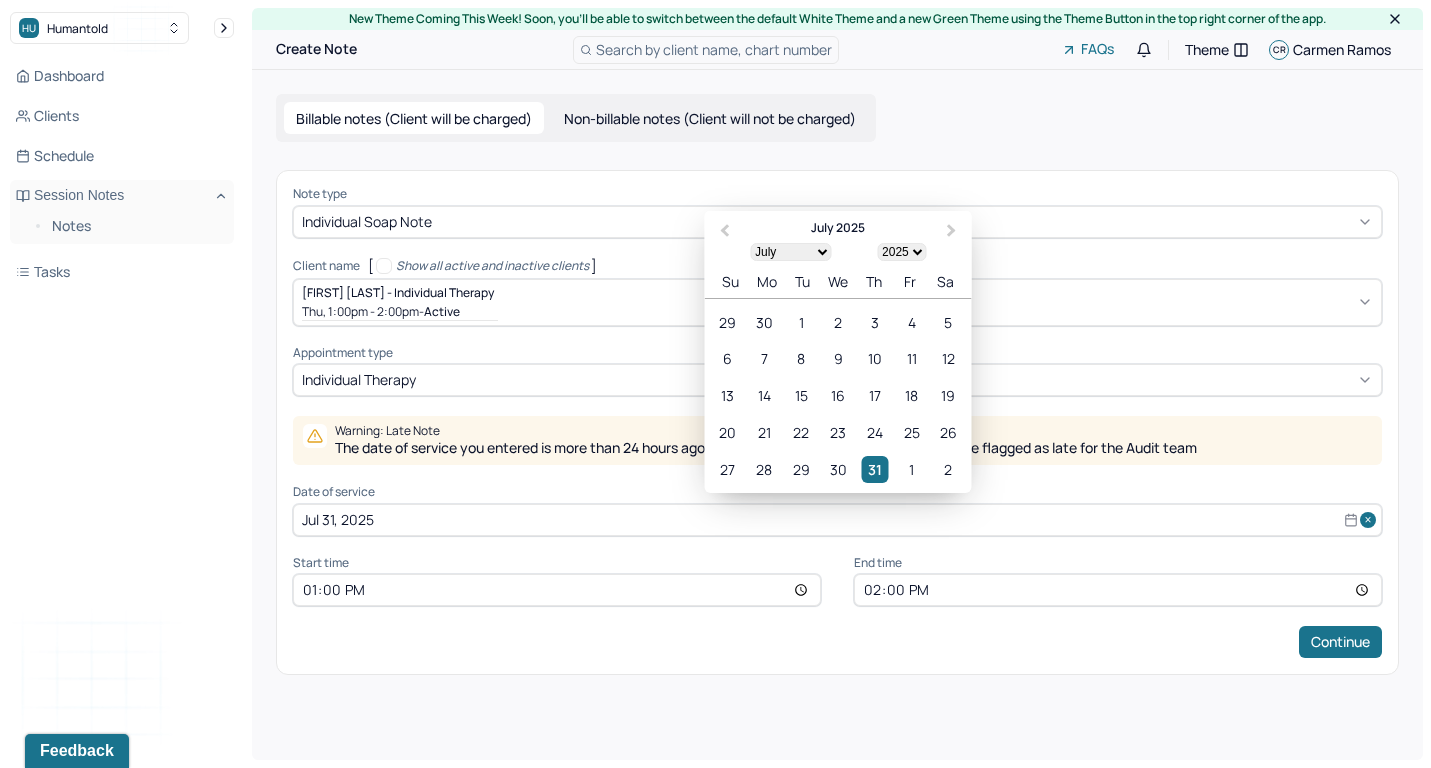click on "Jul 31, 2025" at bounding box center [837, 520] 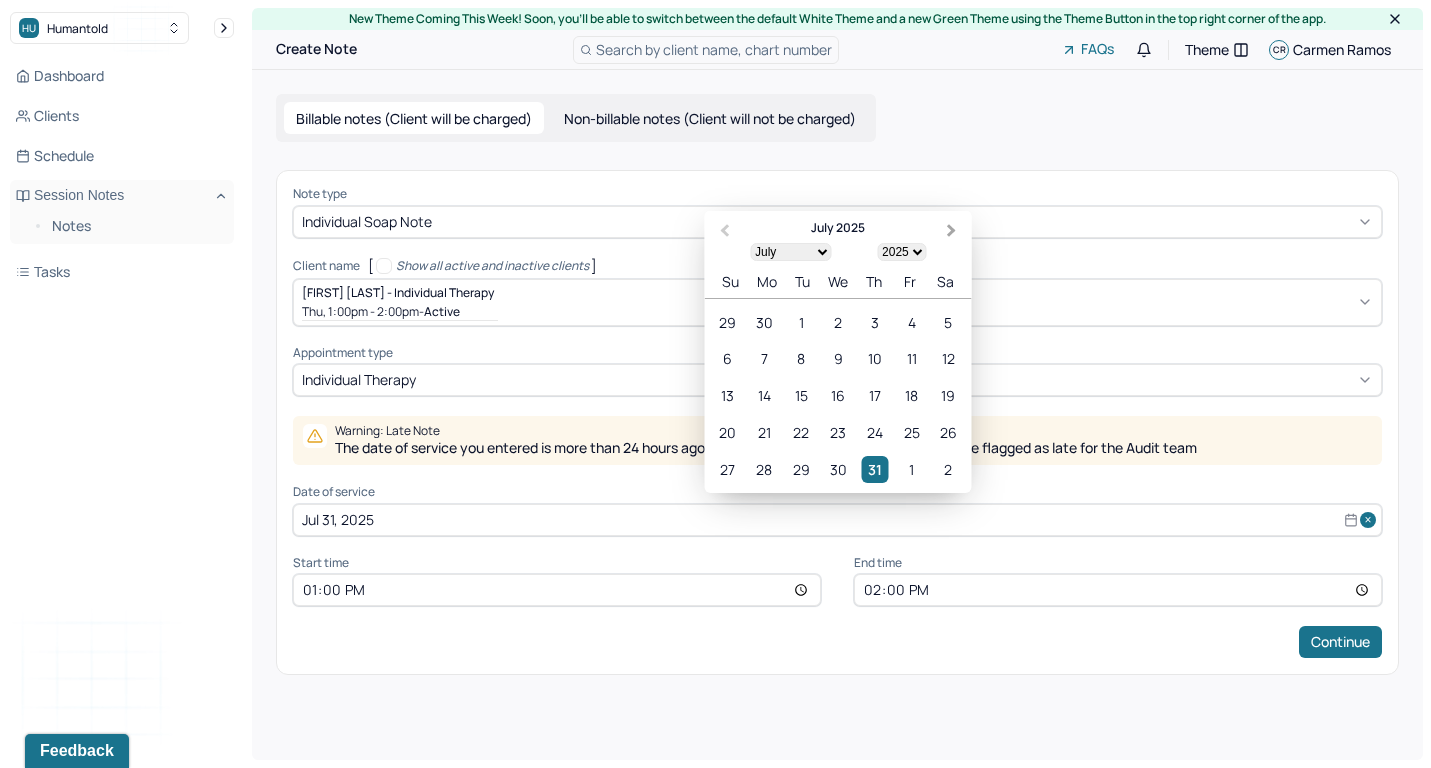 click on "Next Month" at bounding box center (954, 232) 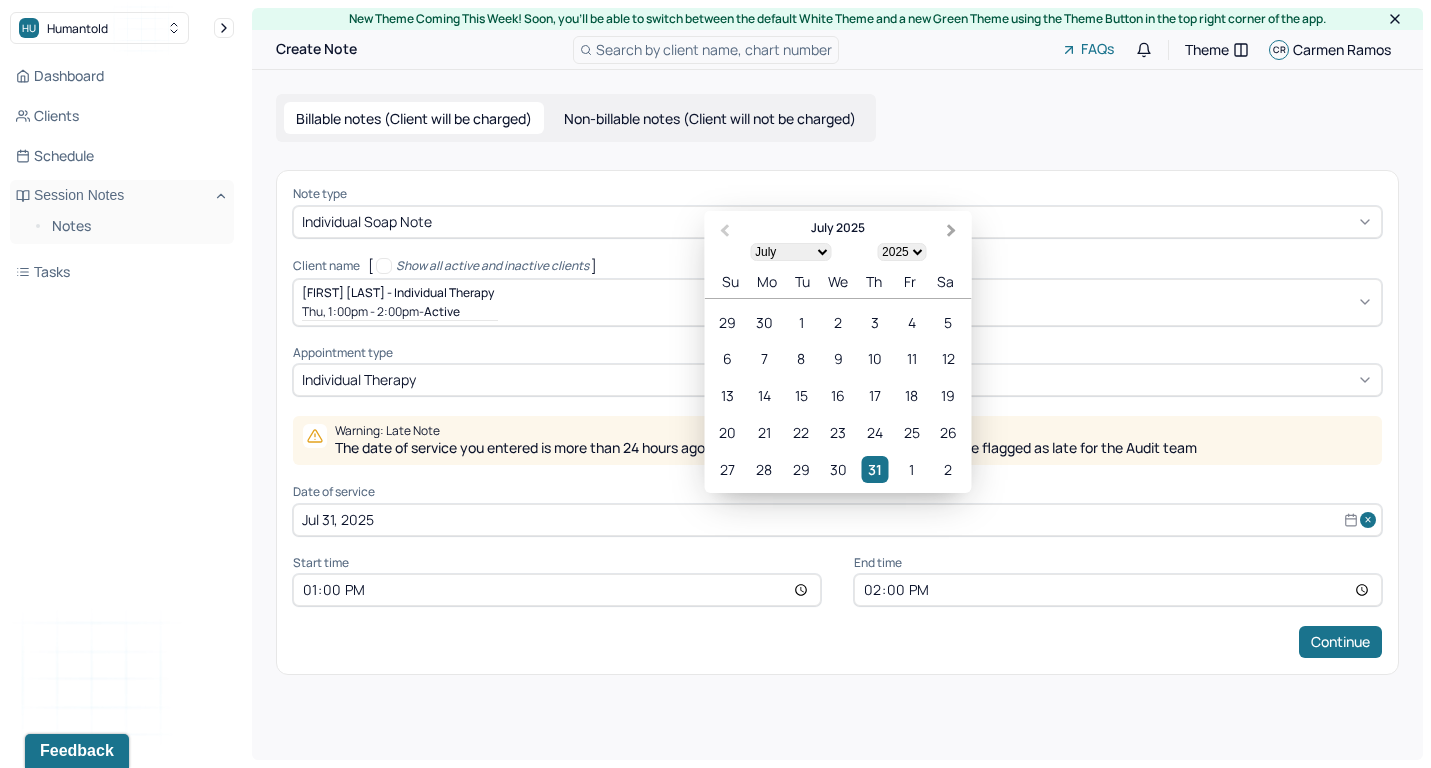 select on "7" 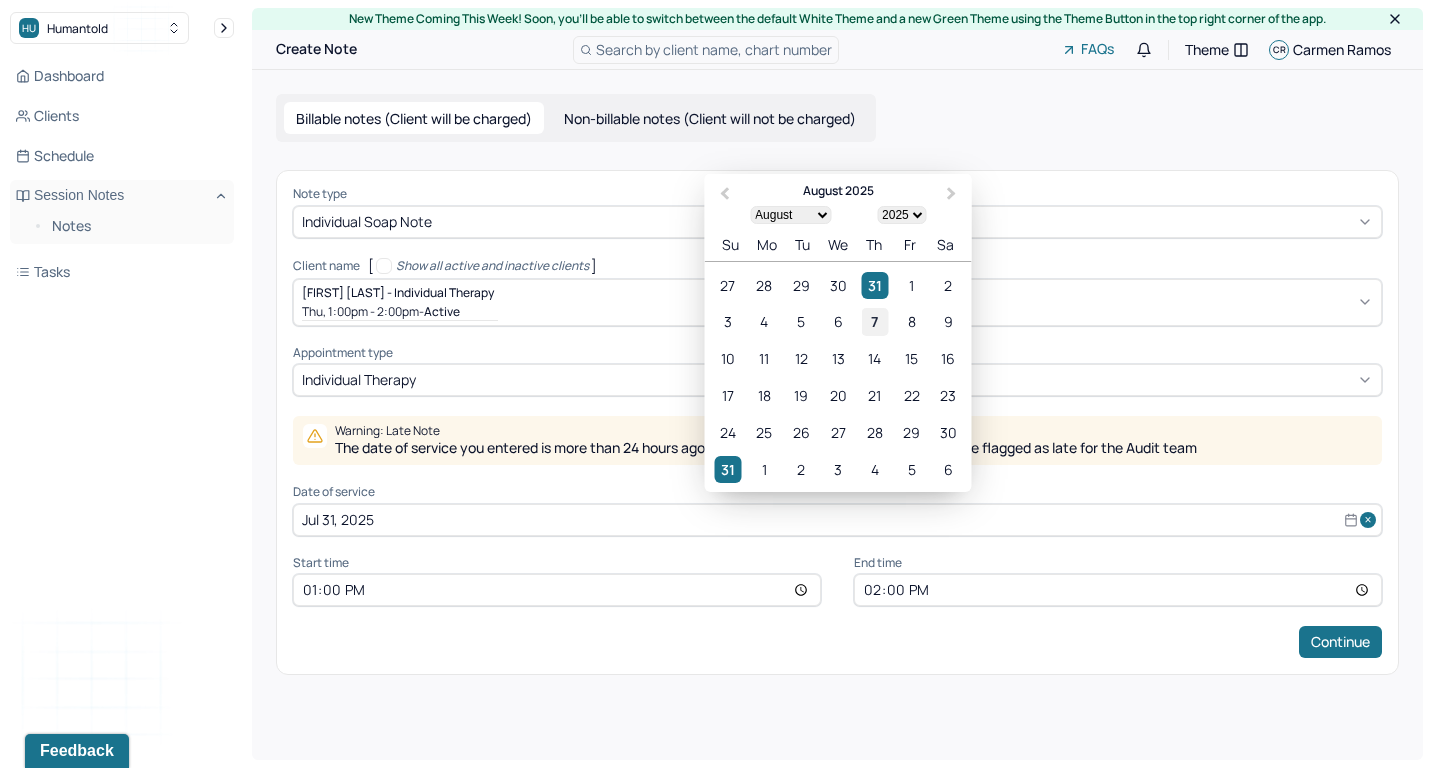 click on "7" at bounding box center [874, 321] 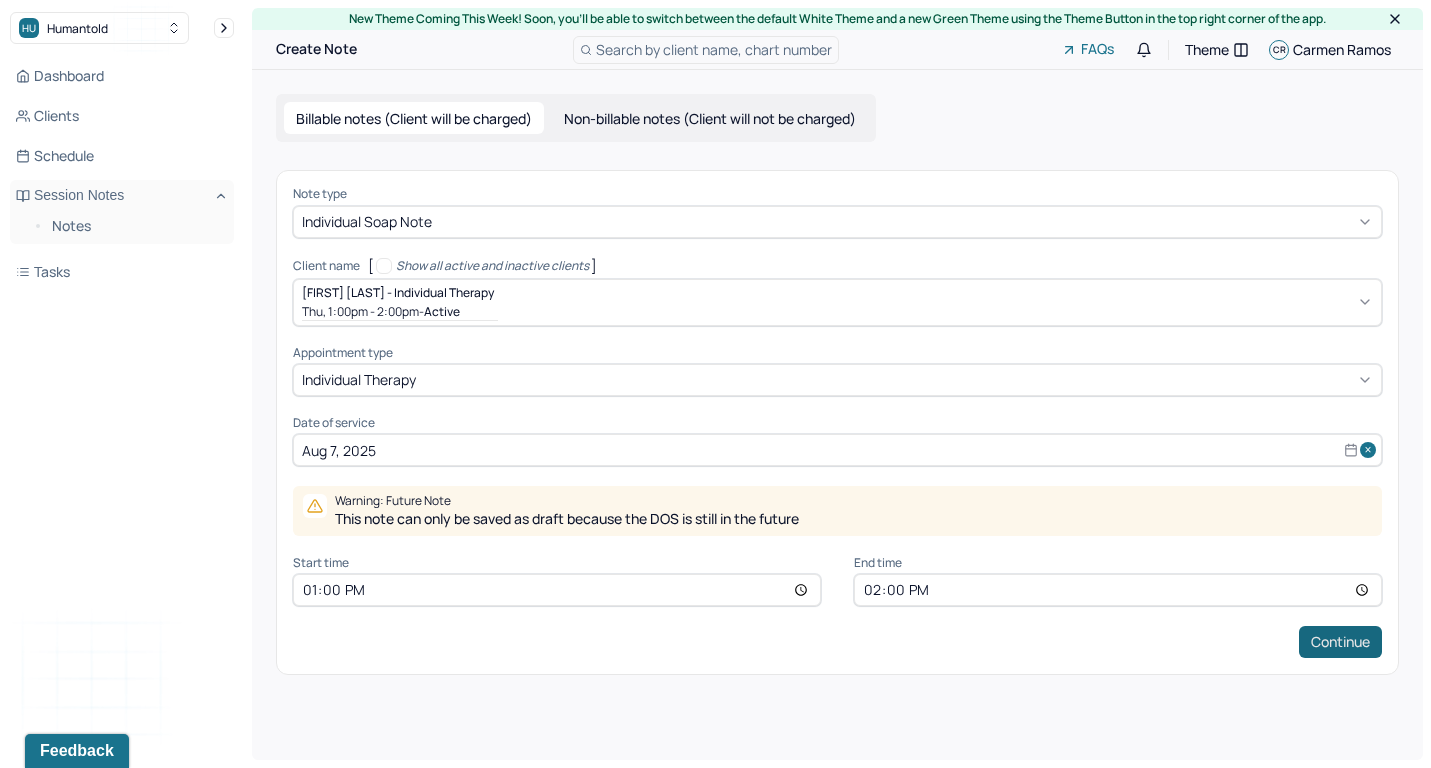 click on "Continue" at bounding box center (1340, 642) 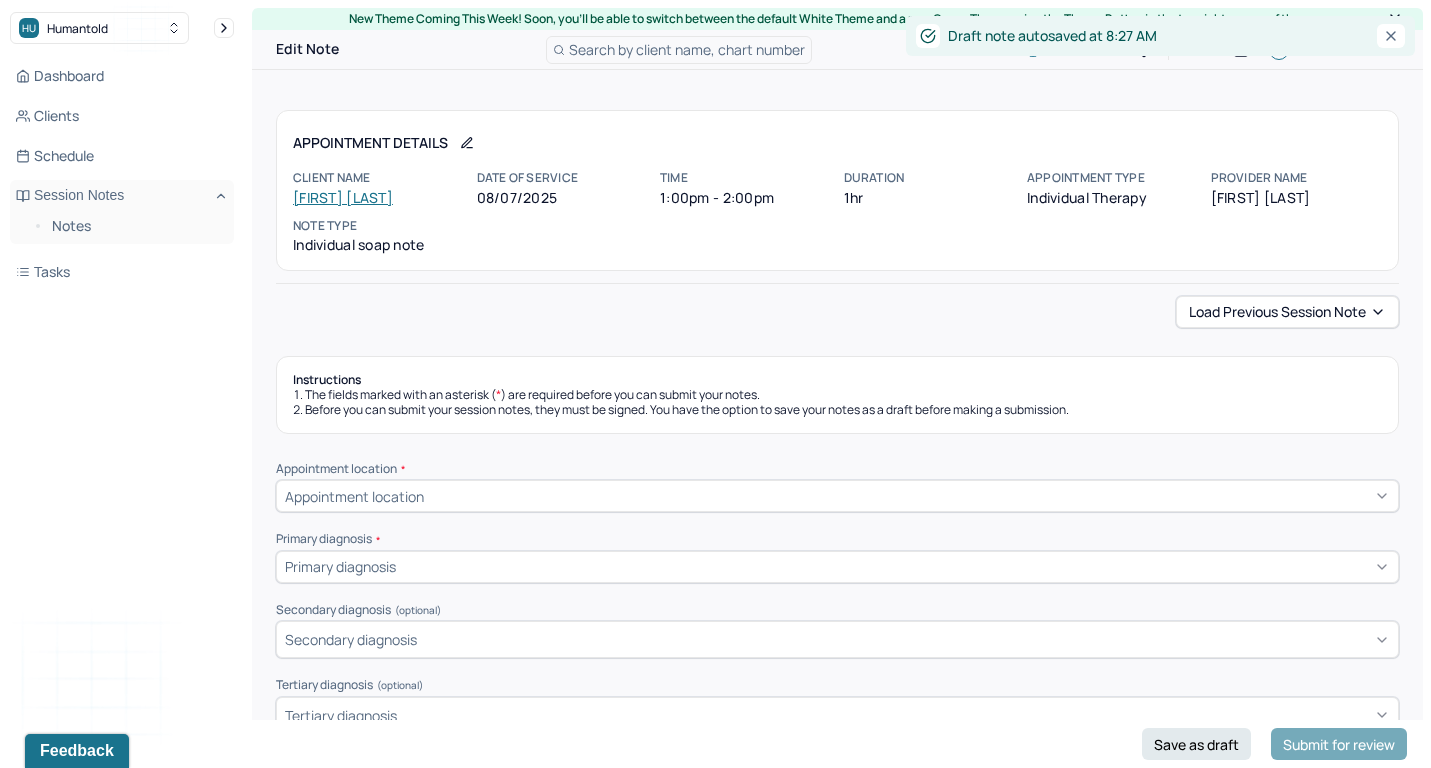 click on "Appointment Details Client name [FIRST] [LAST] Date of service 08/07/2025 Time 1:00pm - 2:00pm Duration 1hr Appointment type individual therapy Provider name [FIRST] [LAST] Note type Individual soap note Load previous session note Instructions The fields marked with an asterisk ( * ) are required before you can submit your notes. Before you can submit your session notes, they must be signed. You have the option to save your notes as a draft before making a submission. Appointment location * Appointment location Primary diagnosis * Primary diagnosis Secondary diagnosis (optional) Secondary diagnosis Tertiary diagnosis (optional) Tertiary diagnosis Emotional / Behavioural symptoms demonstrated * Causing * Causing Intention for Session * Intention for Session Session Note Subjective This section is for Subjective reporting of your clients, it can include their mood, their reported symptoms, their efforts since your last meeting to implement your homework or recommendations or any questions they have Objective EDMR *" at bounding box center [837, 1732] 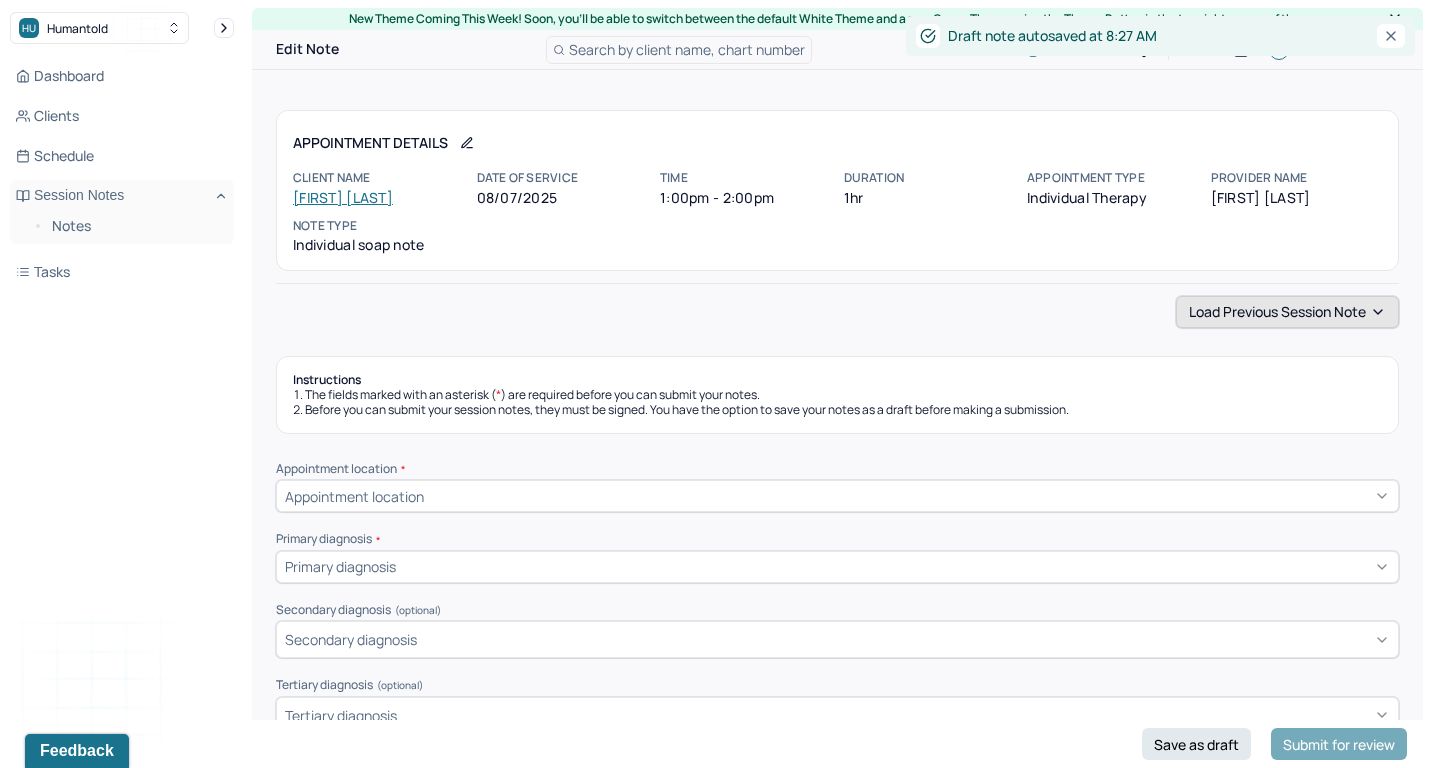 click on "Load previous session note" at bounding box center (1287, 312) 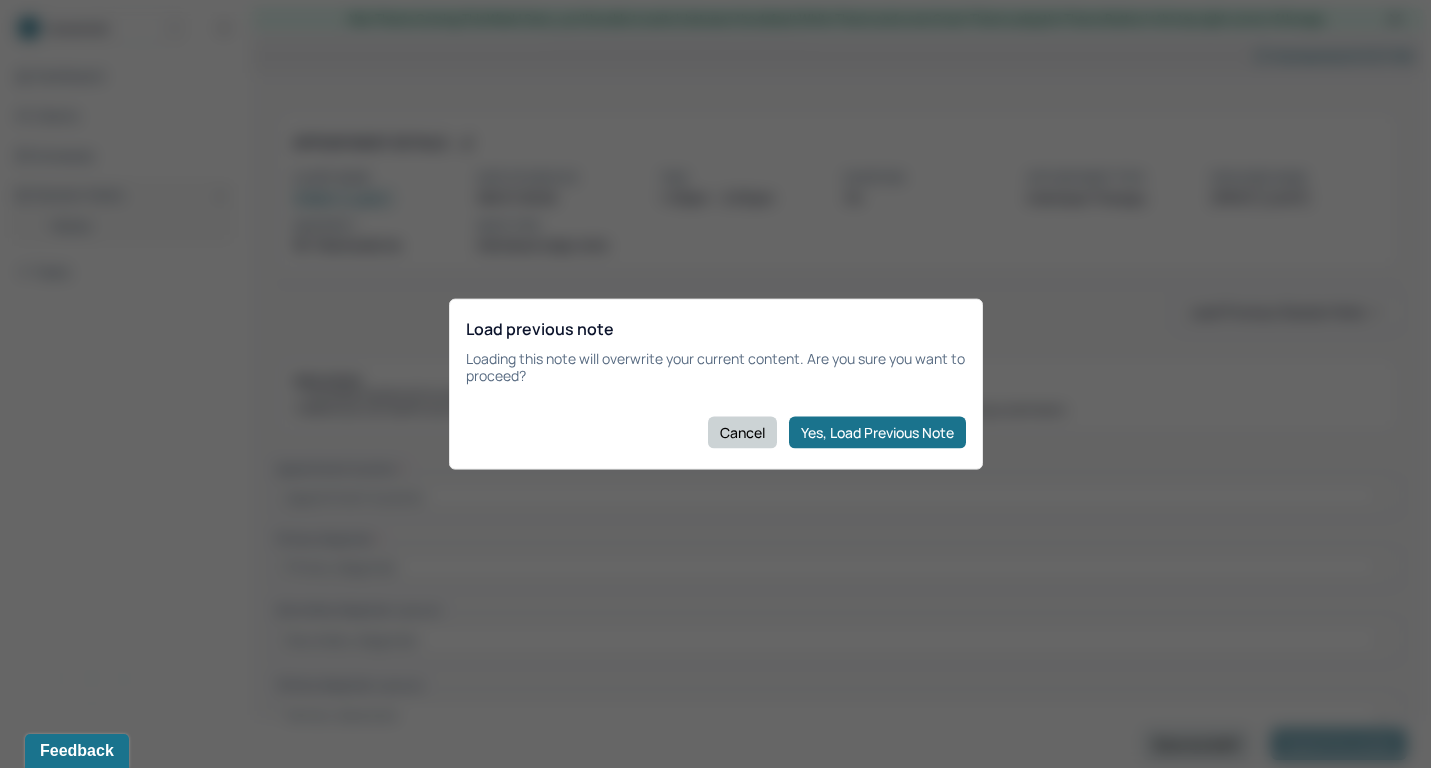 click on "Cancel" at bounding box center (742, 432) 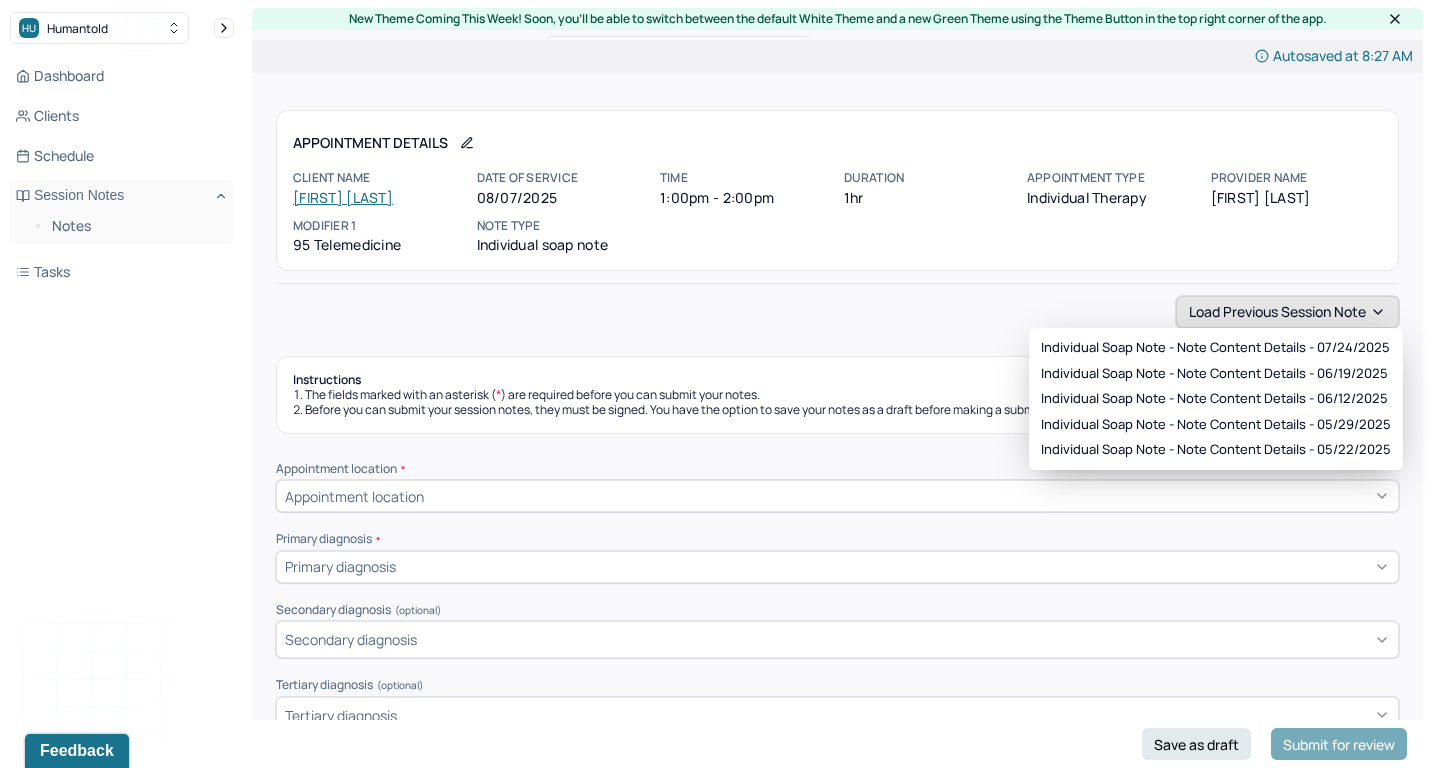 click on "Load previous session note" at bounding box center [1287, 312] 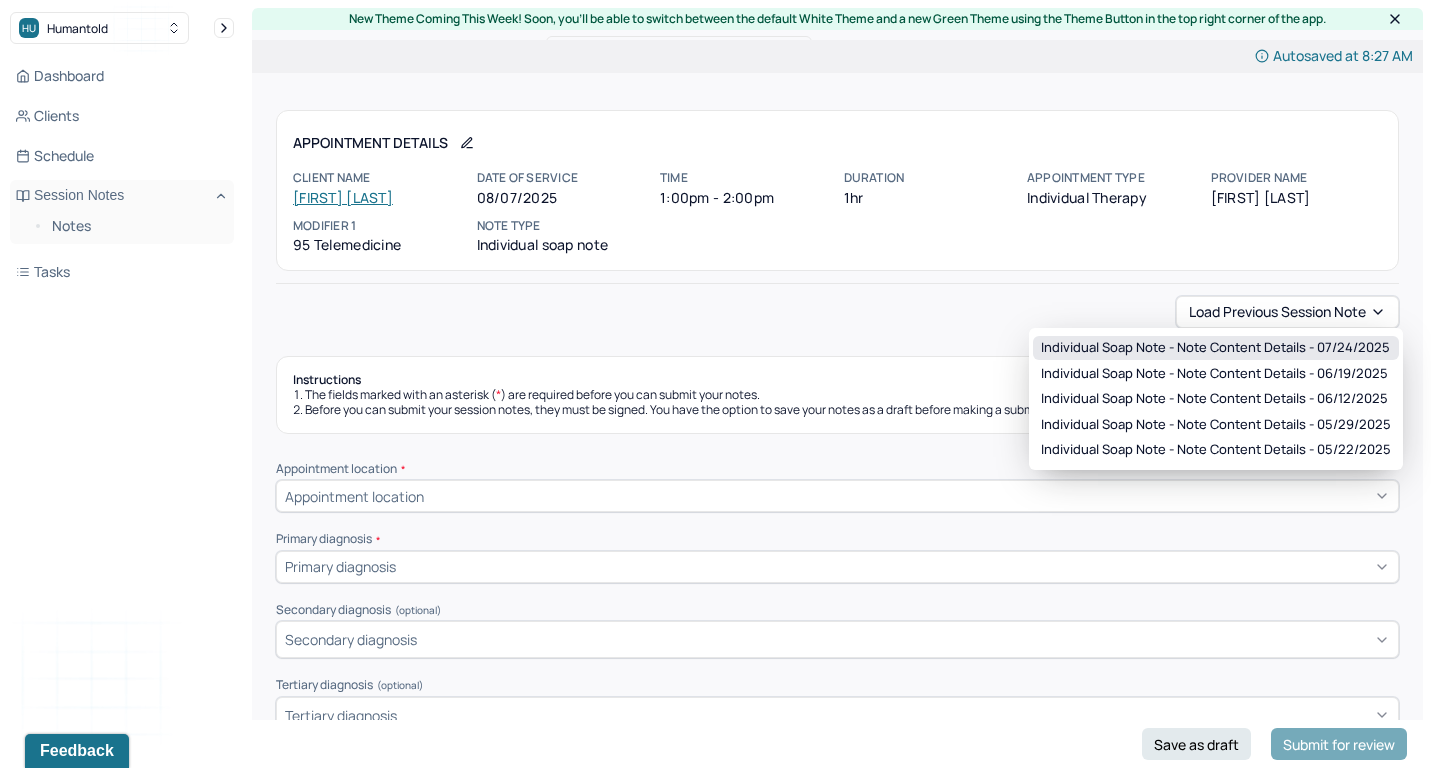 click on "Individual soap note   - Note content Details -   07/24/2025" at bounding box center (1215, 348) 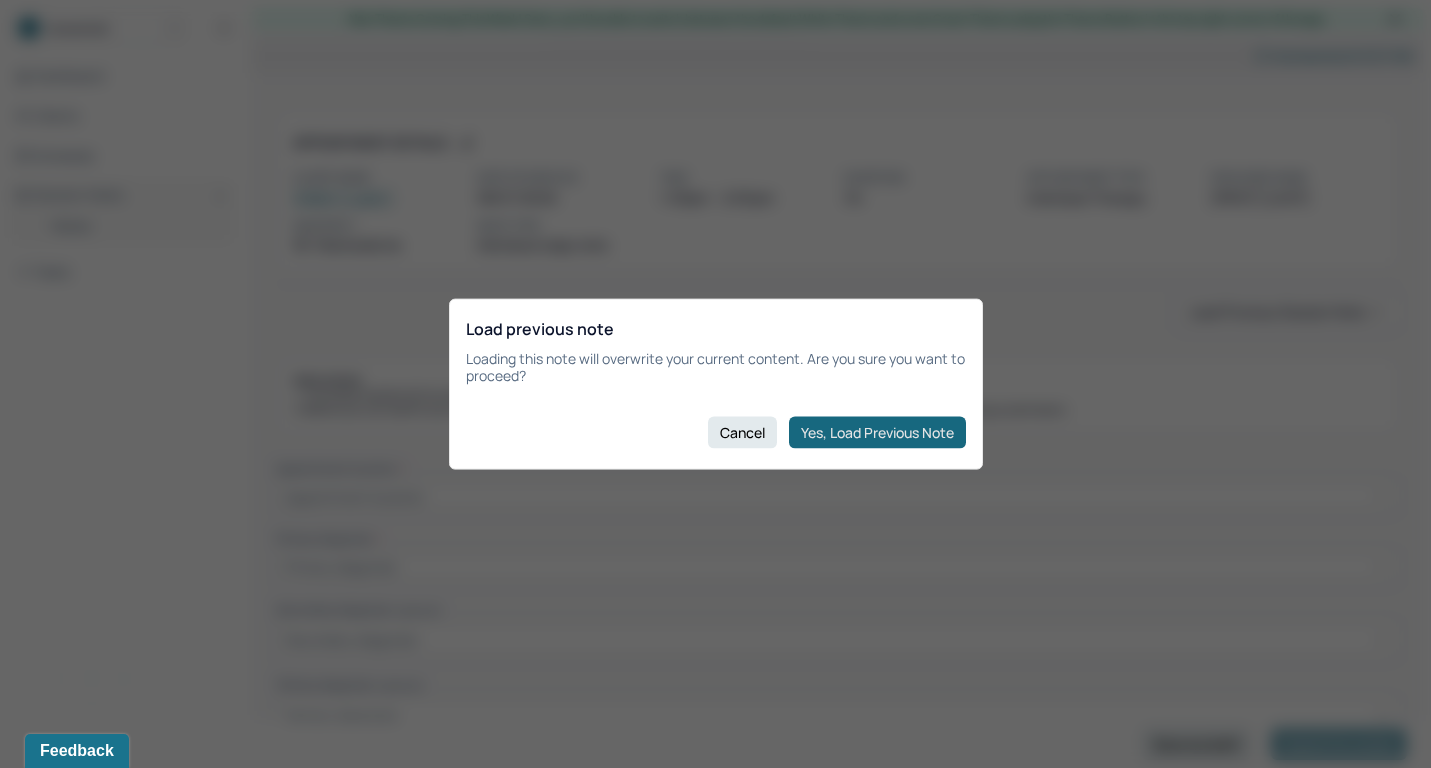 click on "Yes, Load Previous Note" at bounding box center (877, 432) 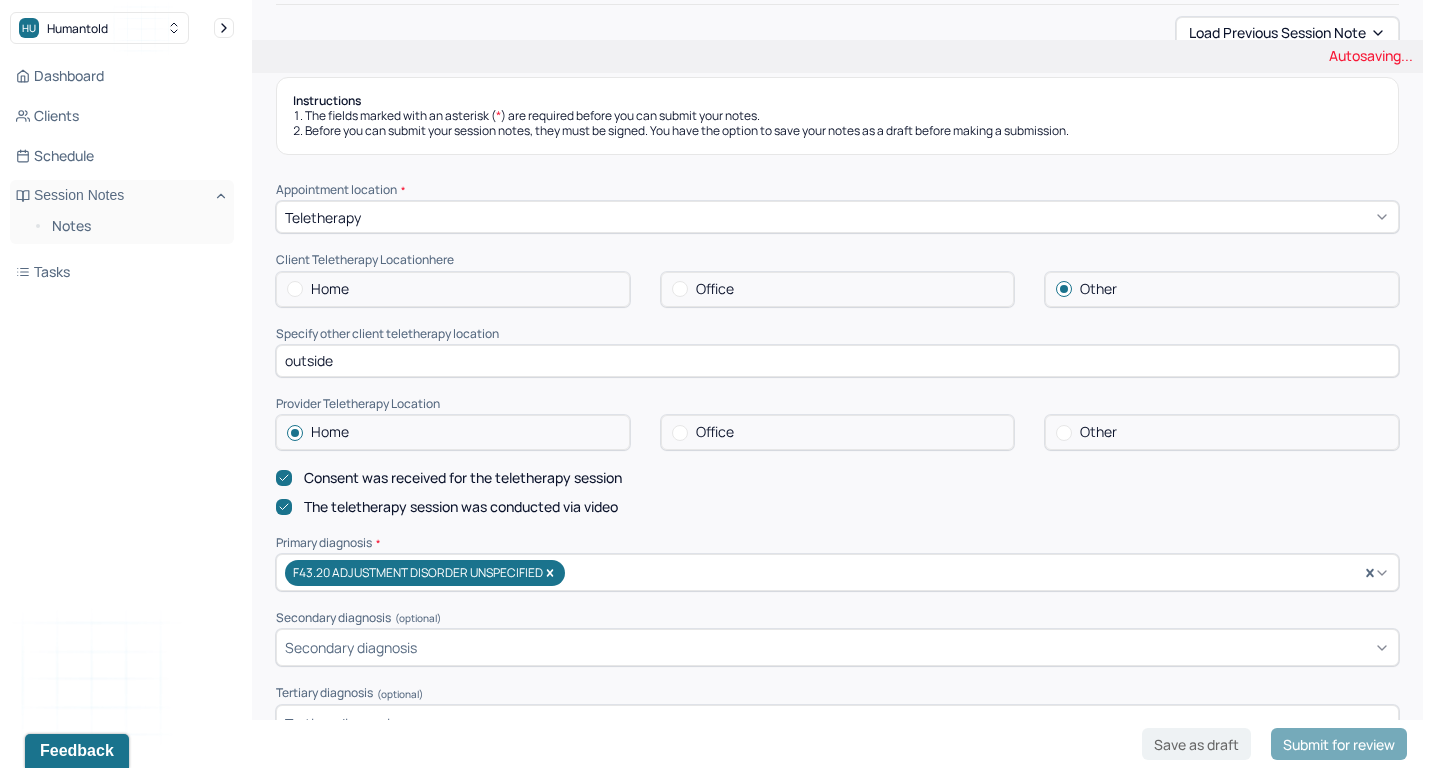 scroll, scrollTop: 319, scrollLeft: 0, axis: vertical 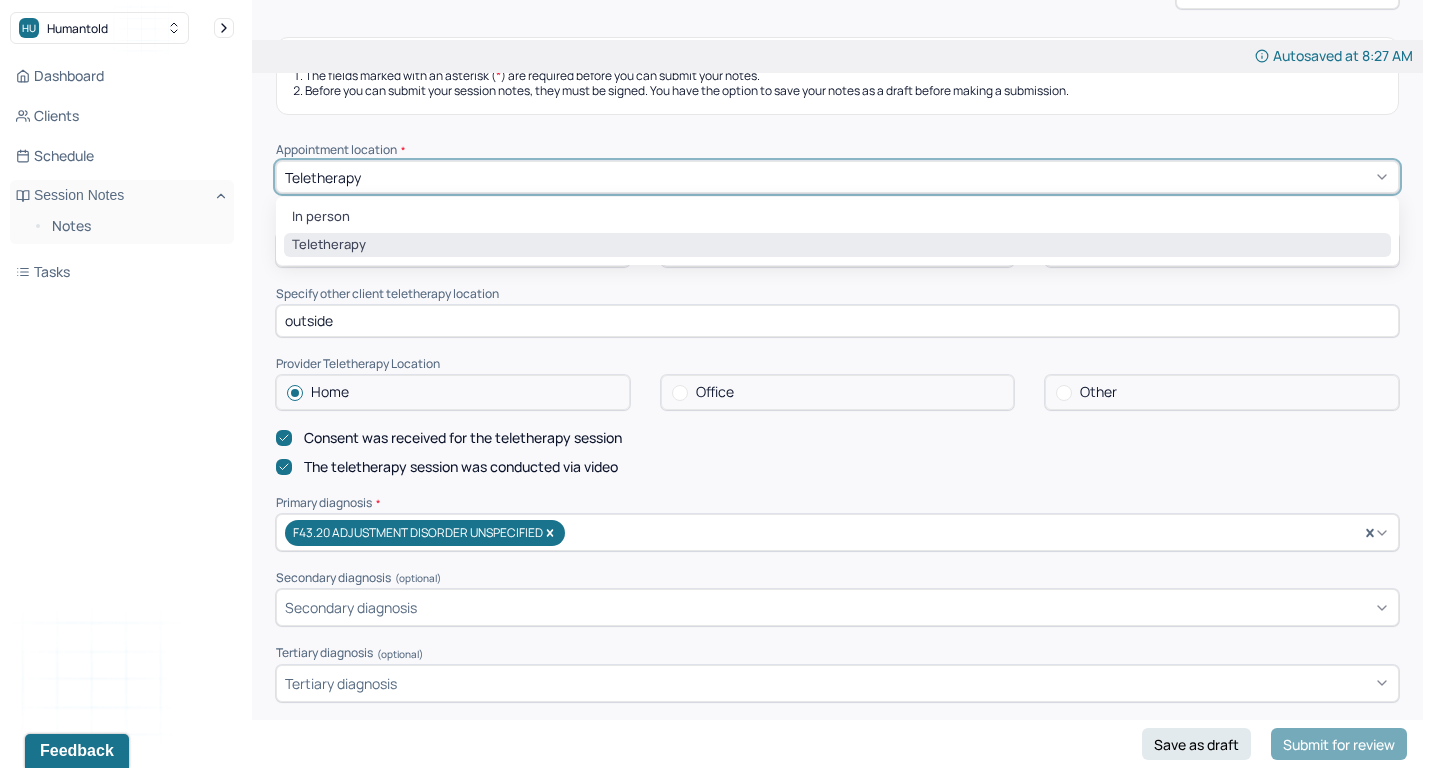 click on "Teletherapy" at bounding box center (837, 177) 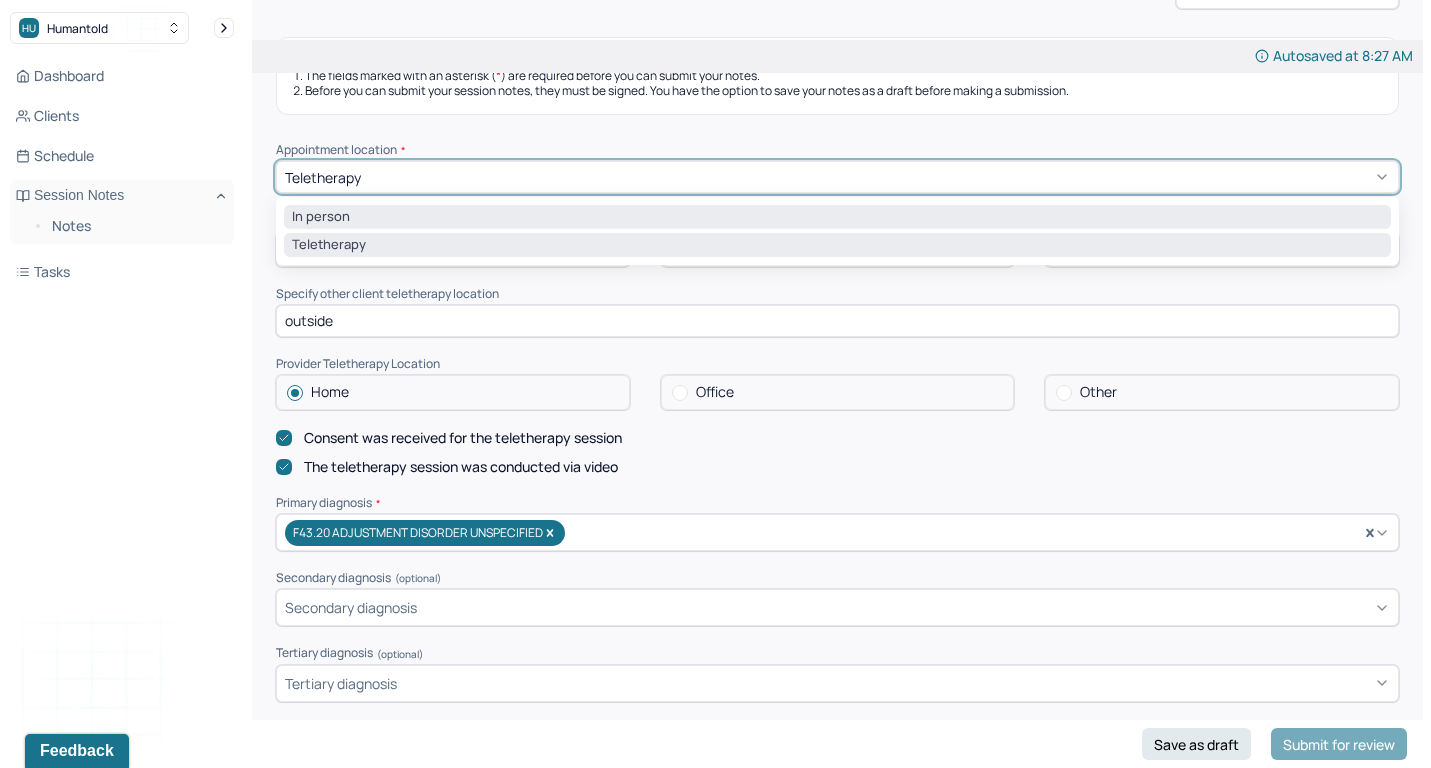 click on "In person" at bounding box center (837, 217) 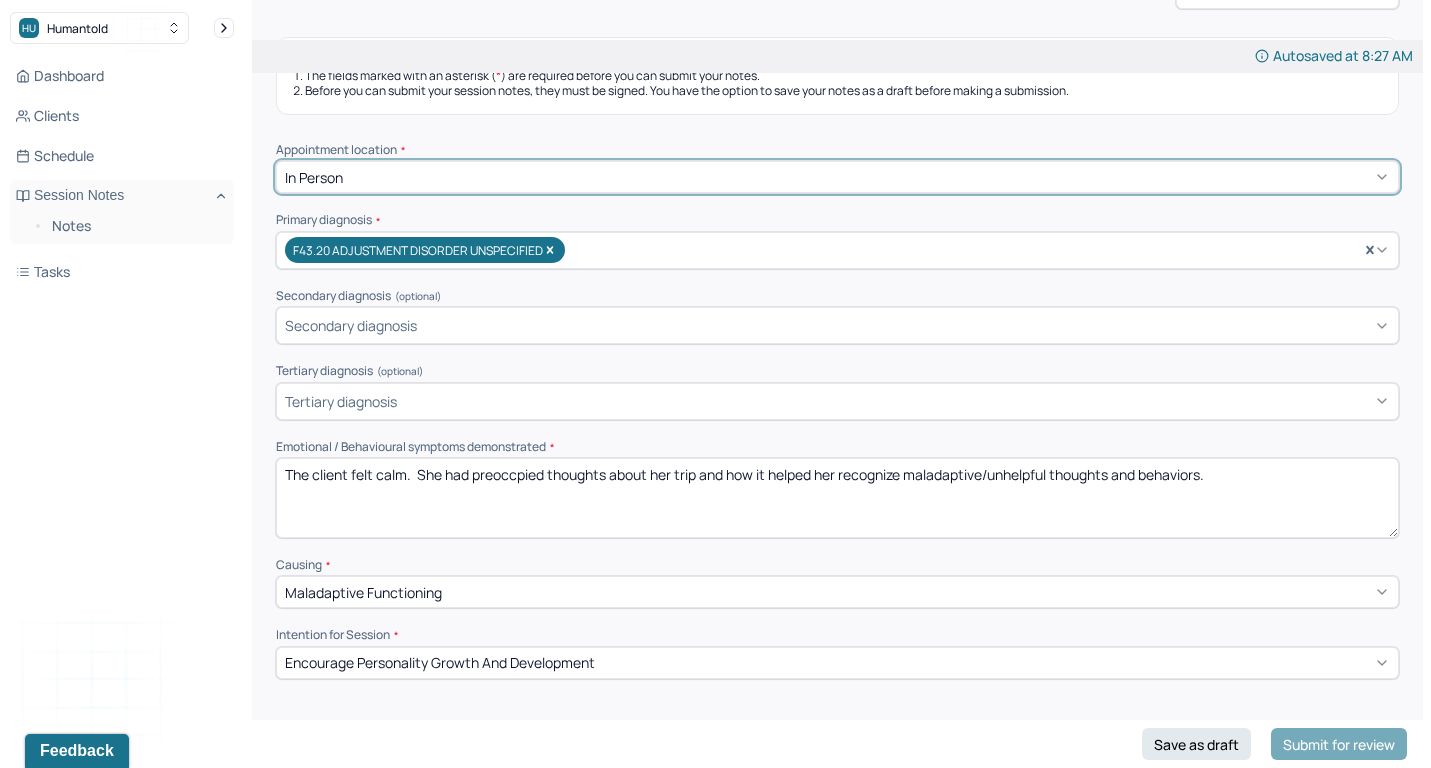 click on "The client felt calm.  She had preoccpied thoughts about her trip and how it helped her recognize maladaptive/unhelpful thoughts and behaviors." at bounding box center [837, 498] 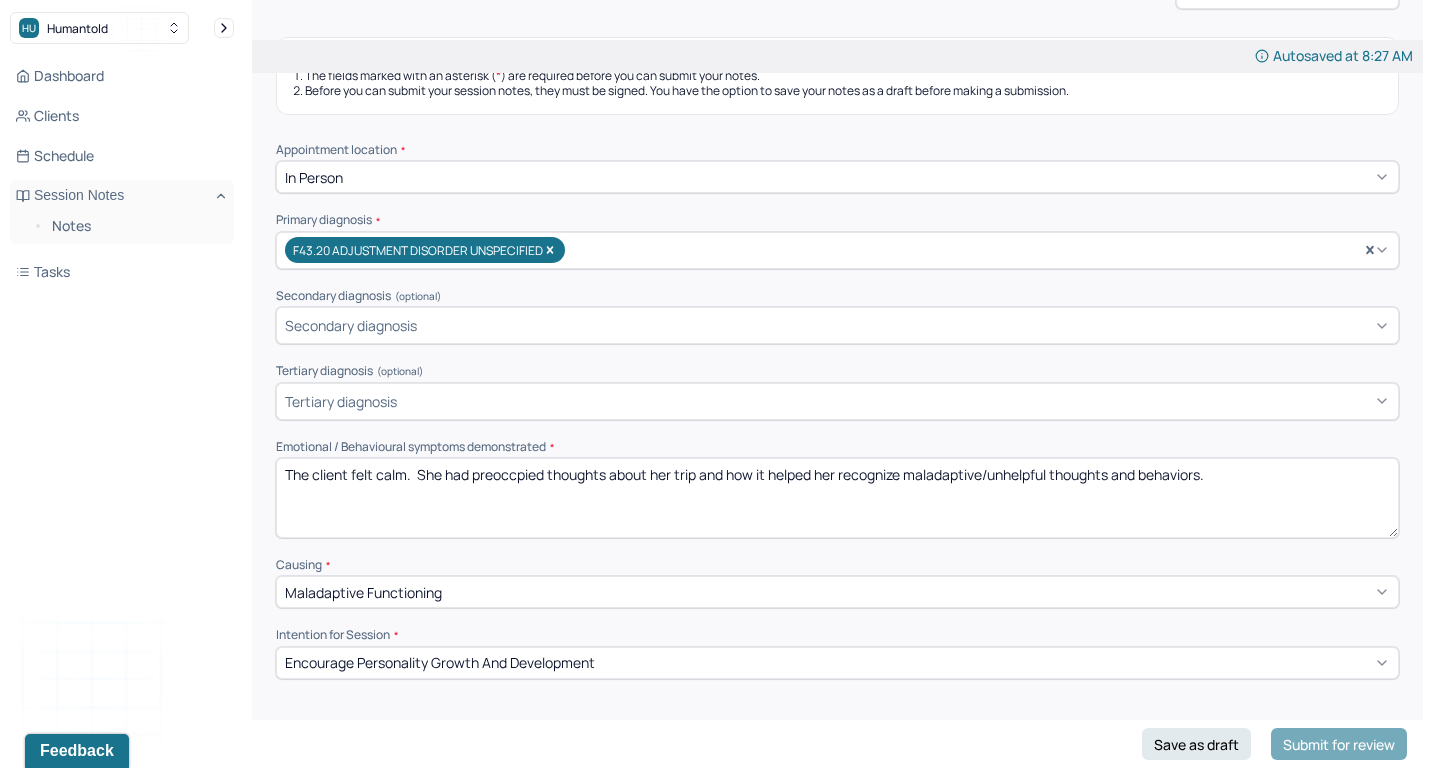 click on "The client felt calm.  She had preoccpied thoughts about her trip and how it helped her recognize maladaptive/unhelpful thoughts and behaviors." at bounding box center (837, 498) 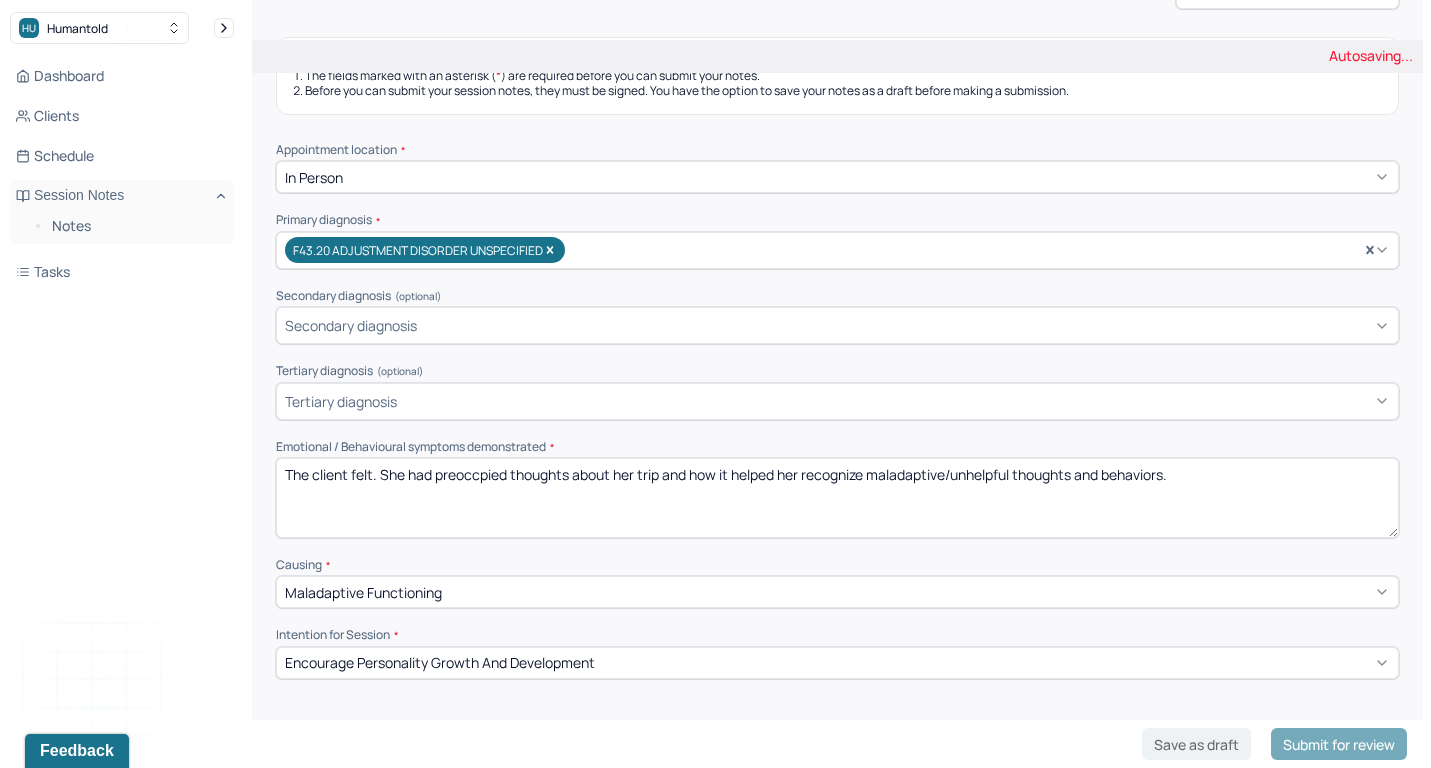 drag, startPoint x: 611, startPoint y: 460, endPoint x: 1262, endPoint y: 460, distance: 651 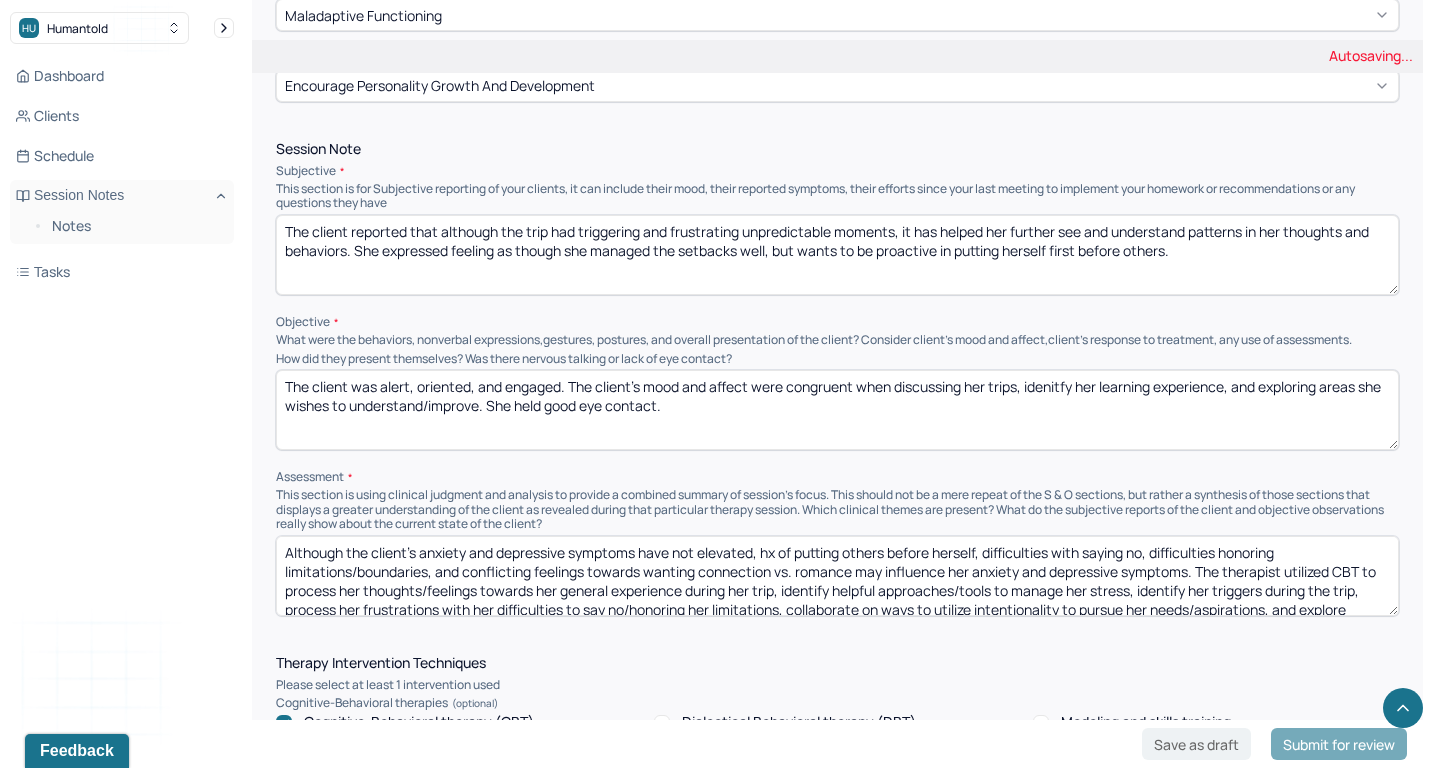 scroll, scrollTop: 828, scrollLeft: 0, axis: vertical 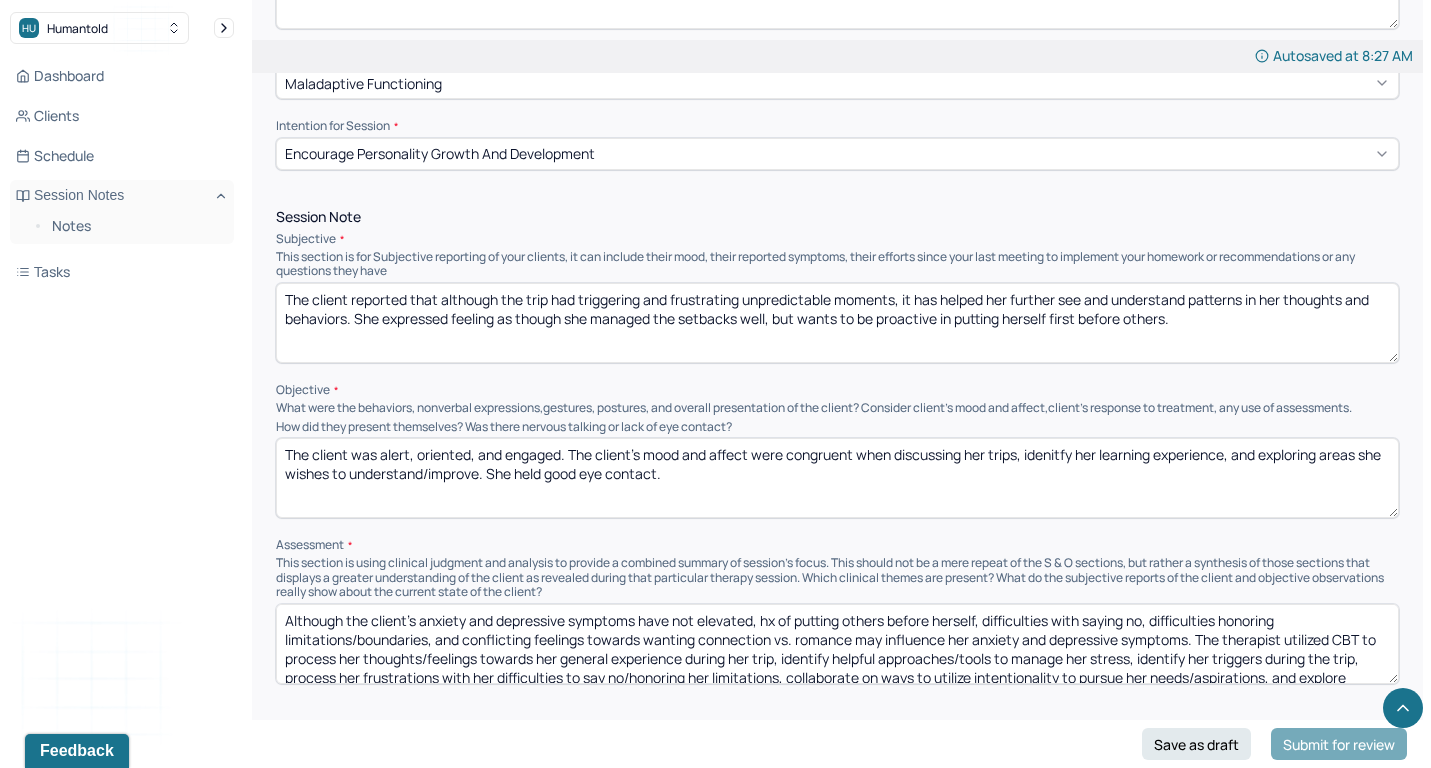 type on "The client felt. She had preoccupied thoughts about" 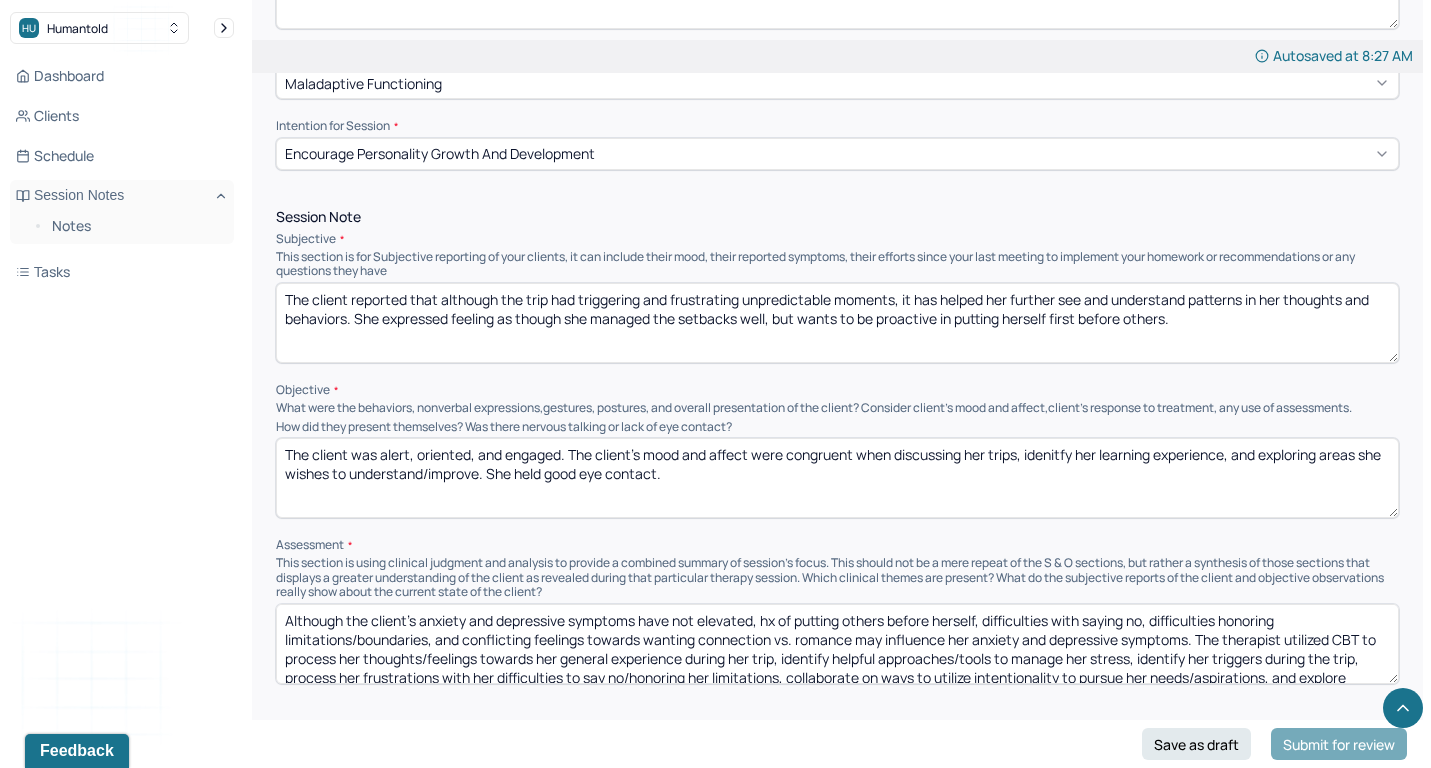 drag, startPoint x: 441, startPoint y: 292, endPoint x: 481, endPoint y: 336, distance: 59.464275 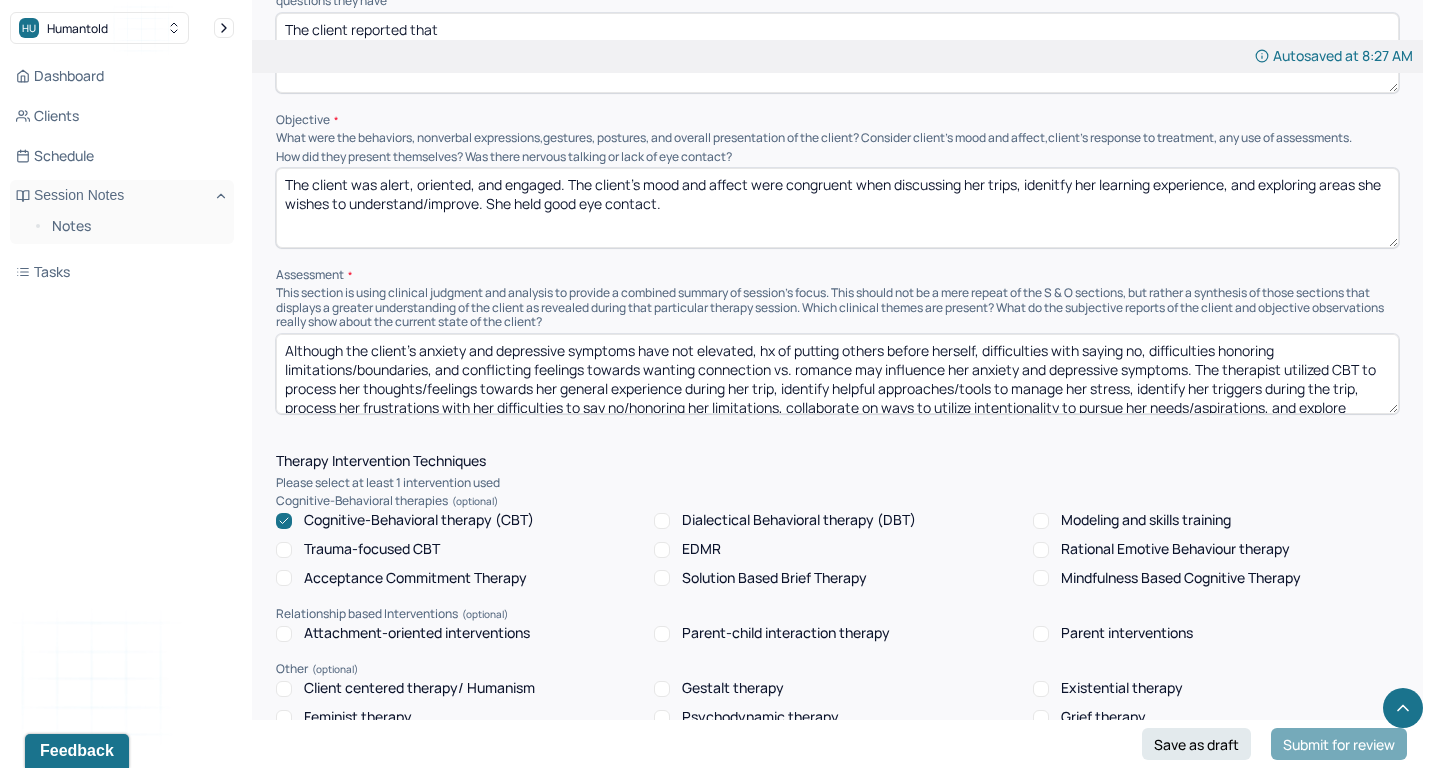 scroll, scrollTop: 1128, scrollLeft: 0, axis: vertical 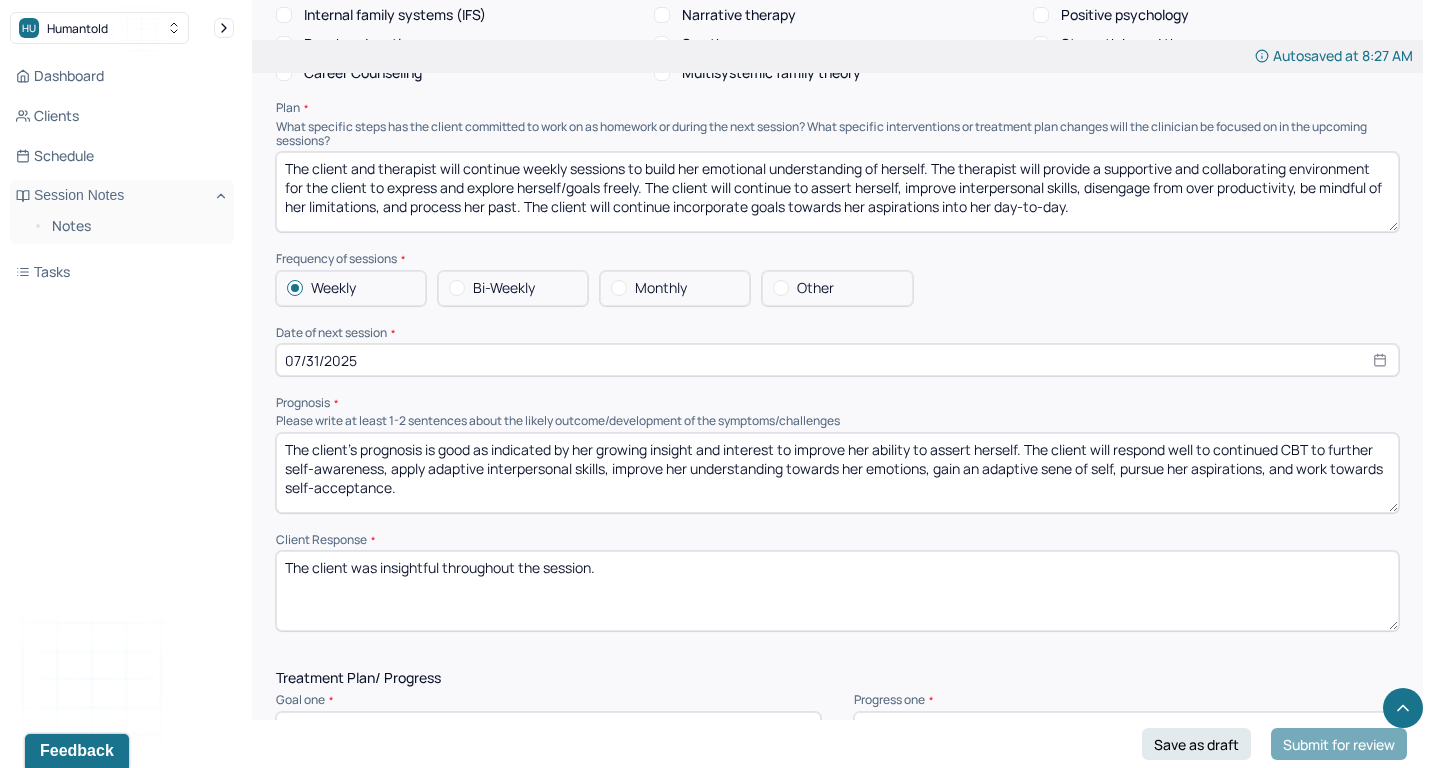 type on "The client reported that" 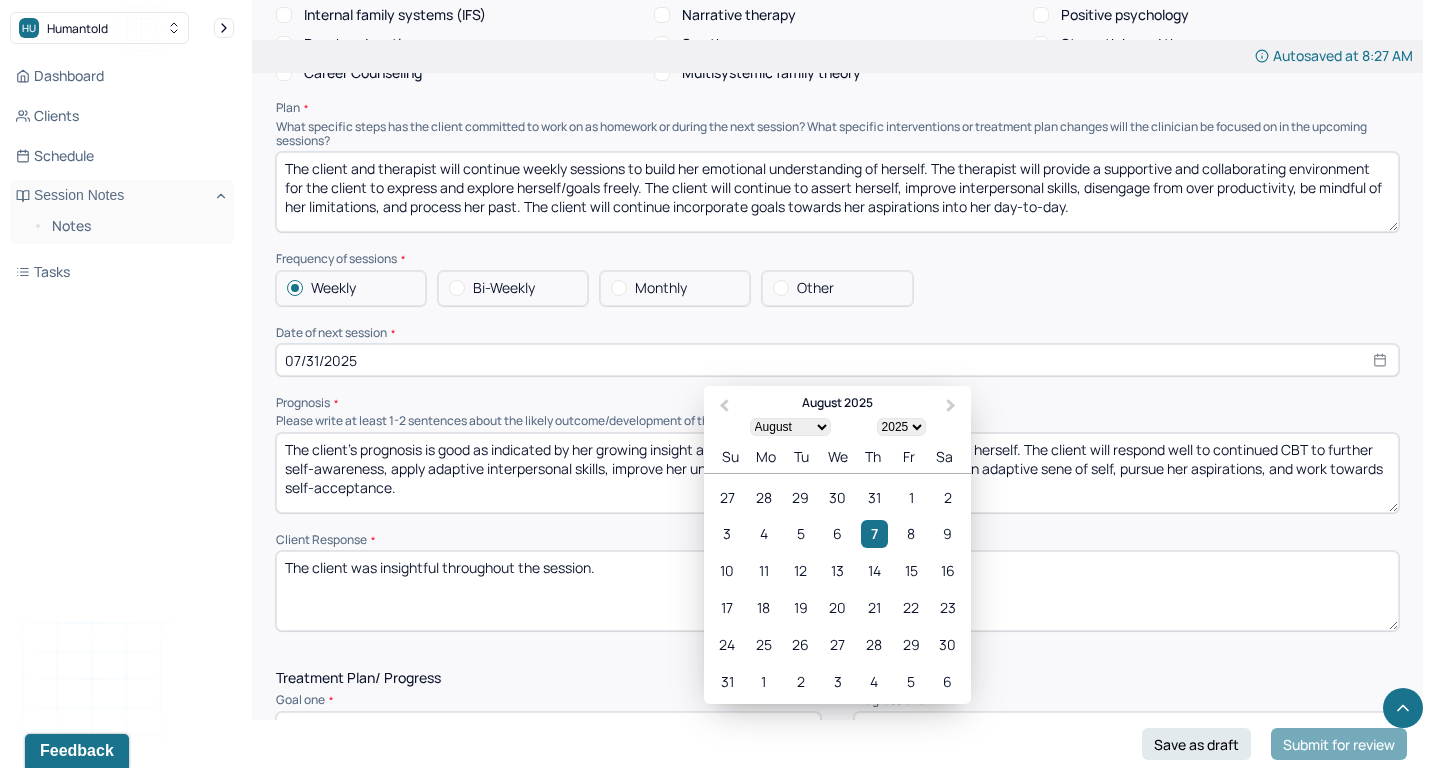 click on "07/31/2025" at bounding box center [837, 360] 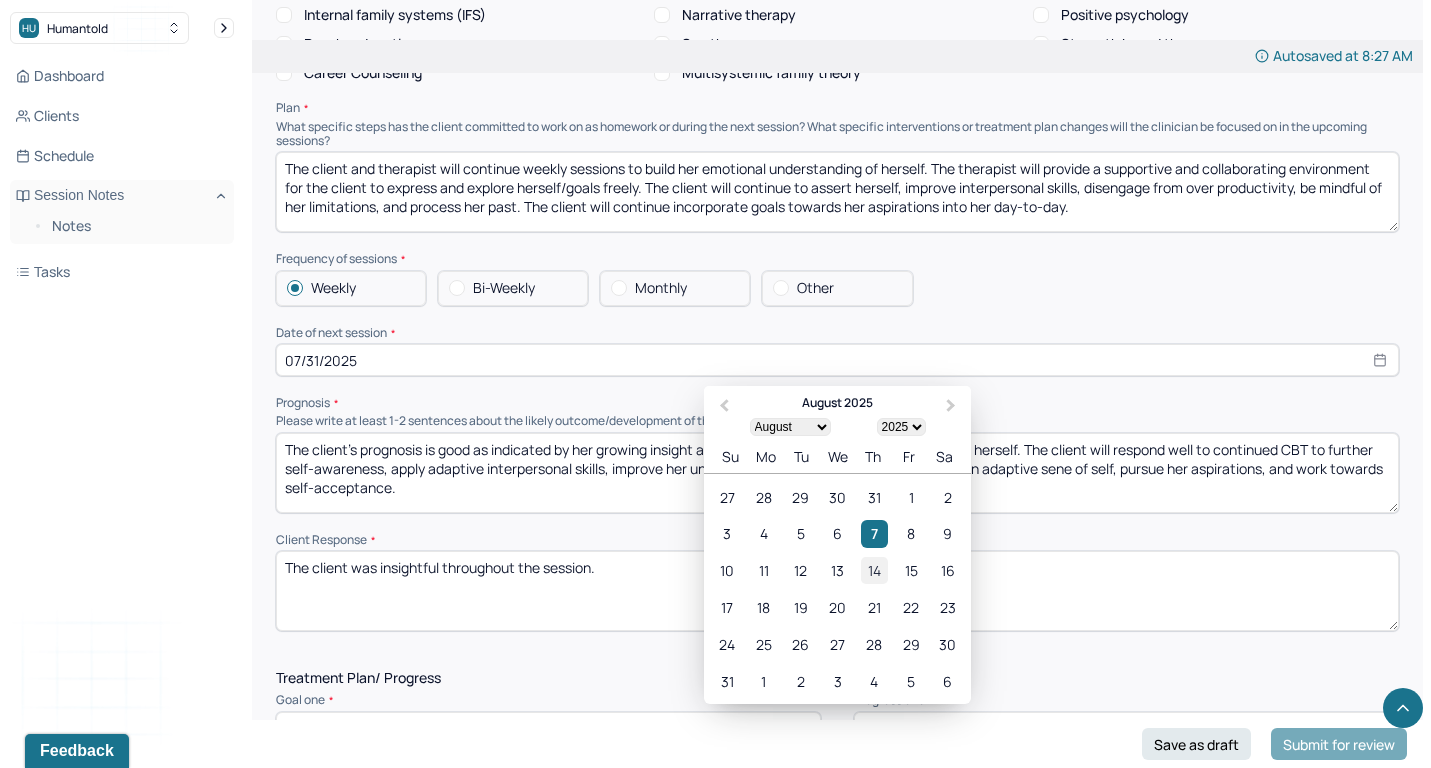click on "14" at bounding box center [874, 570] 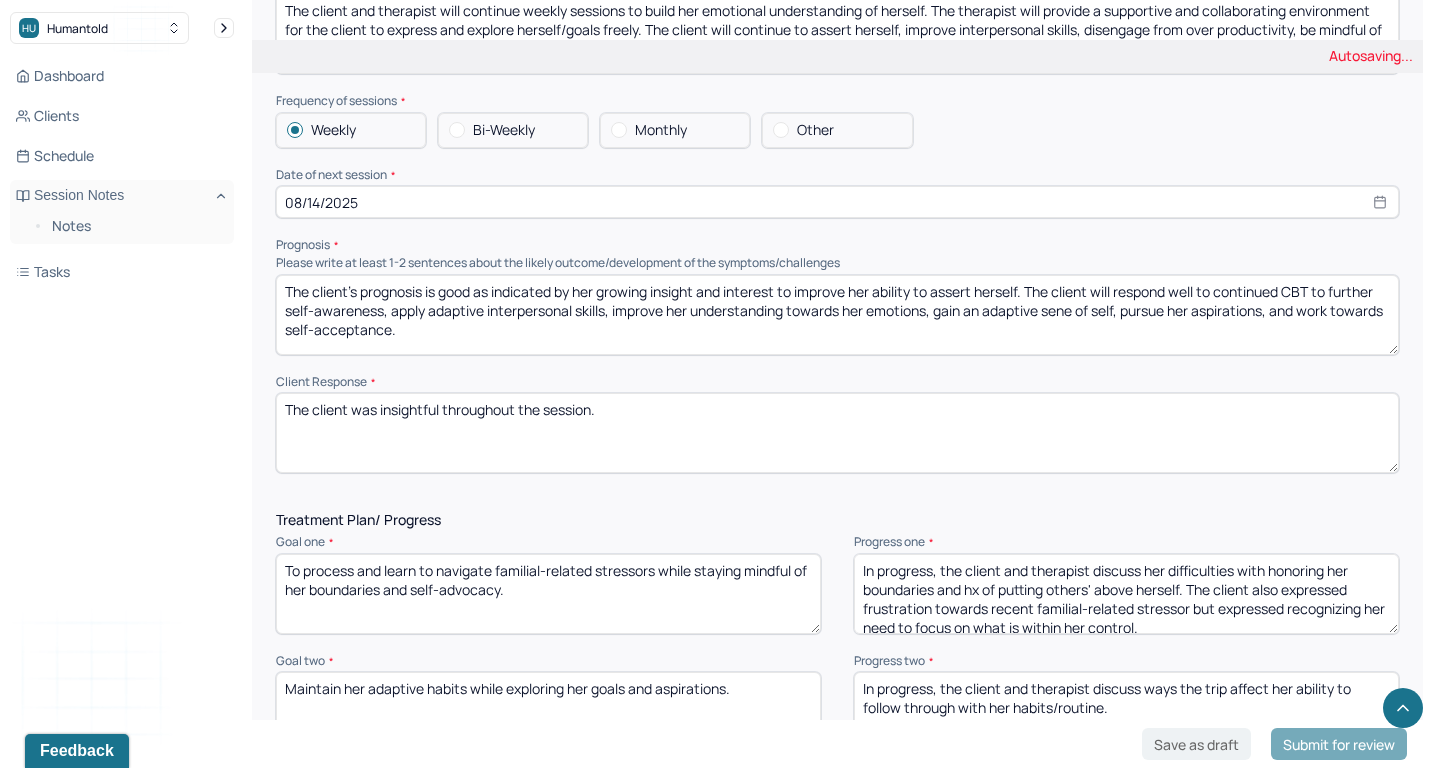 scroll, scrollTop: 1999, scrollLeft: 0, axis: vertical 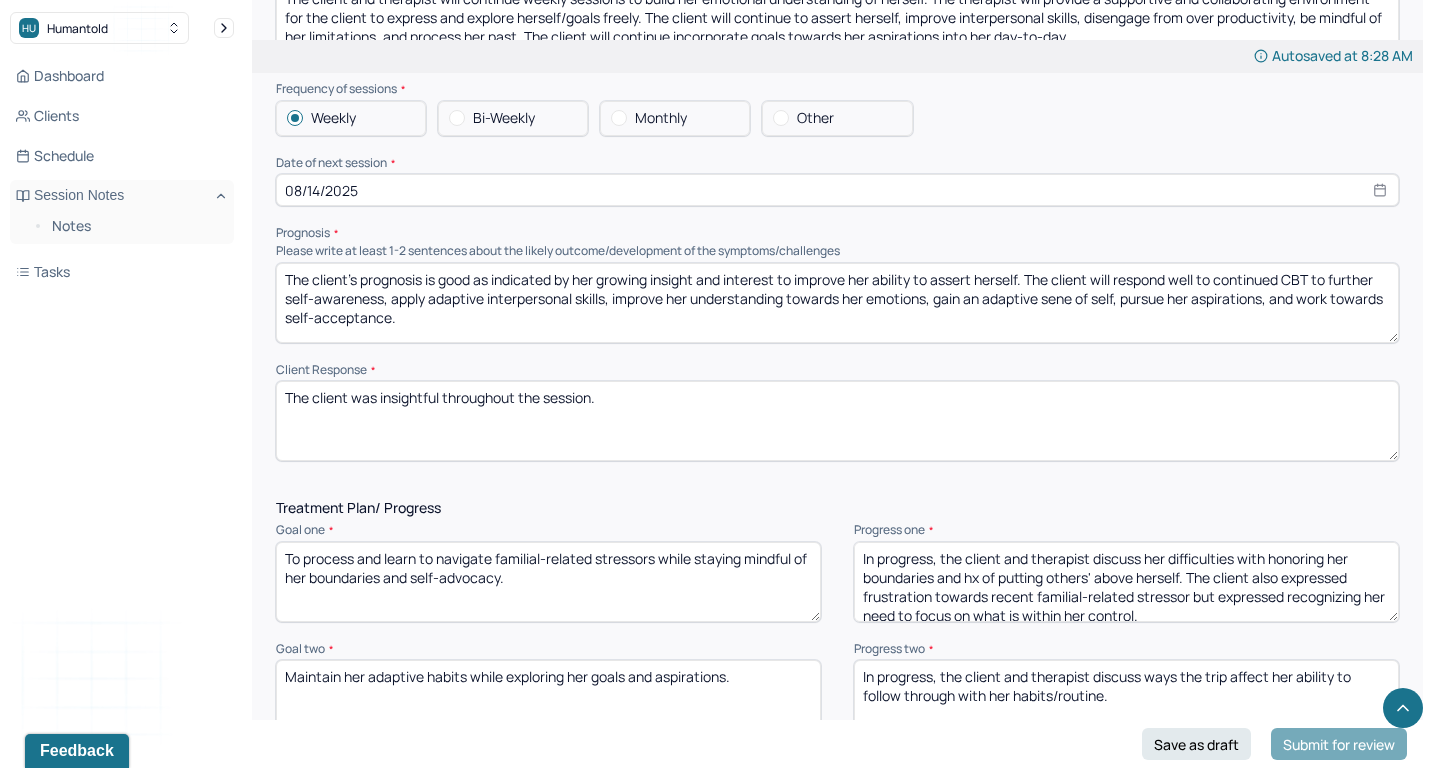 drag, startPoint x: 937, startPoint y: 535, endPoint x: 1129, endPoint y: 698, distance: 251.85909 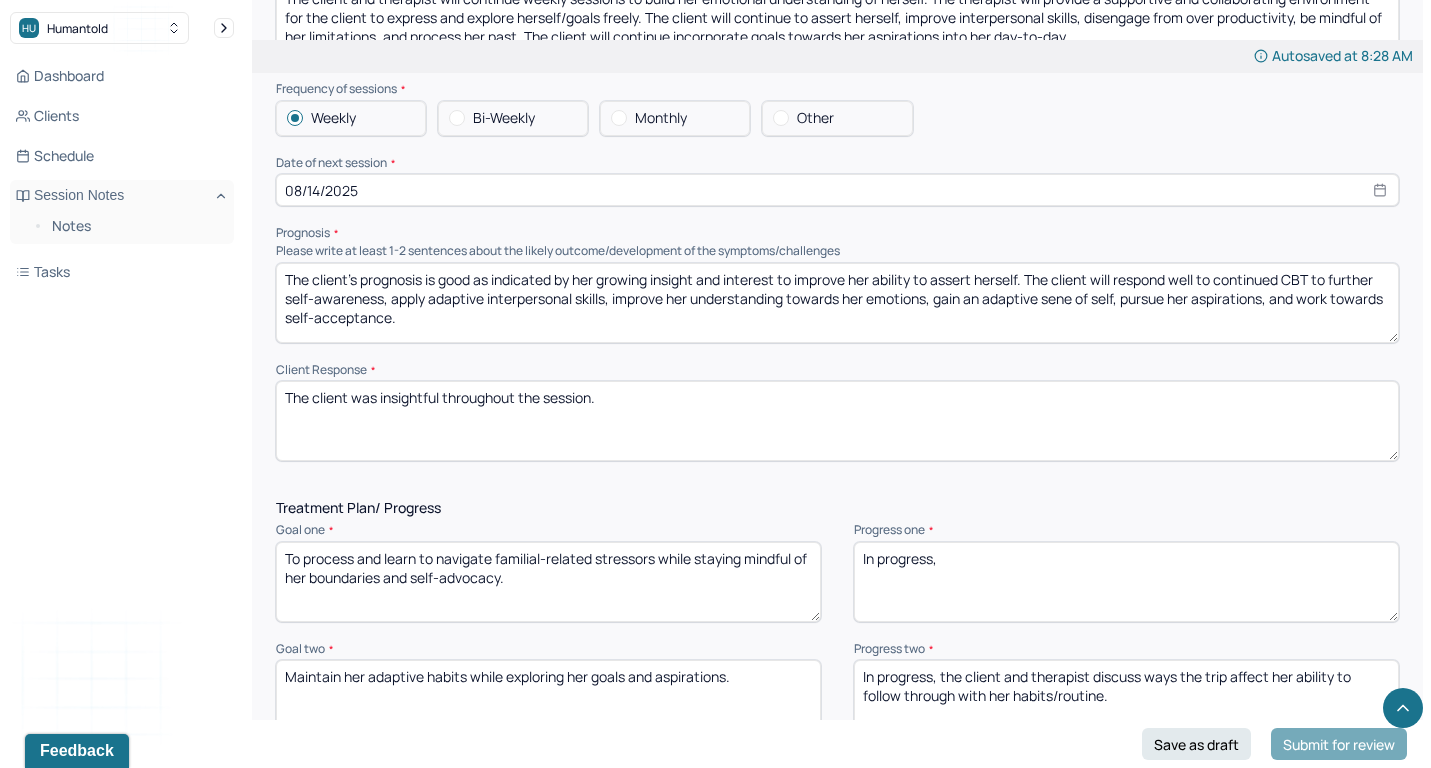 scroll, scrollTop: 0, scrollLeft: 0, axis: both 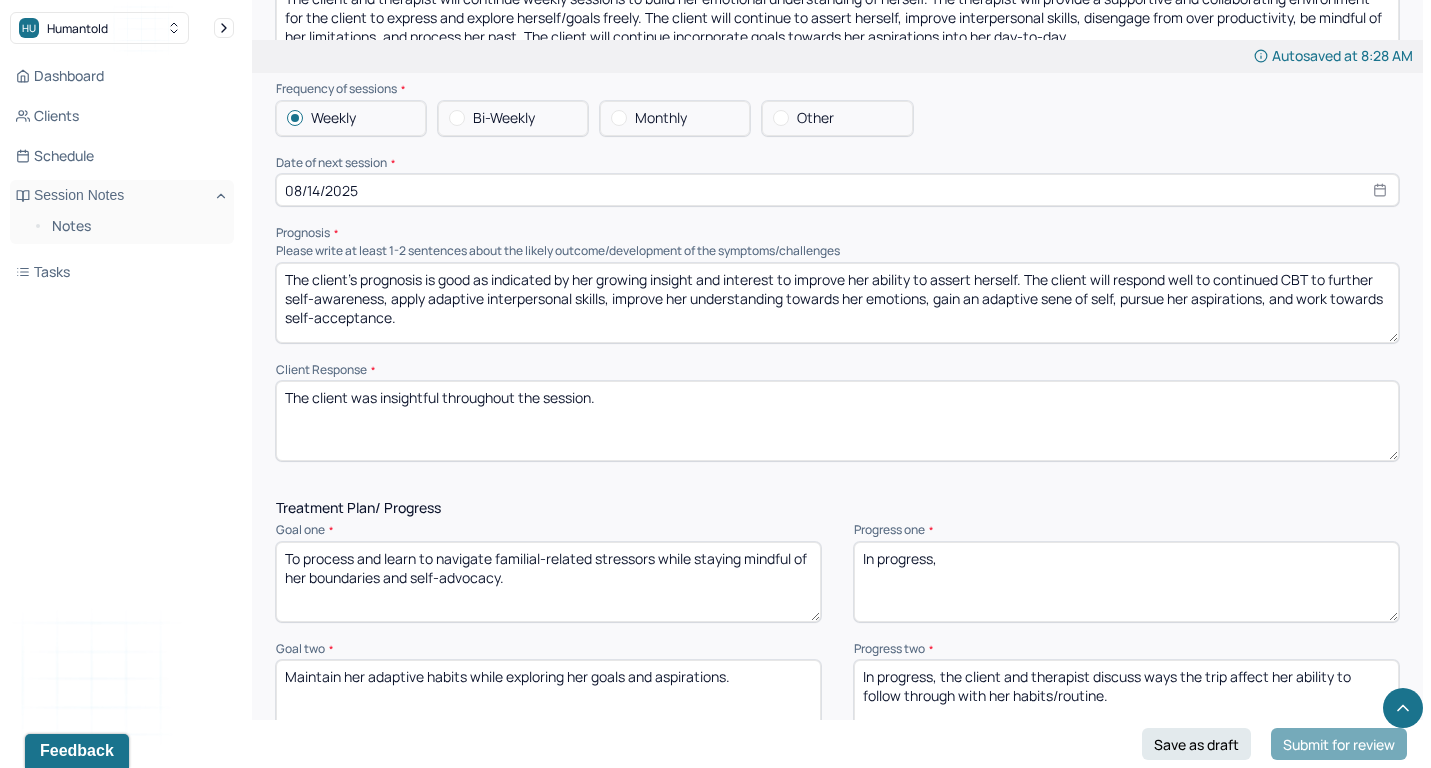 type on "In progress," 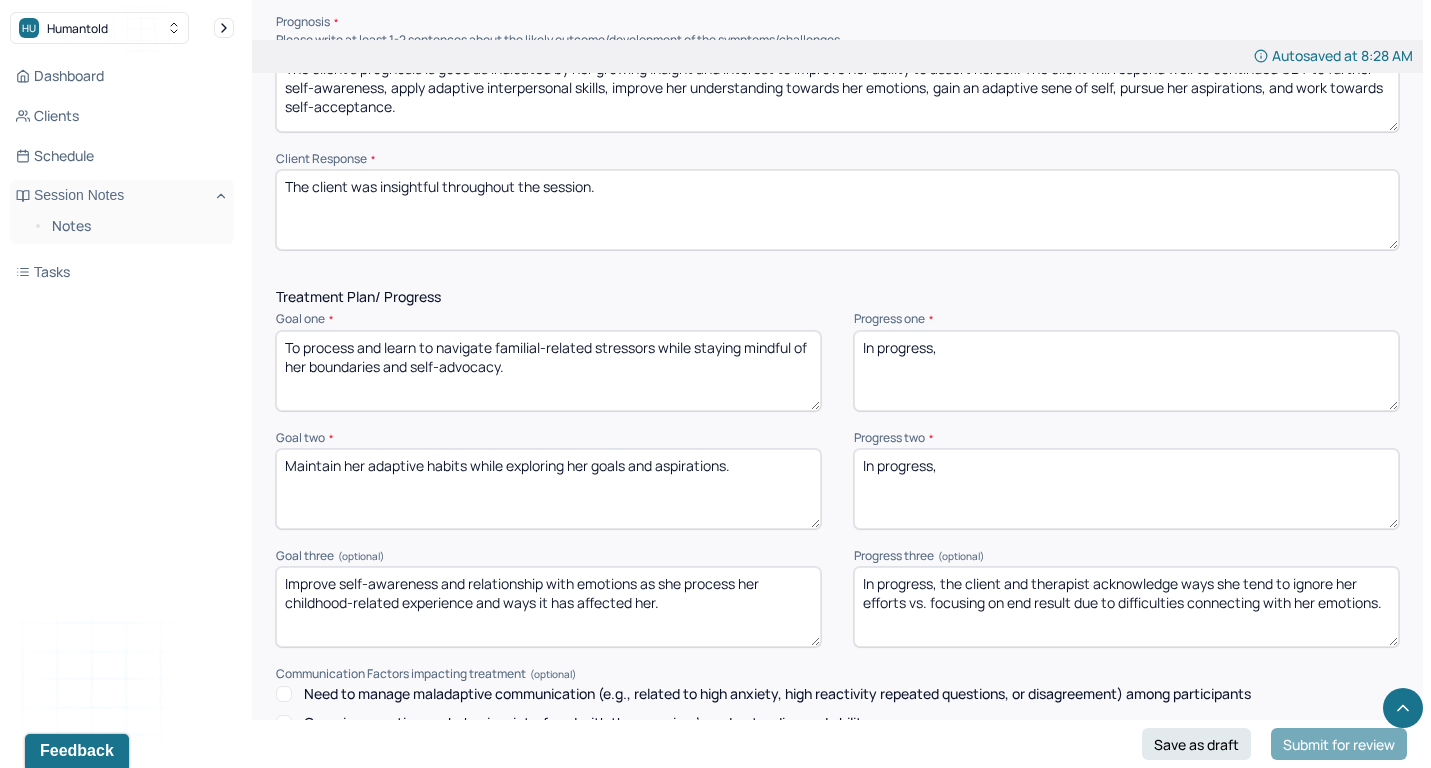 scroll, scrollTop: 2287, scrollLeft: 0, axis: vertical 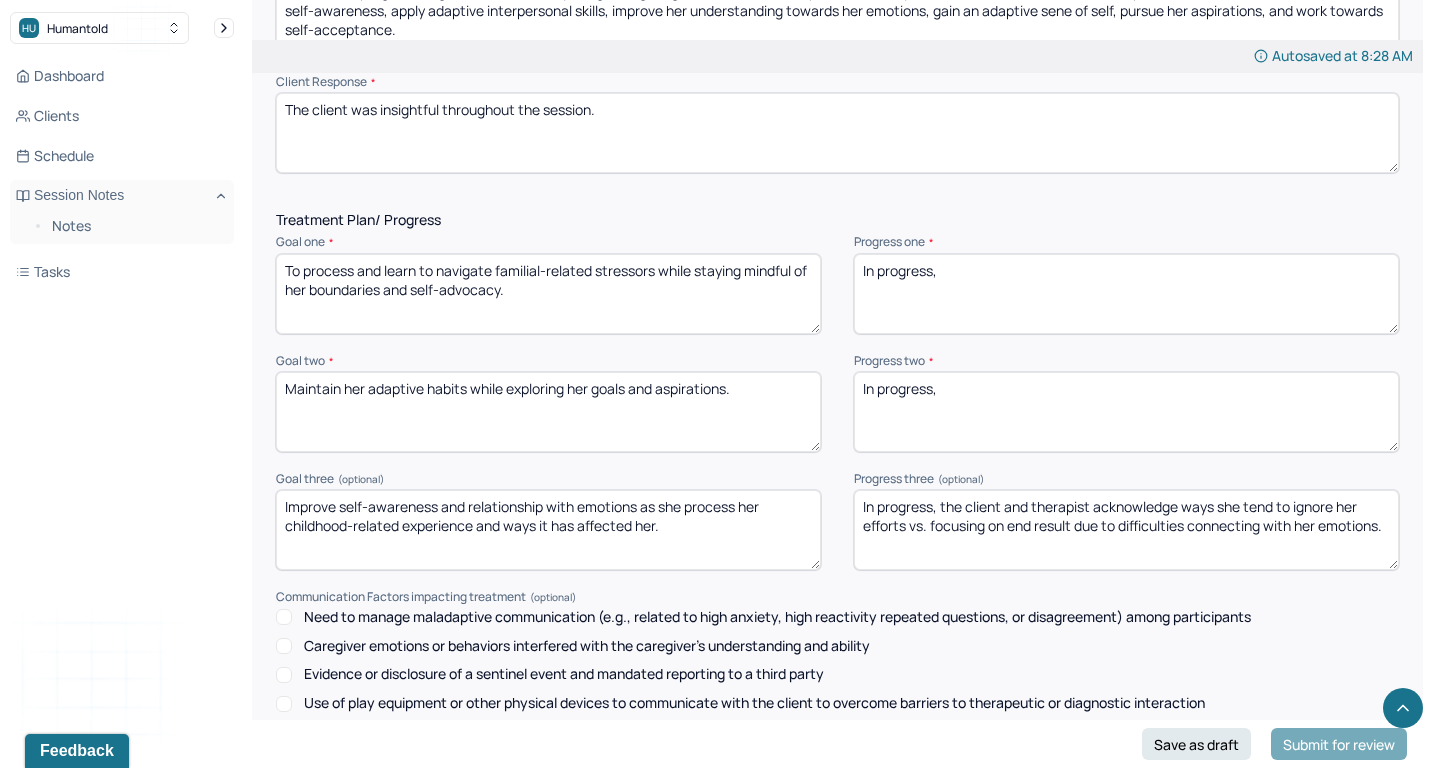 type on "In progress," 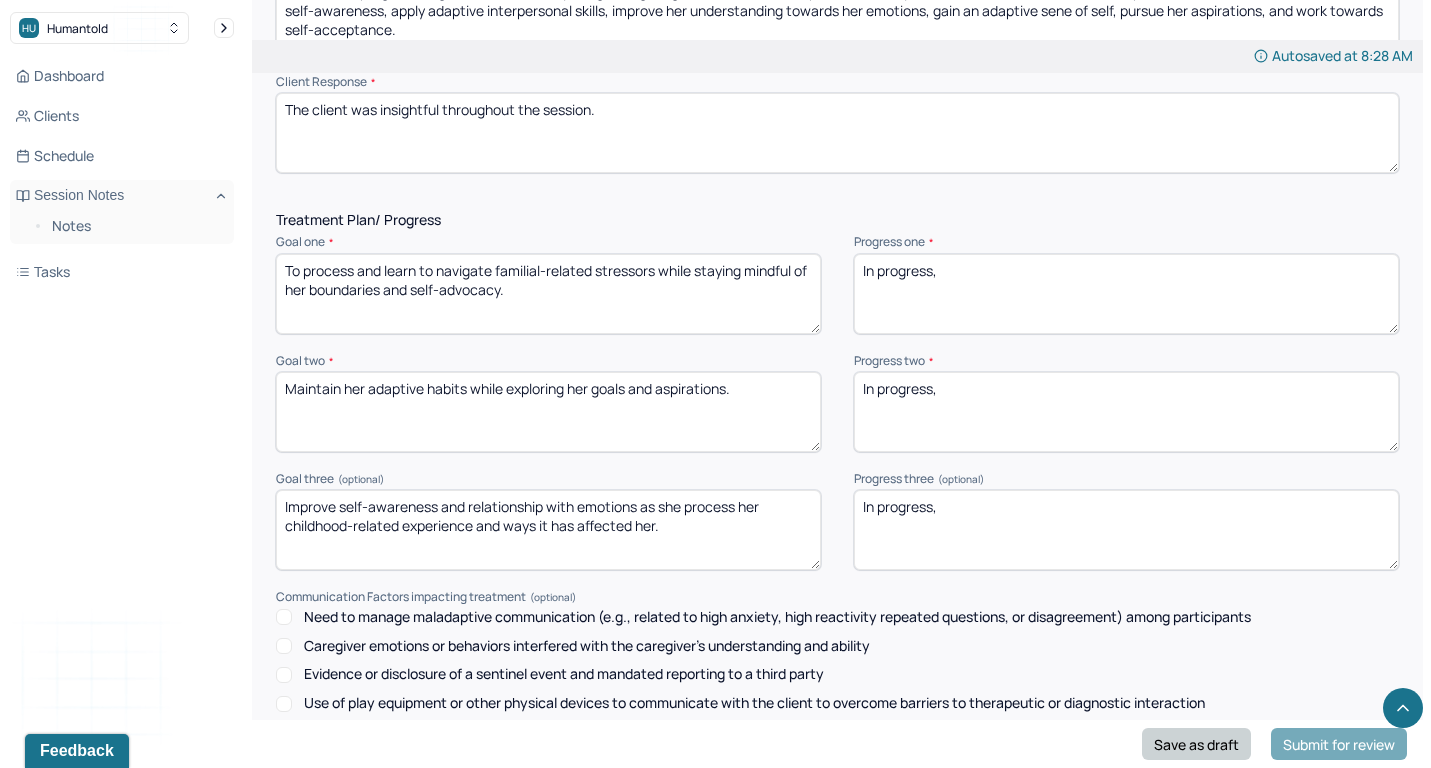 type on "In progress," 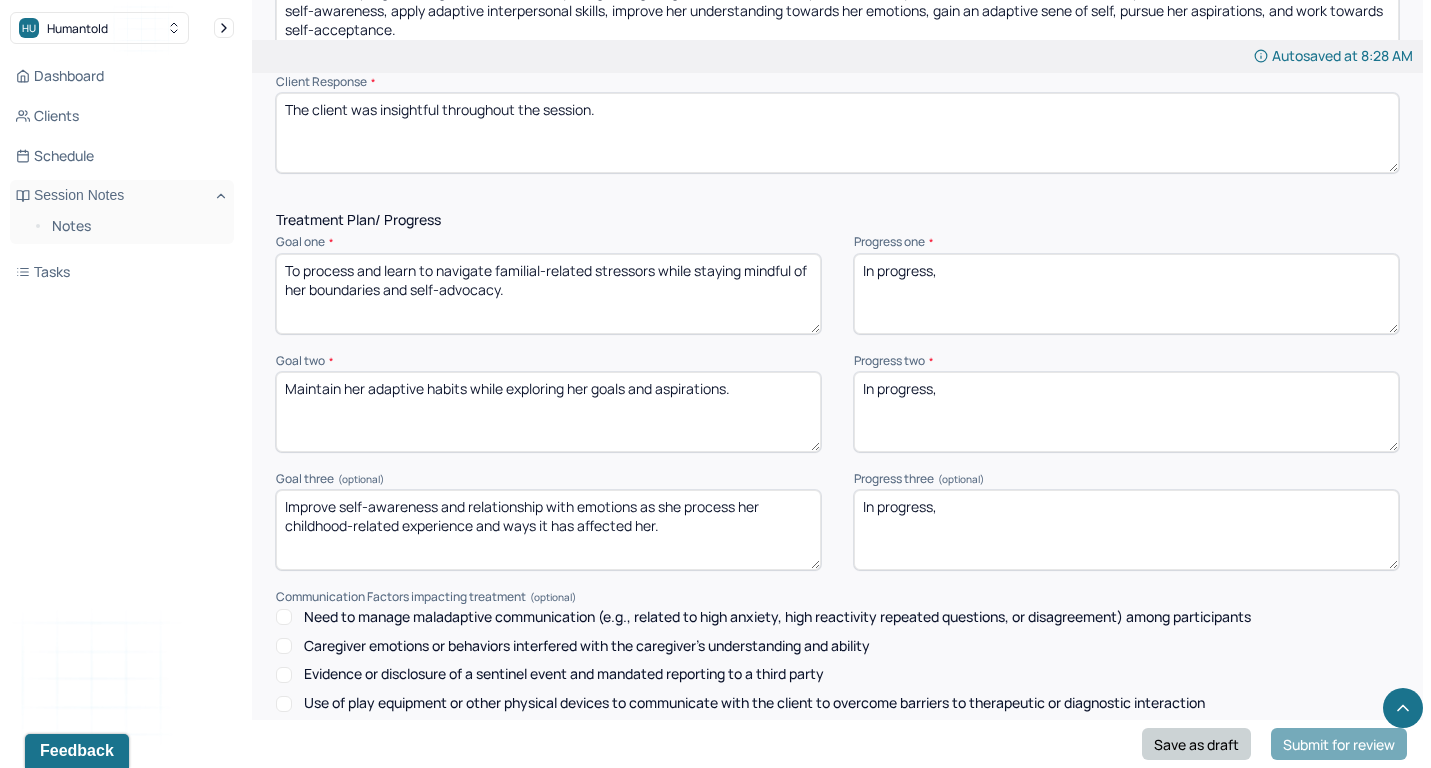 click on "Save as draft" at bounding box center (1196, 744) 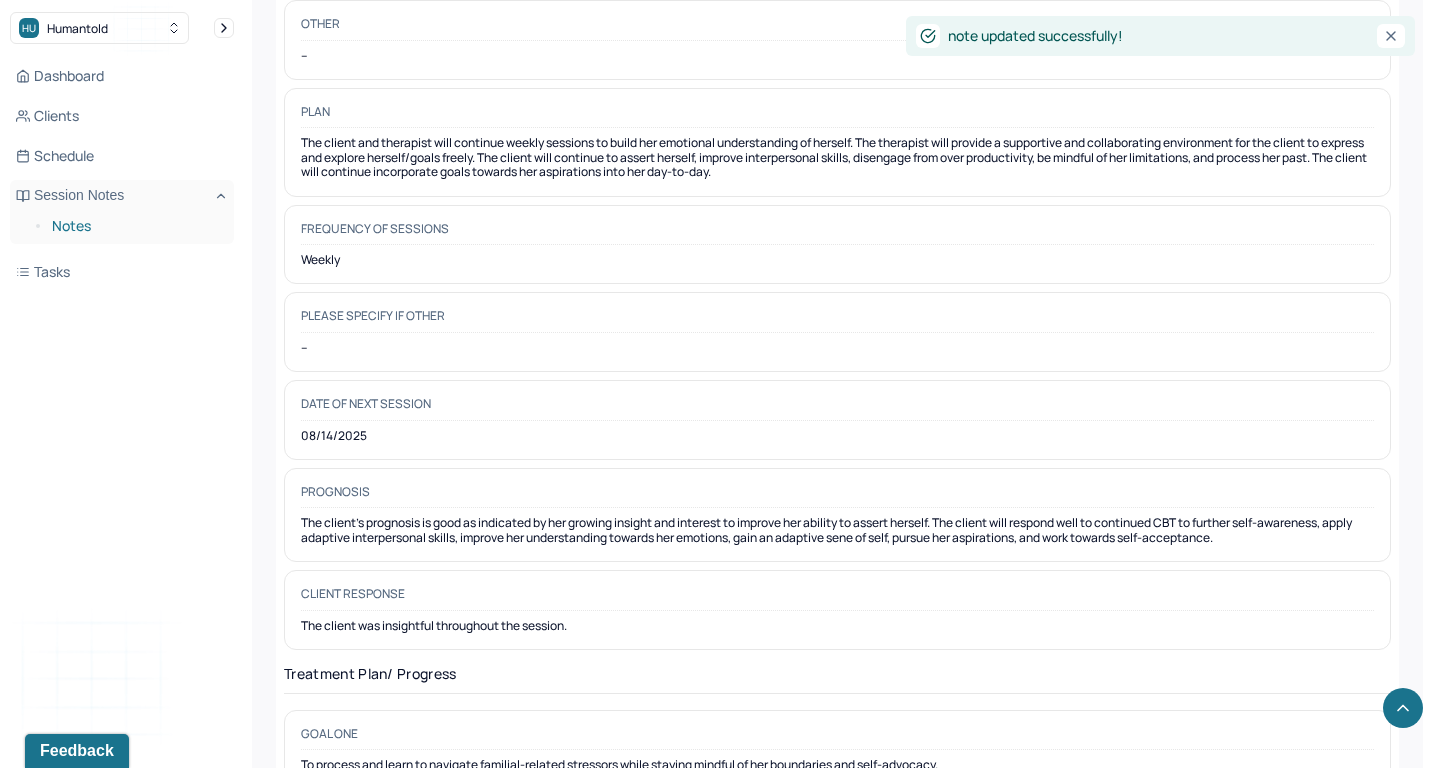 click on "Notes" at bounding box center (135, 226) 